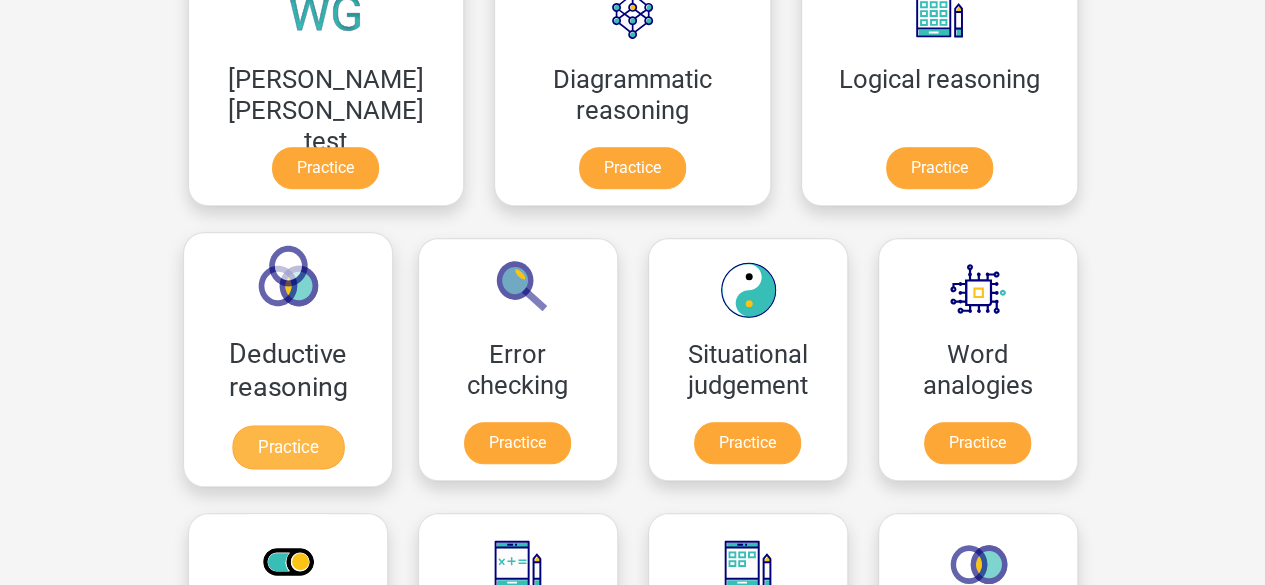 scroll, scrollTop: 647, scrollLeft: 0, axis: vertical 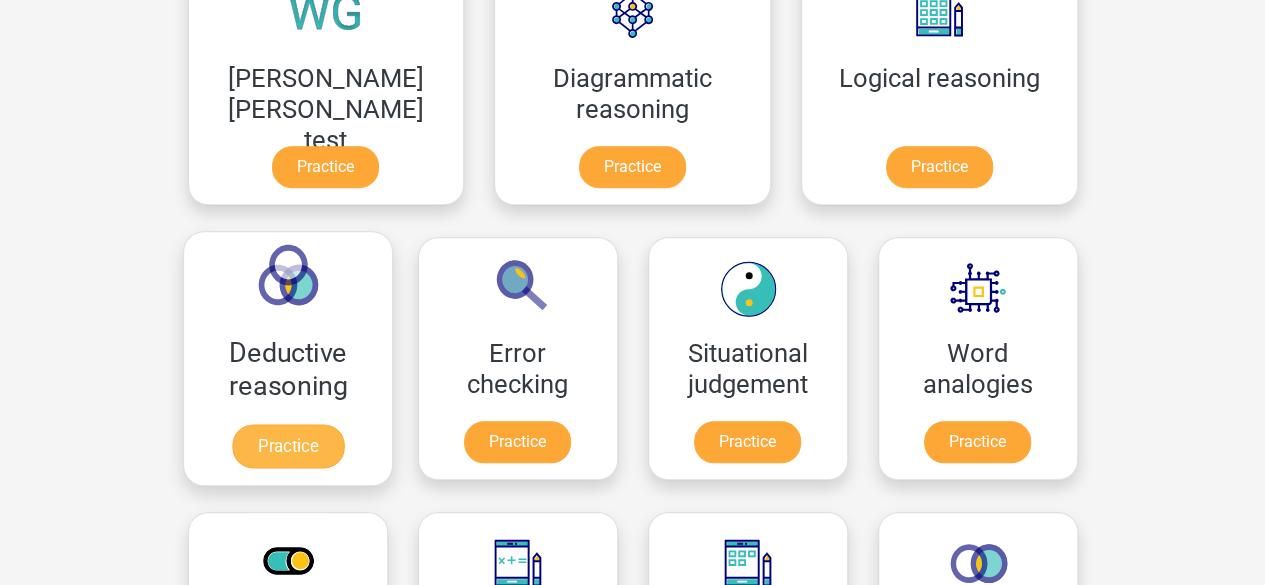 click on "Practice" at bounding box center (287, 717) 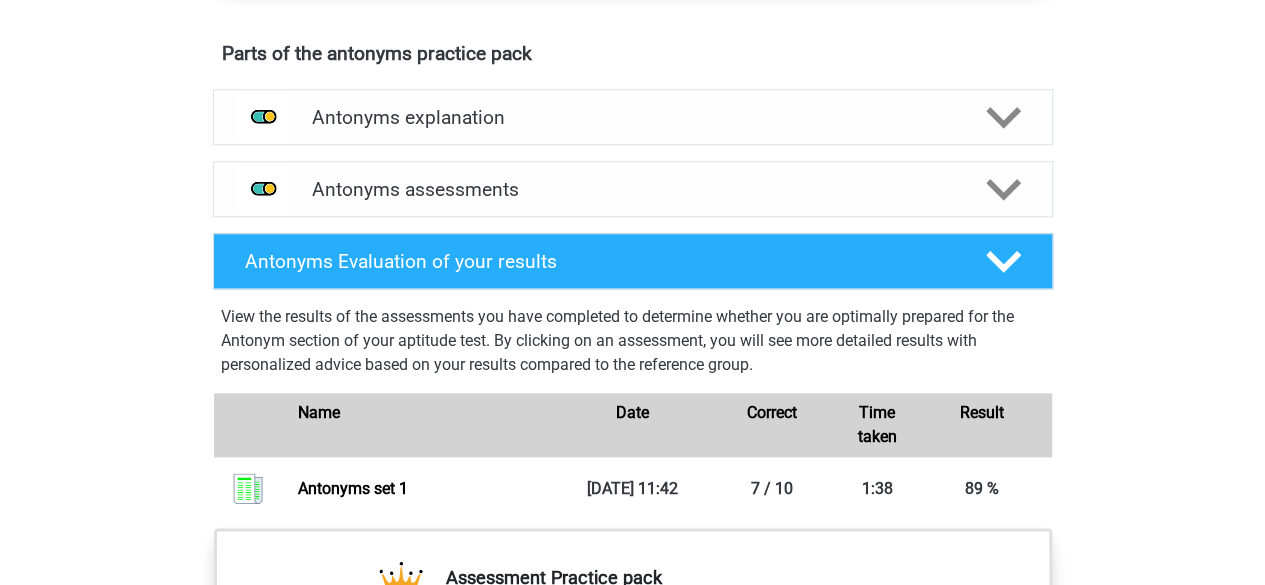 scroll, scrollTop: 1279, scrollLeft: 0, axis: vertical 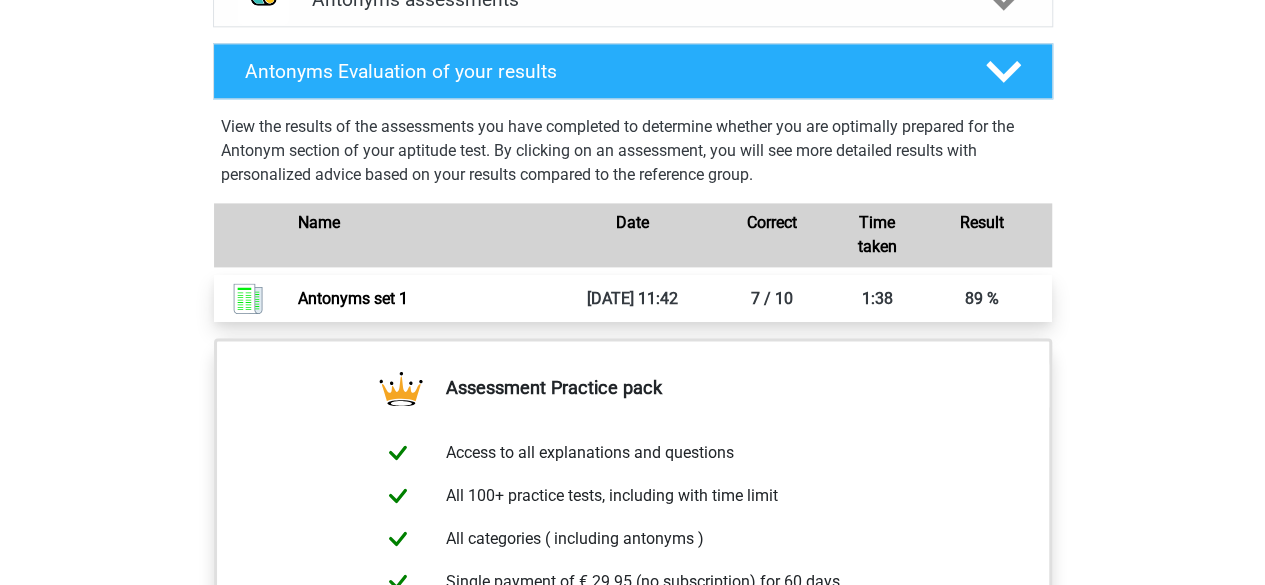 click on "Antonyms set 1" at bounding box center [353, 298] 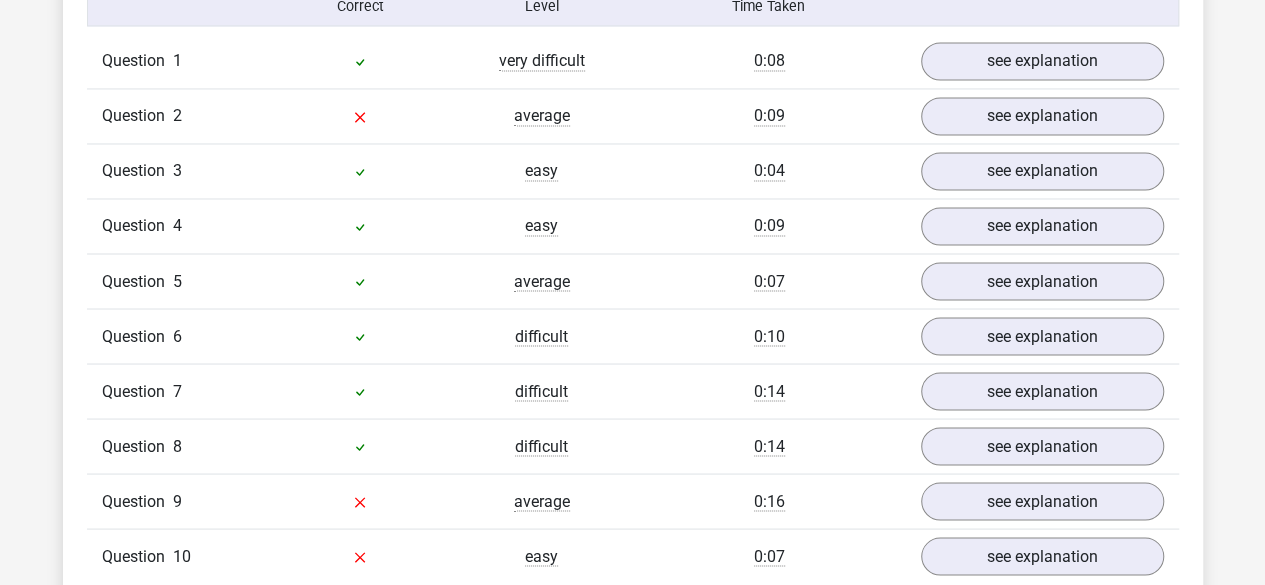 scroll, scrollTop: 1648, scrollLeft: 0, axis: vertical 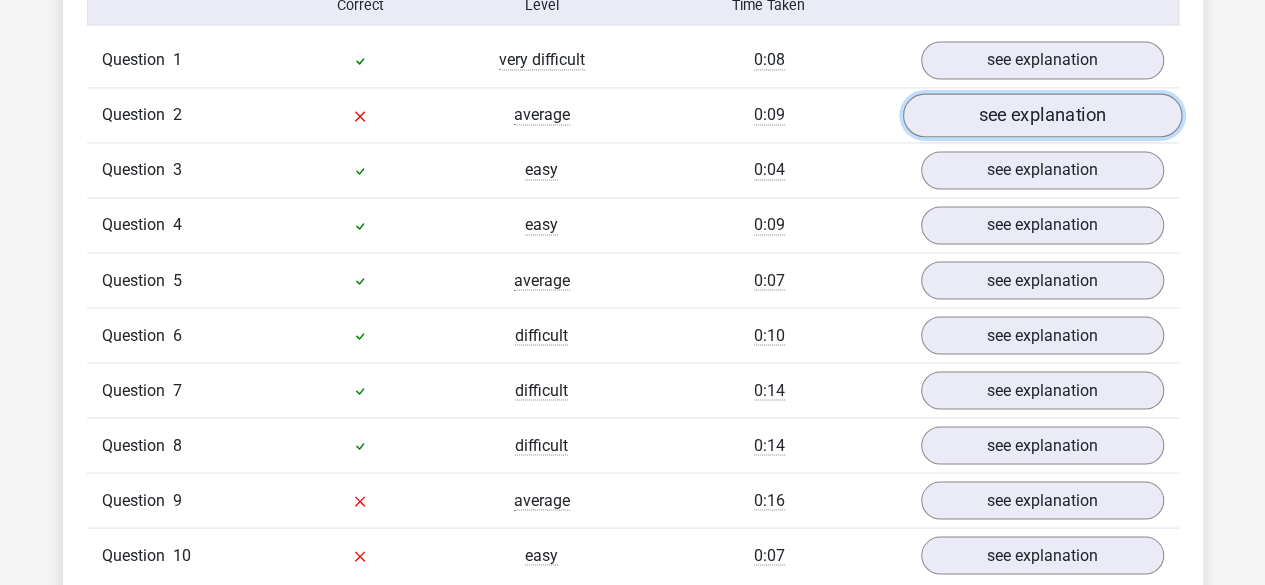 click on "see explanation" at bounding box center [1041, 116] 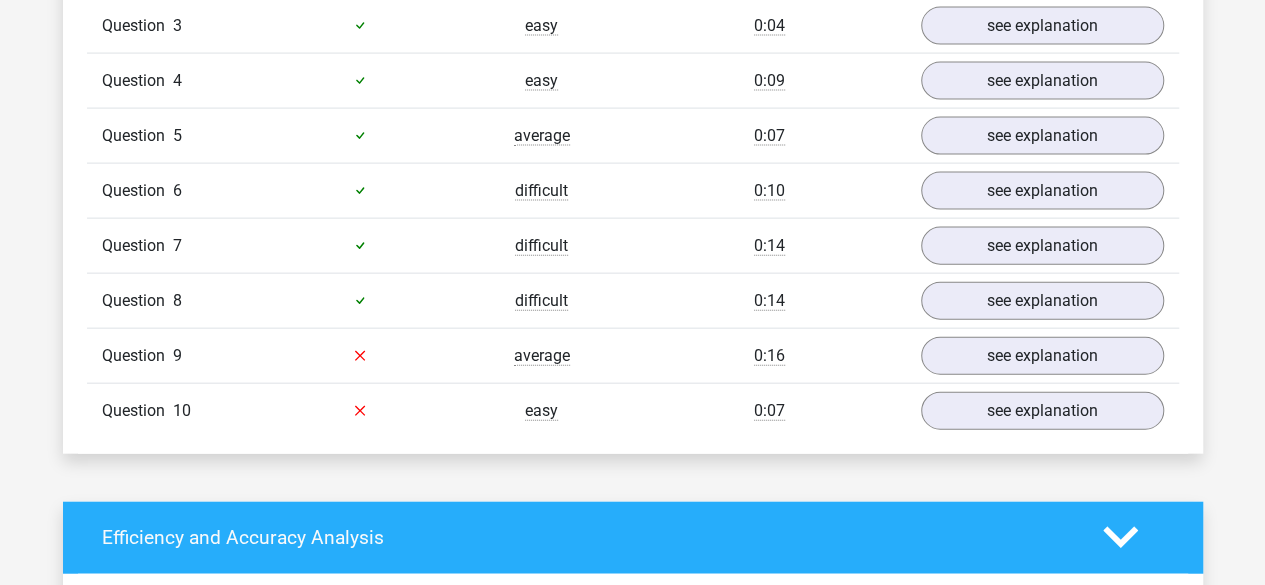 scroll, scrollTop: 2136, scrollLeft: 0, axis: vertical 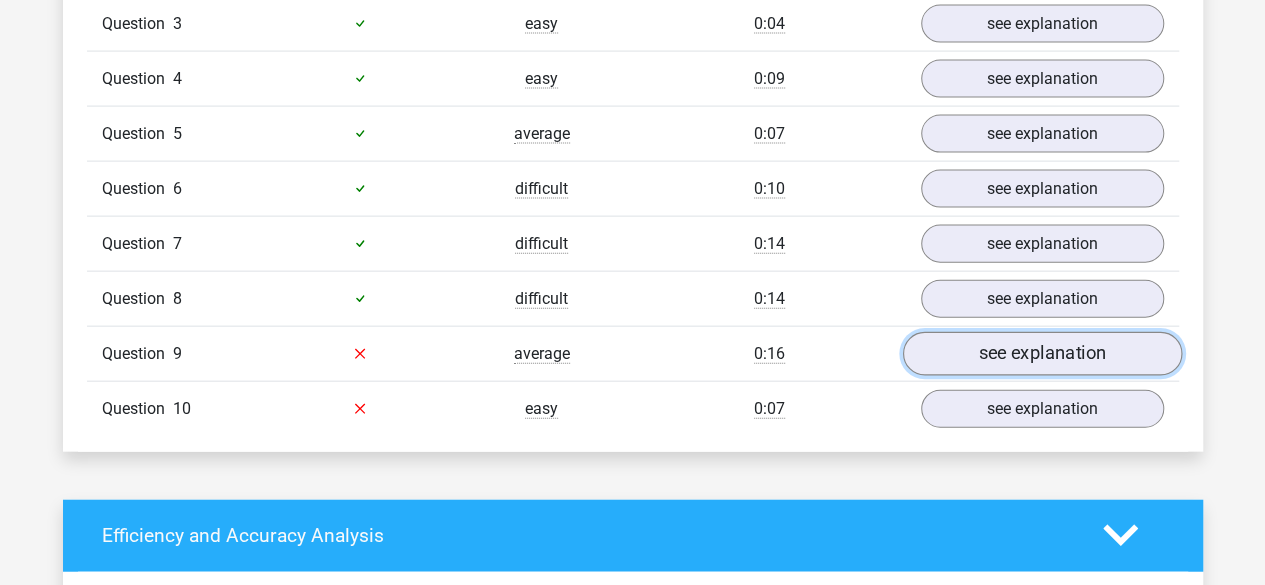 click on "see explanation" at bounding box center (1041, 354) 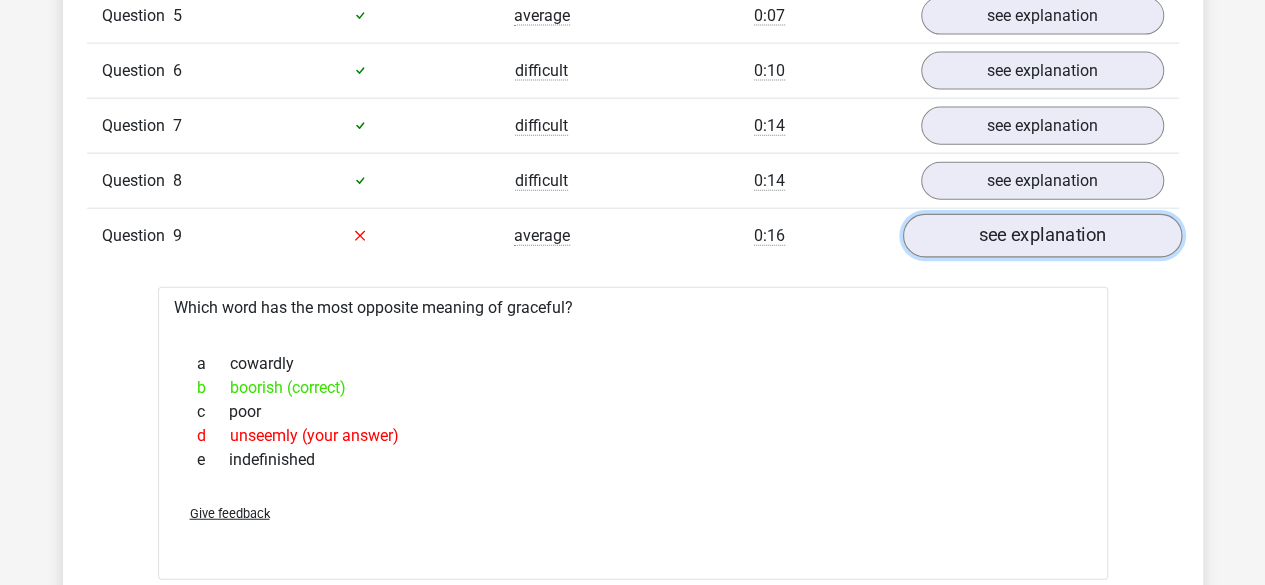 scroll, scrollTop: 2259, scrollLeft: 0, axis: vertical 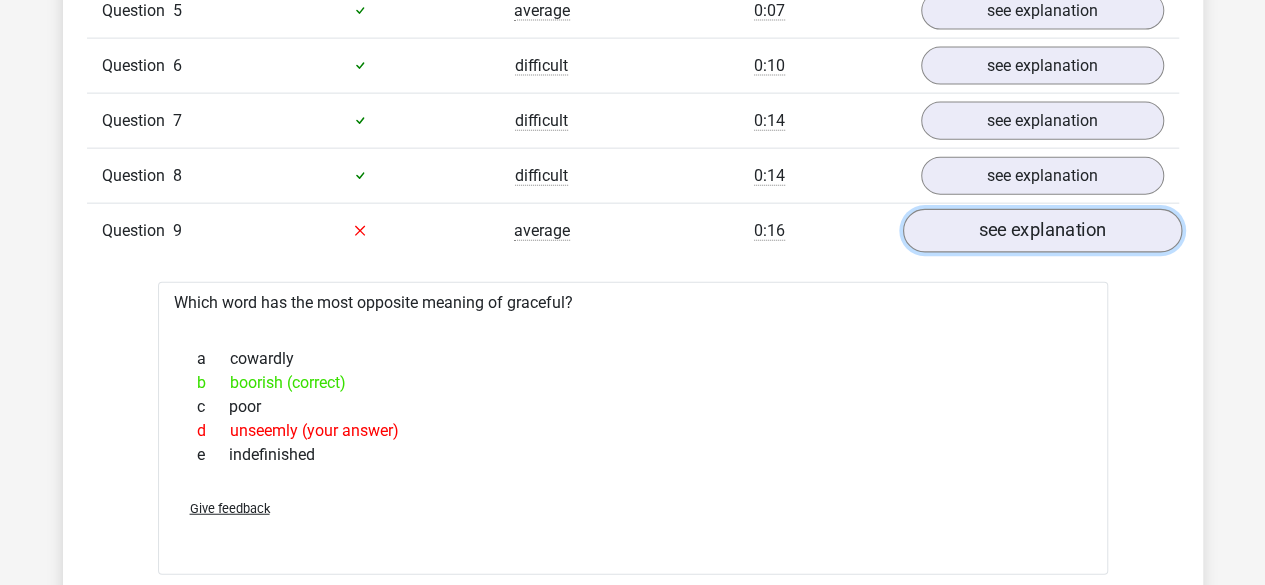 click on "see explanation" at bounding box center (1041, 231) 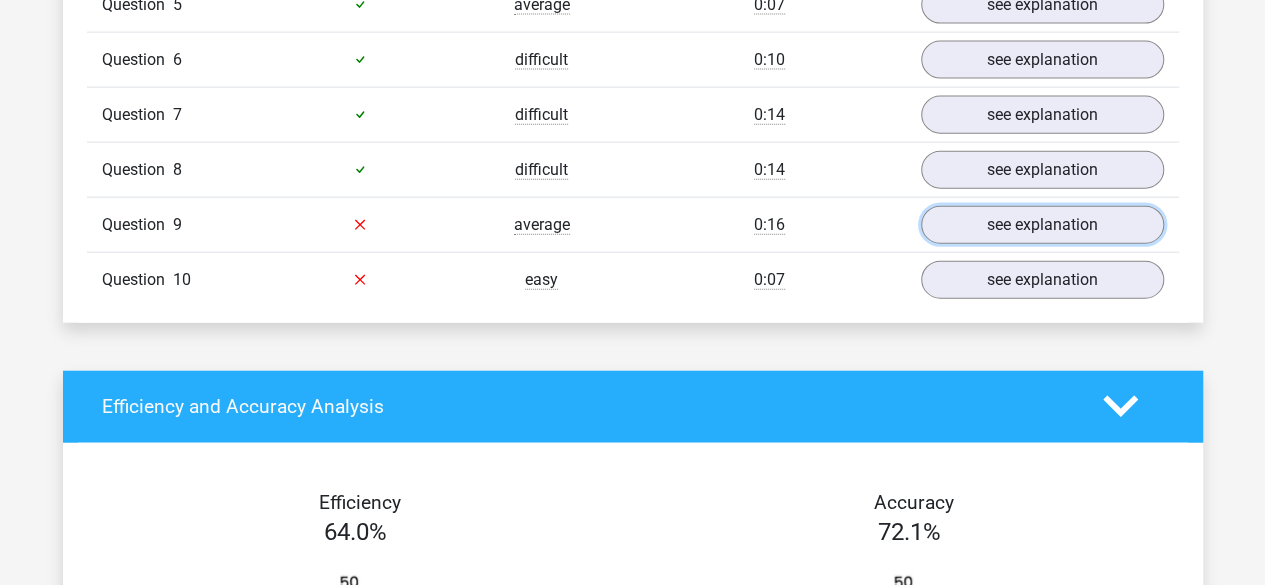 scroll, scrollTop: 2264, scrollLeft: 0, axis: vertical 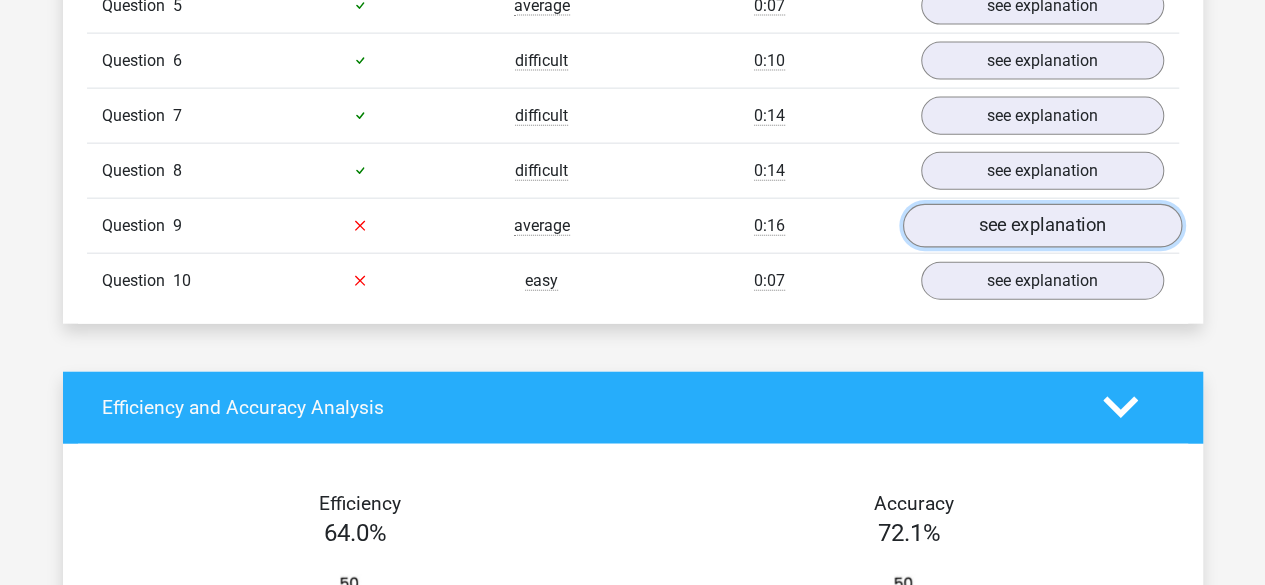 click on "see explanation" at bounding box center (1041, 226) 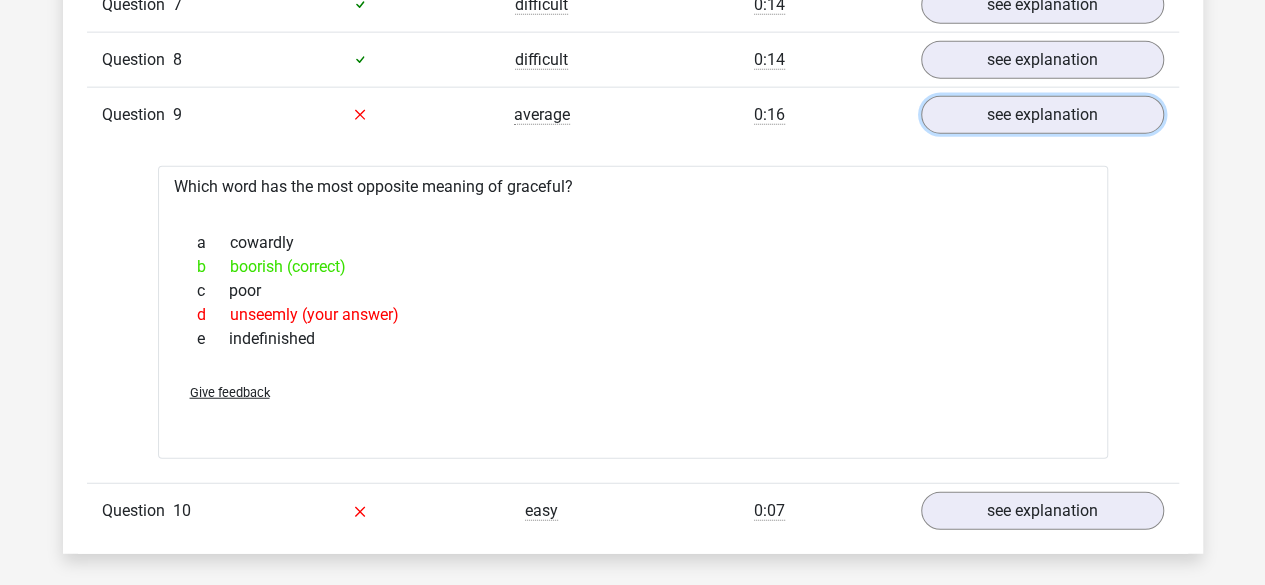 scroll, scrollTop: 2376, scrollLeft: 0, axis: vertical 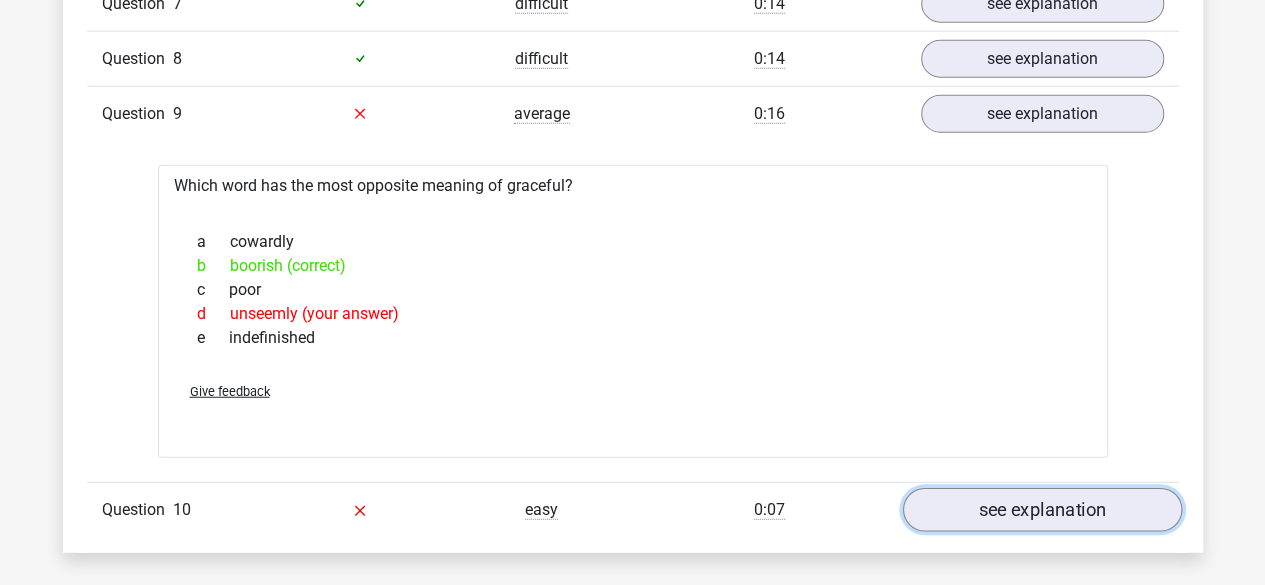 click on "see explanation" at bounding box center [1041, 510] 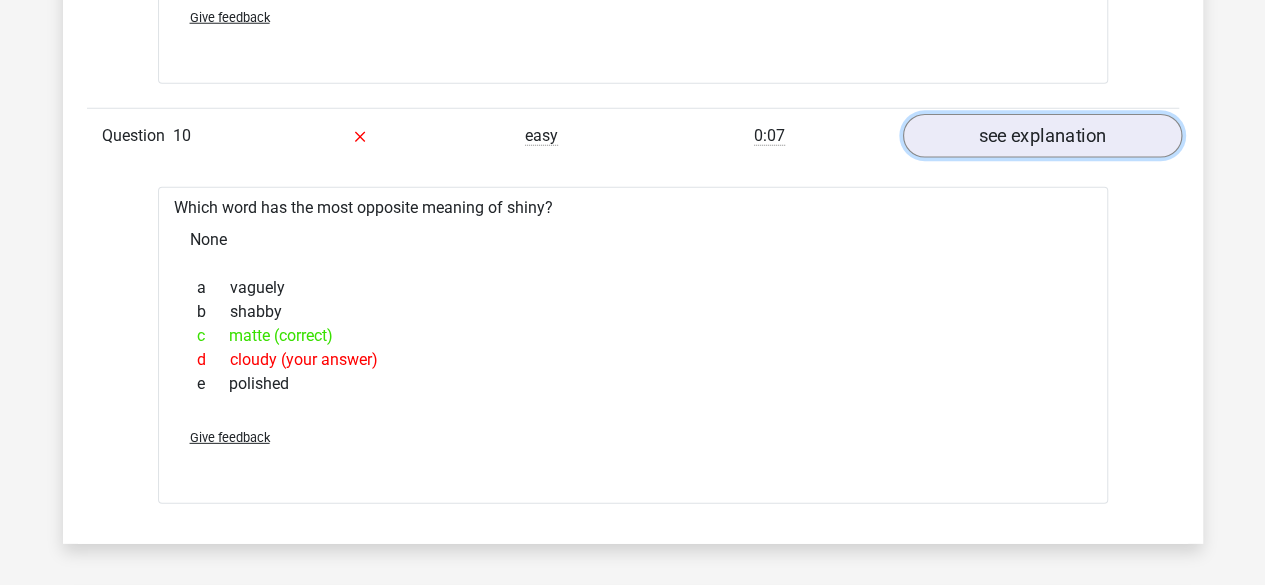 scroll, scrollTop: 2744, scrollLeft: 0, axis: vertical 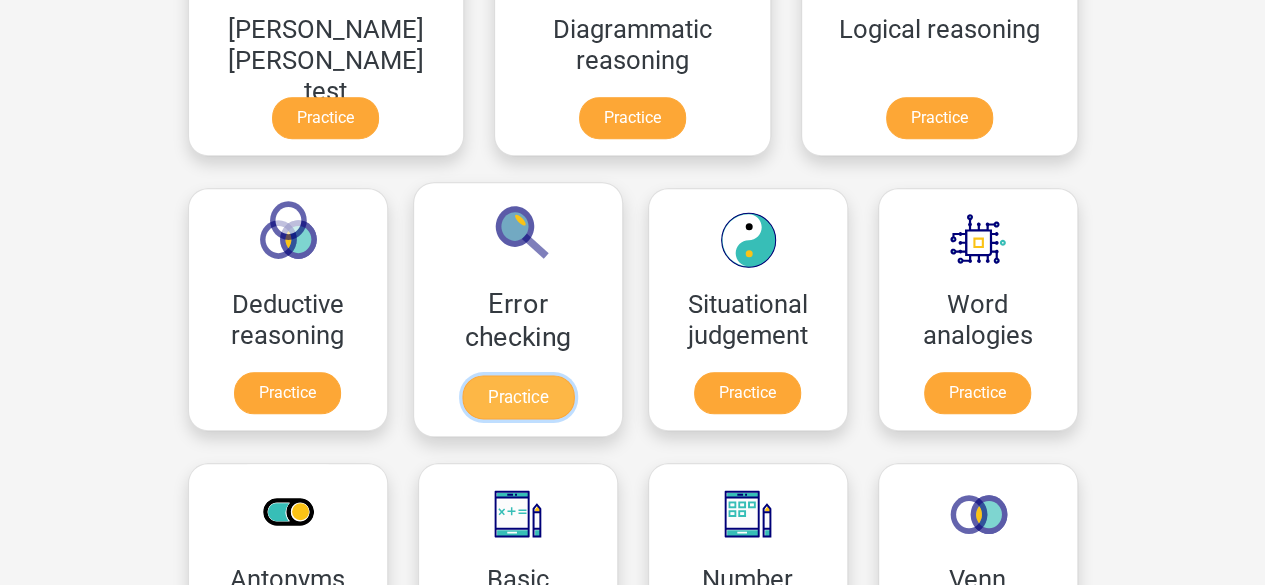 click on "Practice" at bounding box center [517, 397] 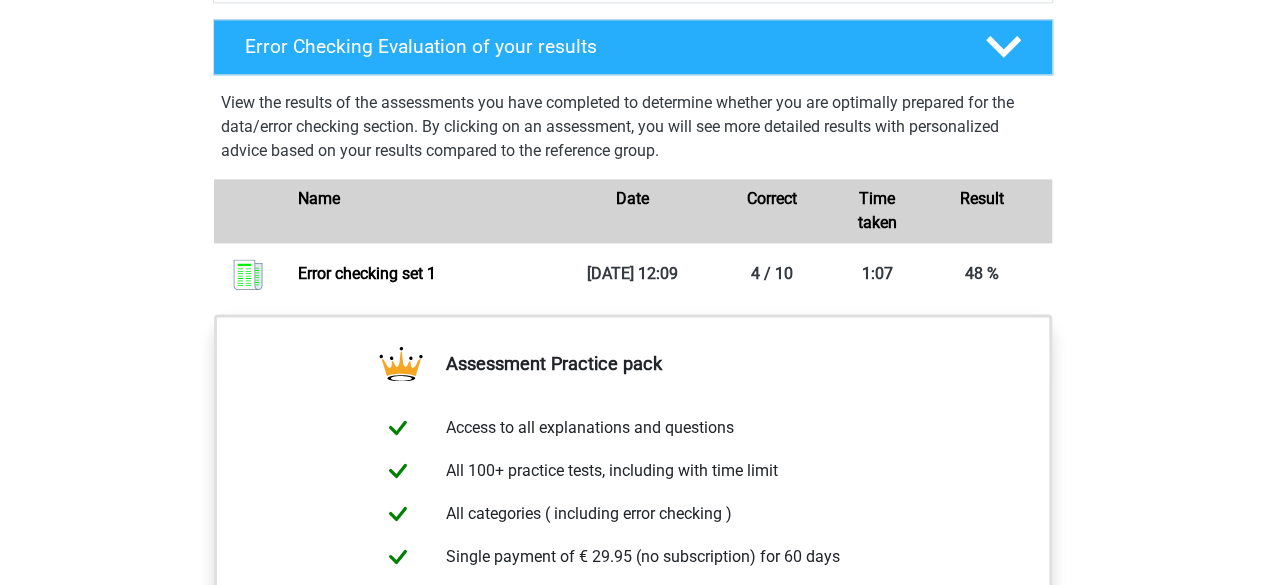 scroll, scrollTop: 1304, scrollLeft: 0, axis: vertical 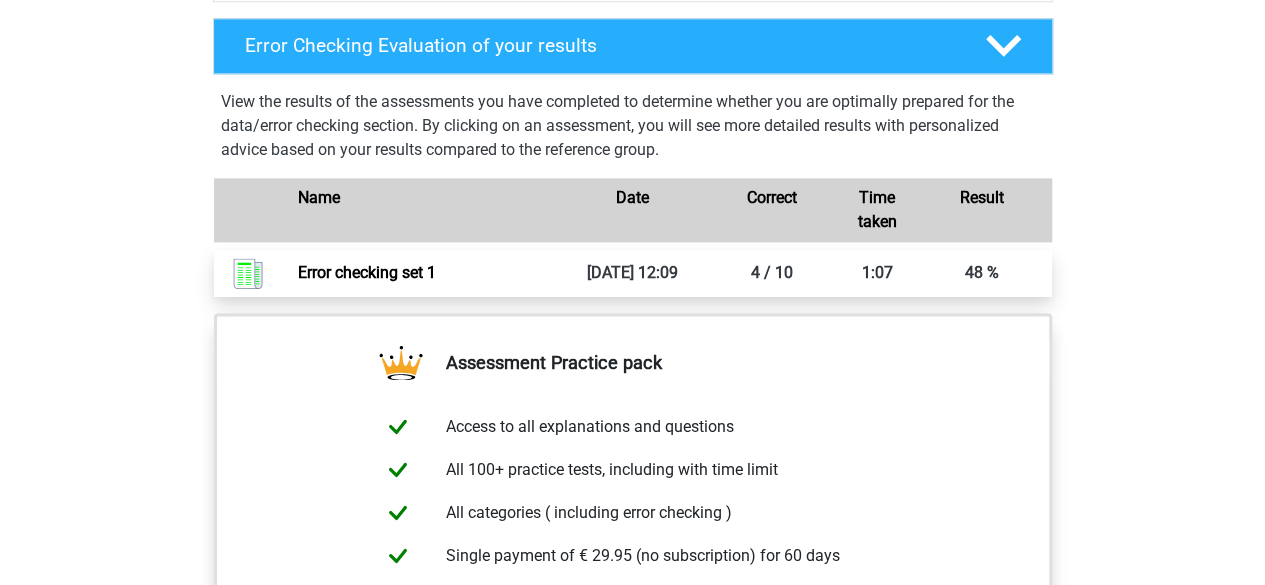 click on "Error checking set 1" at bounding box center (367, 272) 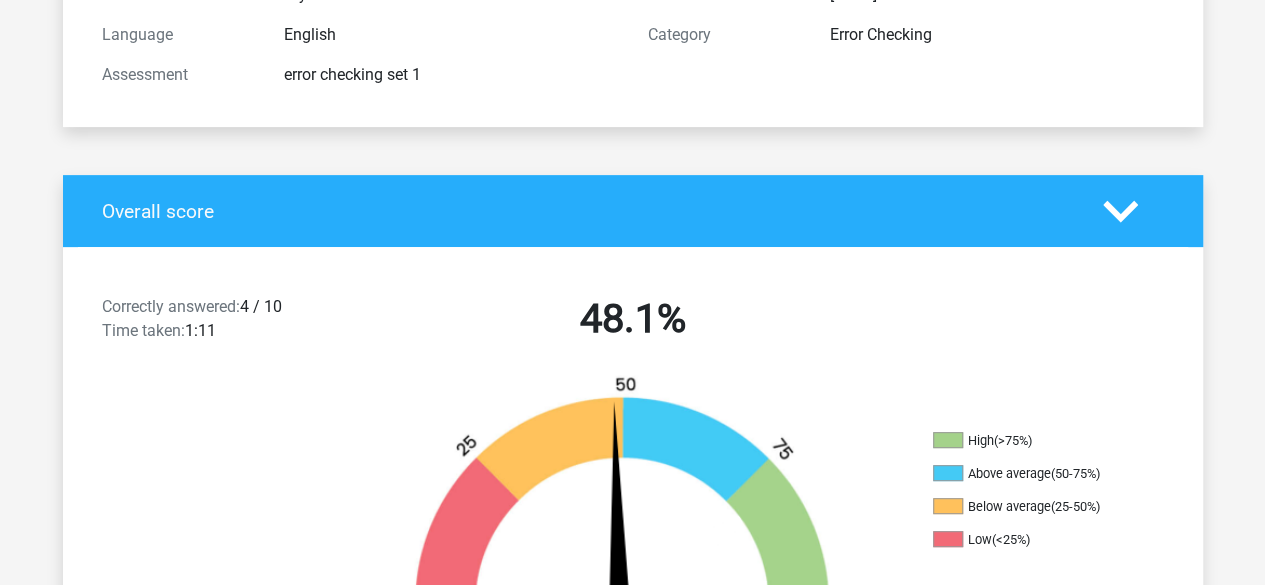 scroll, scrollTop: 217, scrollLeft: 0, axis: vertical 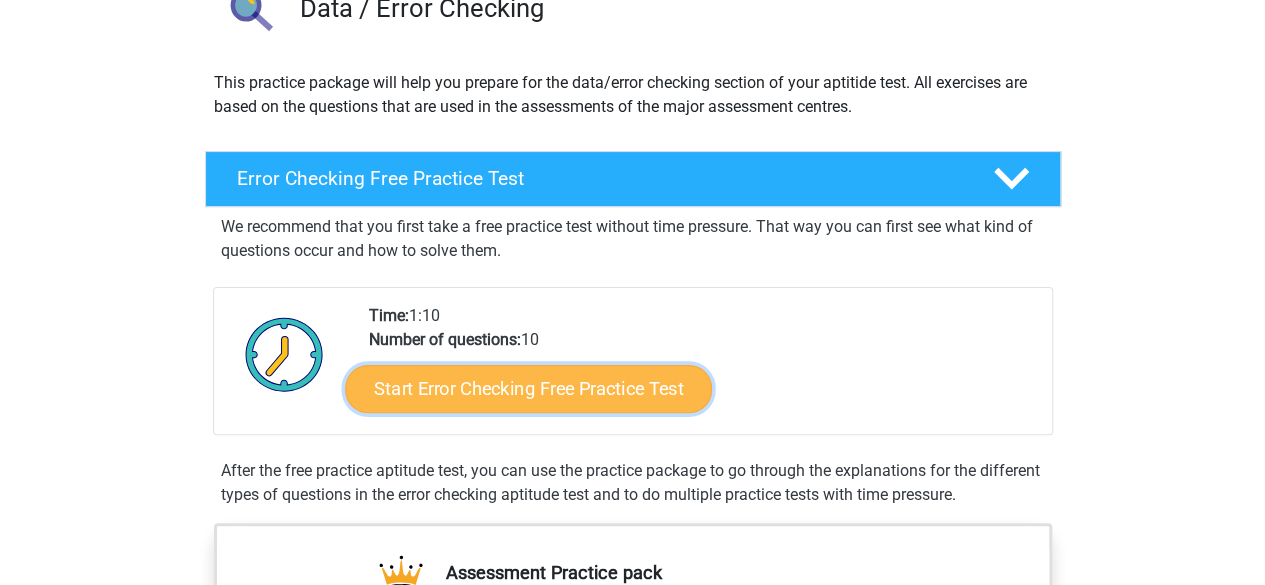click on "Start Error Checking
Free Practice Test" at bounding box center (528, 389) 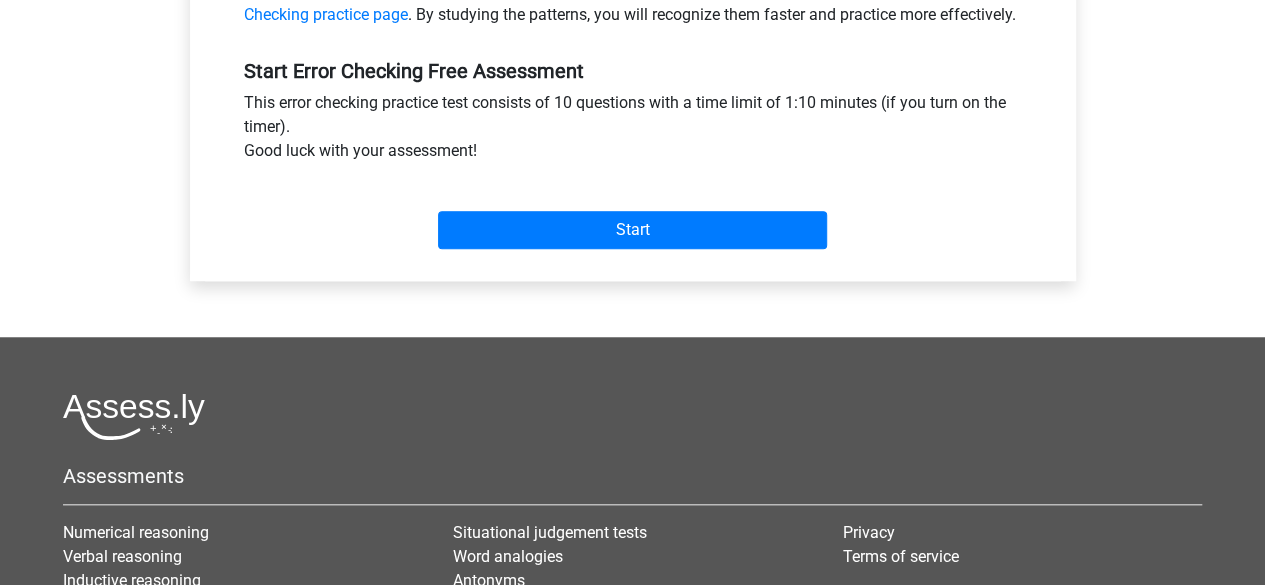 scroll, scrollTop: 698, scrollLeft: 0, axis: vertical 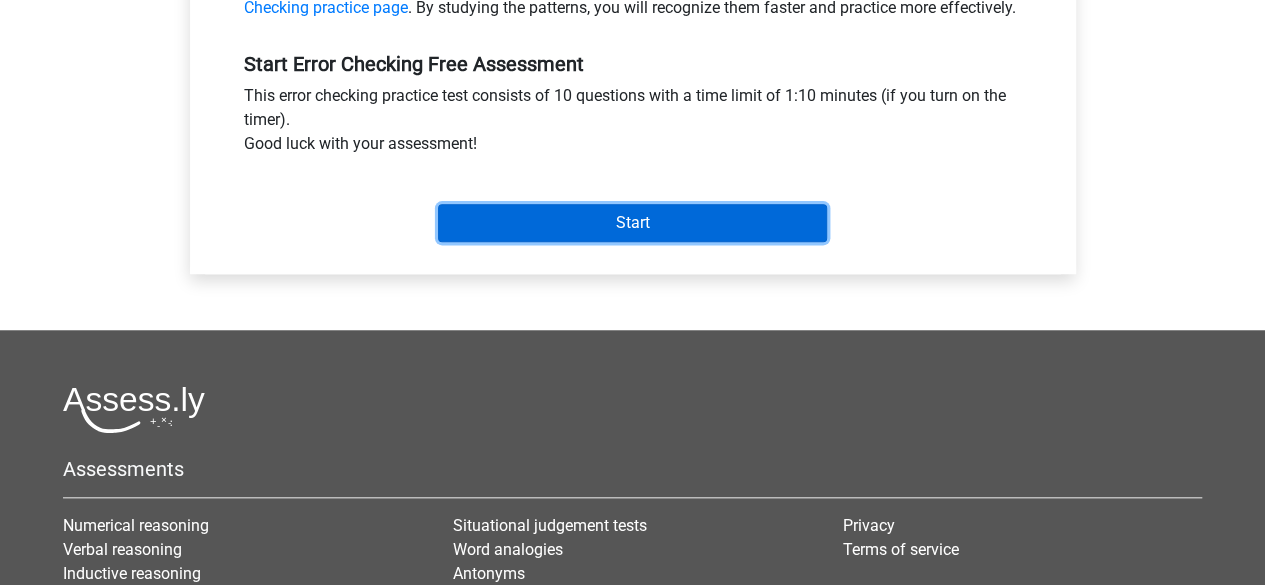 click on "Start" at bounding box center (632, 223) 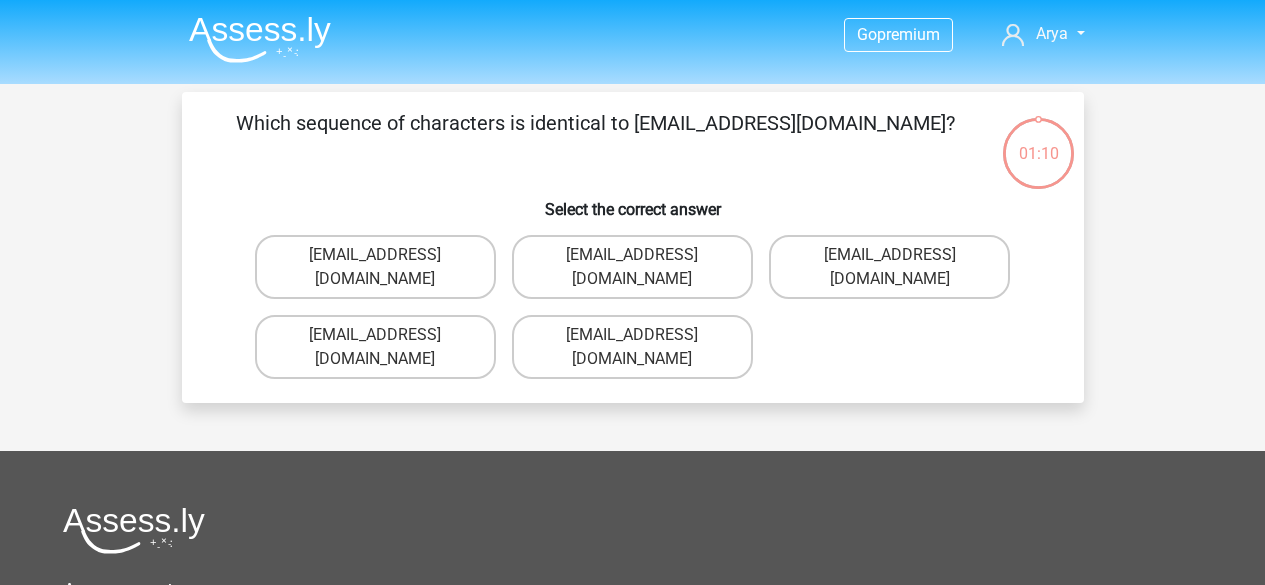 scroll, scrollTop: 0, scrollLeft: 0, axis: both 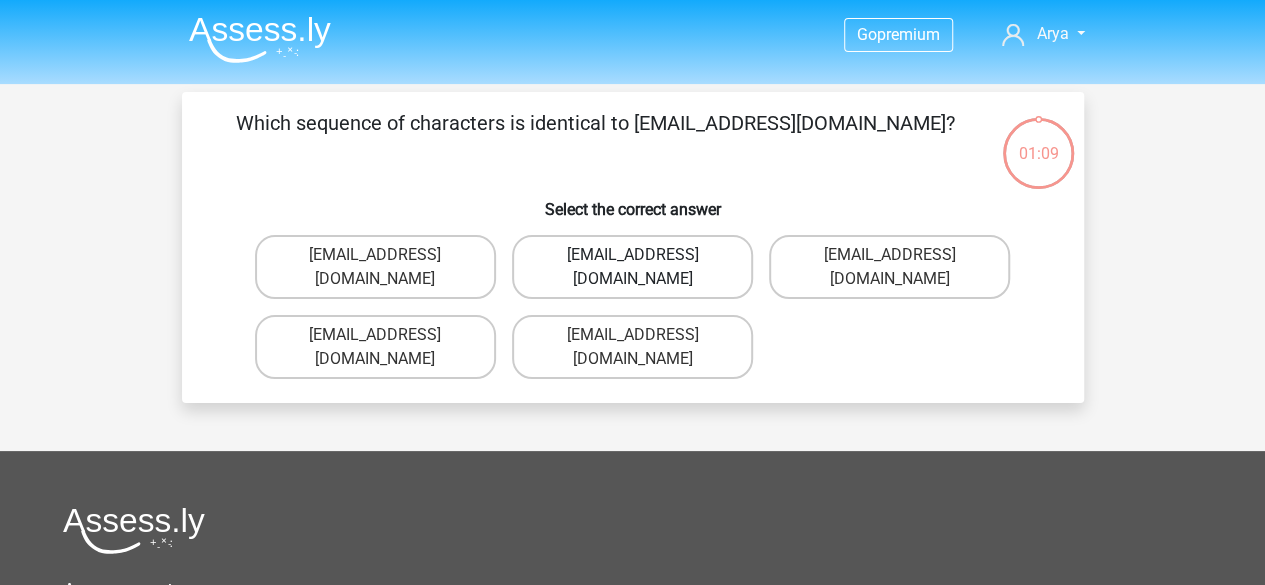 click on "[EMAIL_ADDRESS][DOMAIN_NAME]" at bounding box center (632, 267) 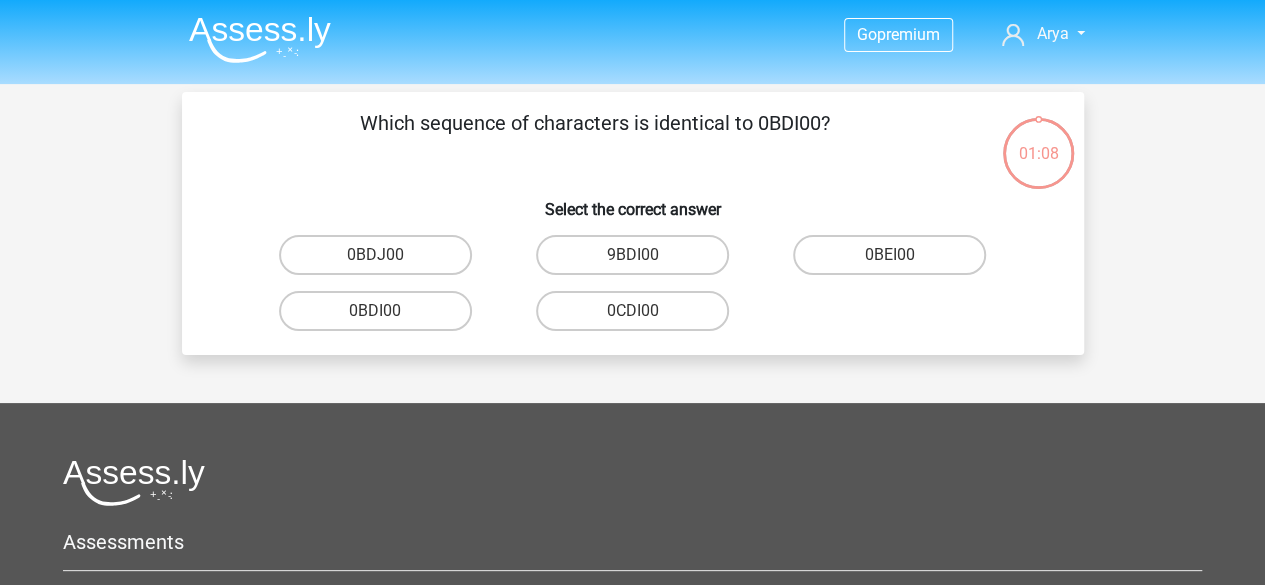 scroll, scrollTop: 92, scrollLeft: 0, axis: vertical 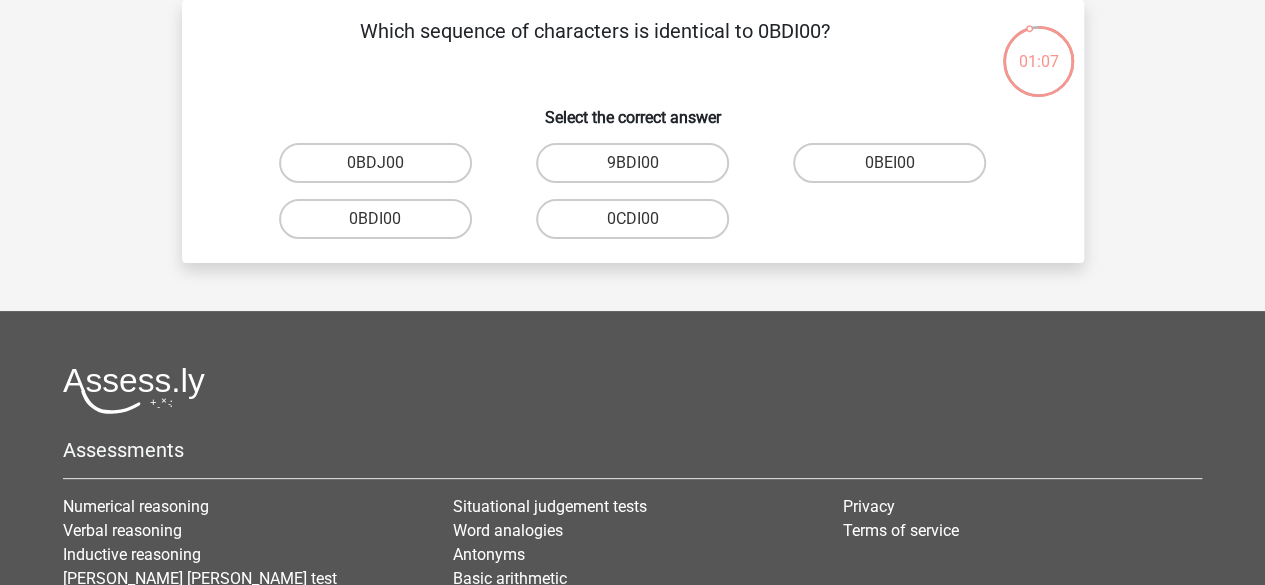 click on "0BDJ00" at bounding box center [381, 169] 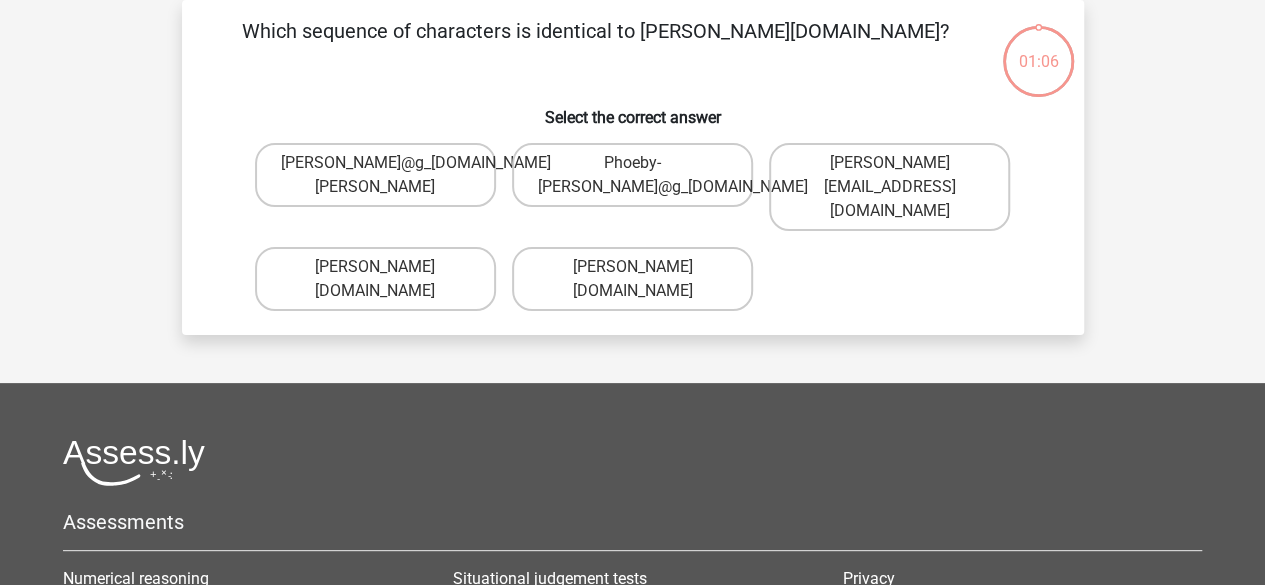 scroll, scrollTop: 0, scrollLeft: 0, axis: both 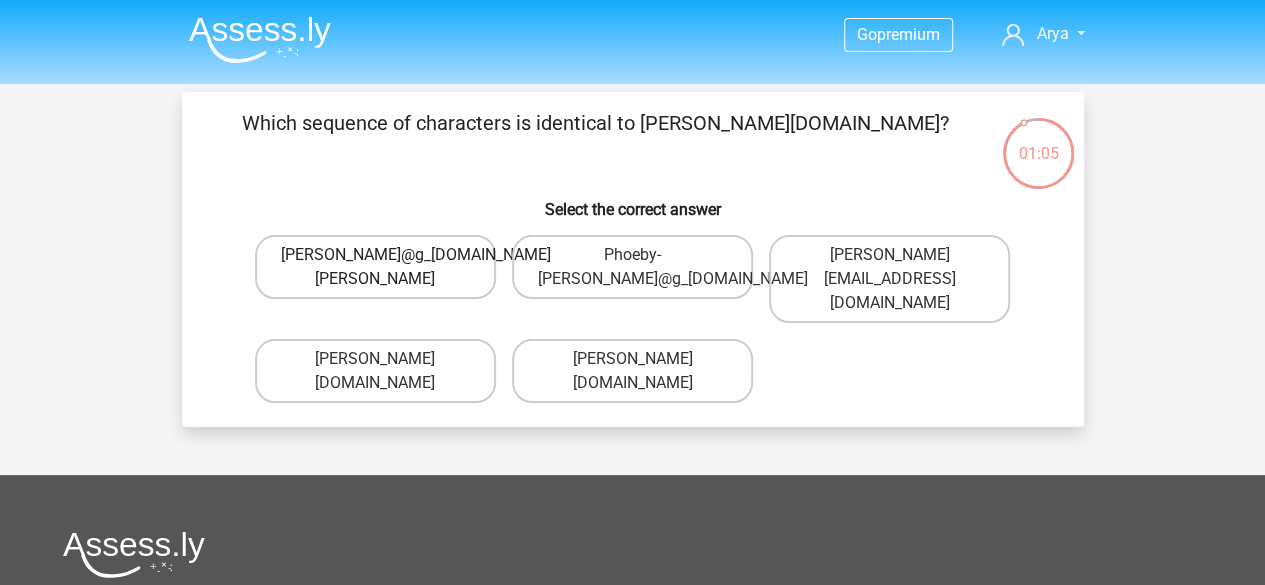 click on "Phoebe-Patterson@g_mail.gl" at bounding box center (375, 267) 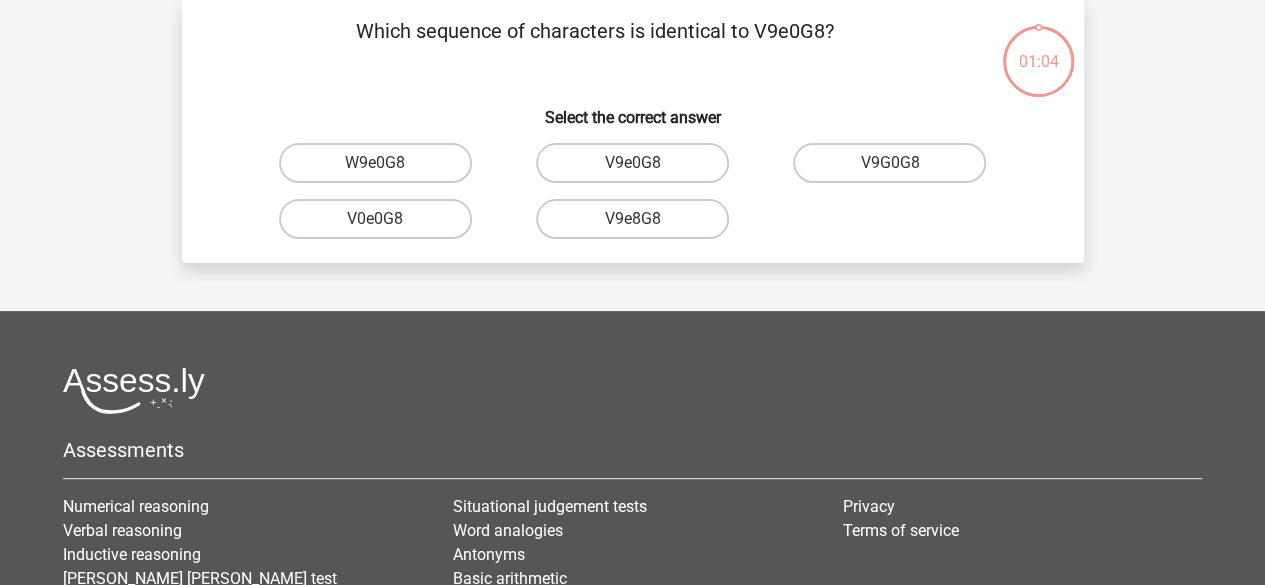 scroll, scrollTop: 0, scrollLeft: 0, axis: both 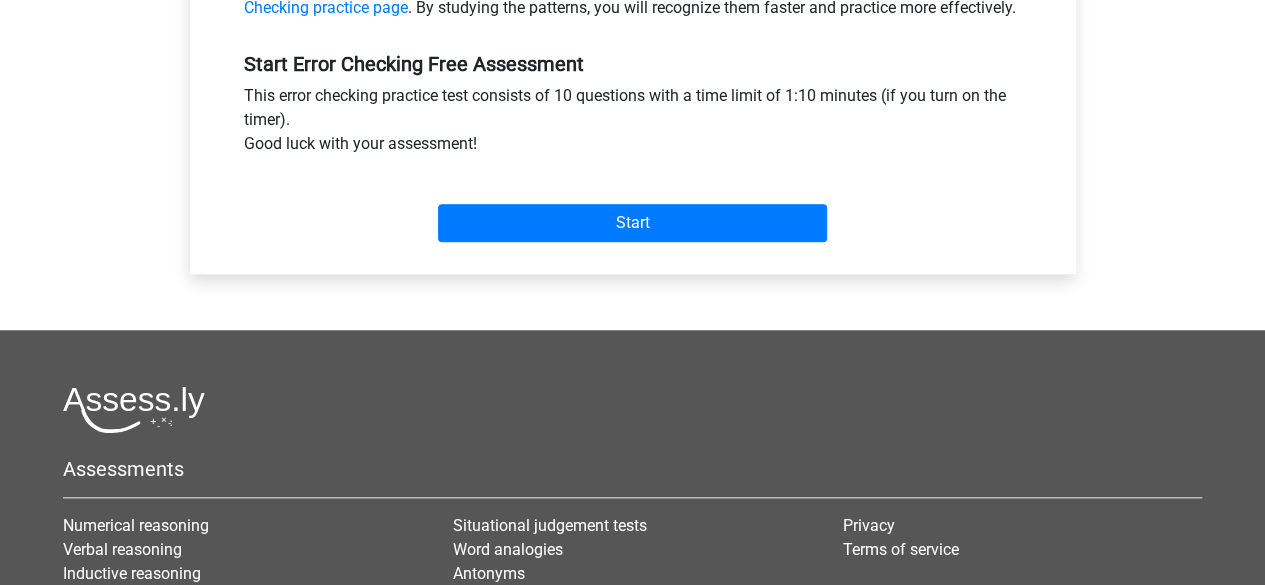 click on "Start" at bounding box center [632, 223] 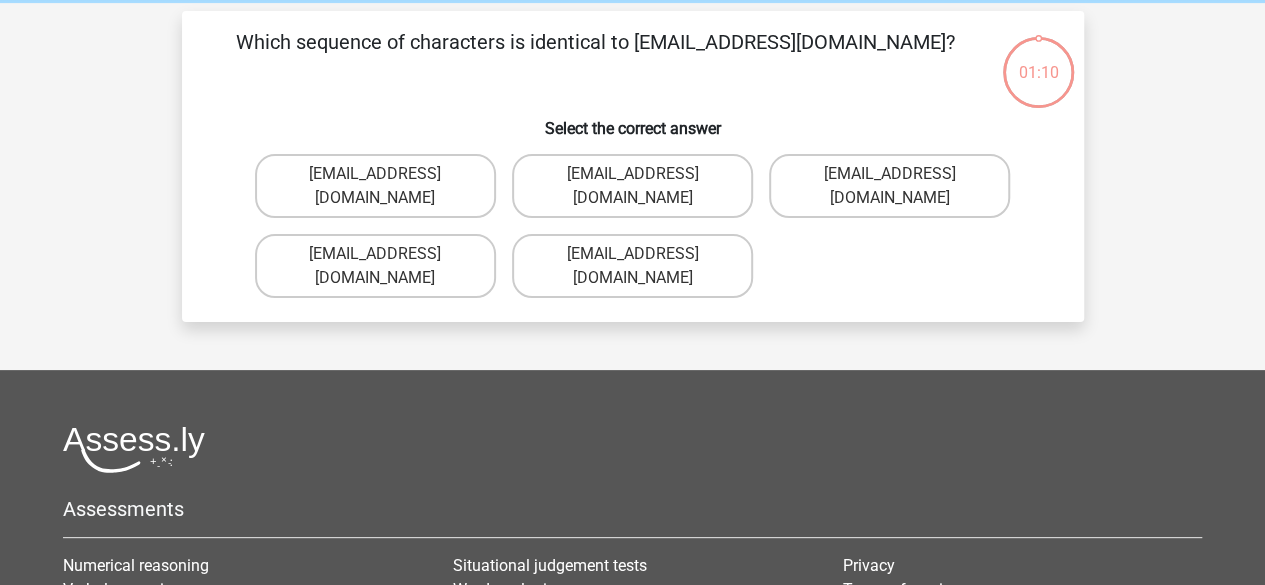 scroll, scrollTop: 48, scrollLeft: 0, axis: vertical 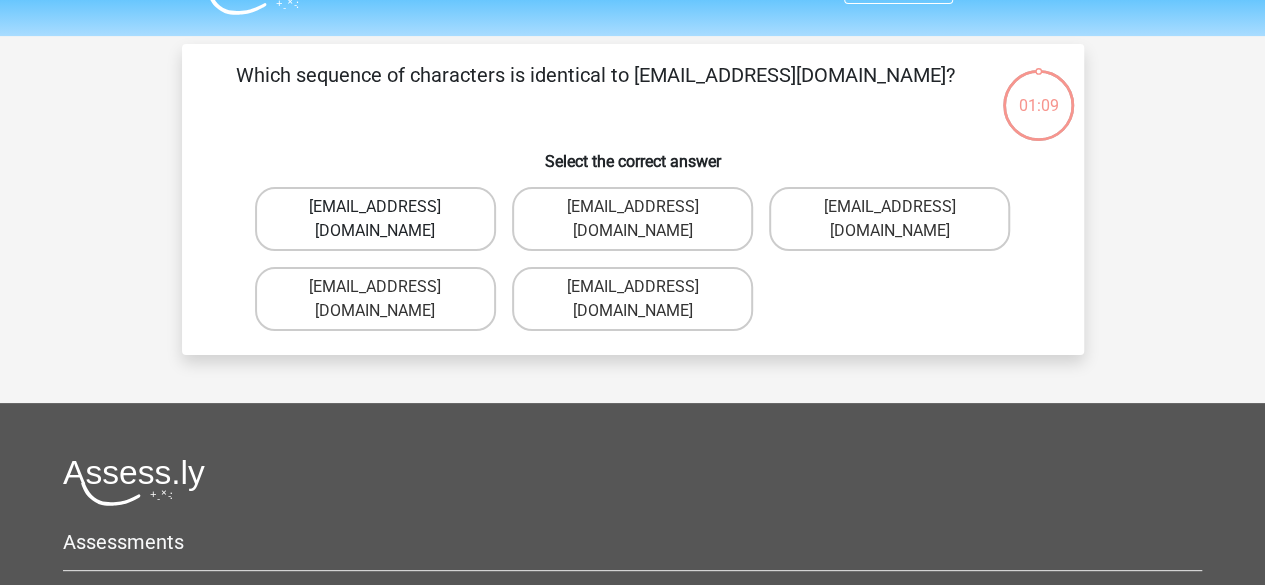 click on "Evie_Maede@jointmail.com.uk" at bounding box center (375, 219) 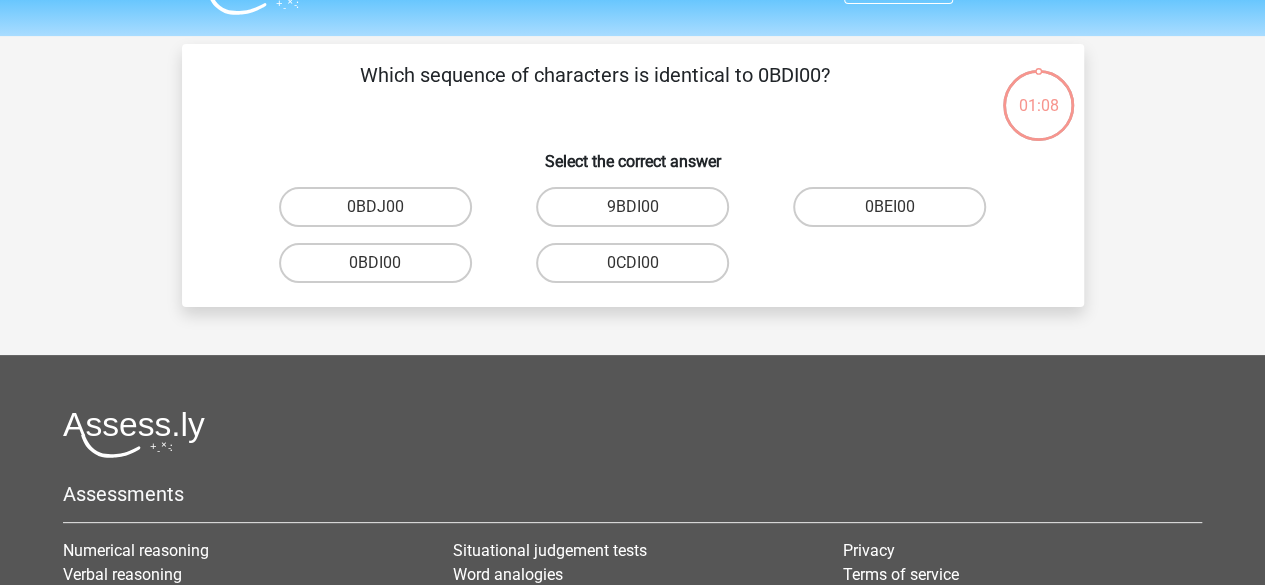 scroll, scrollTop: 92, scrollLeft: 0, axis: vertical 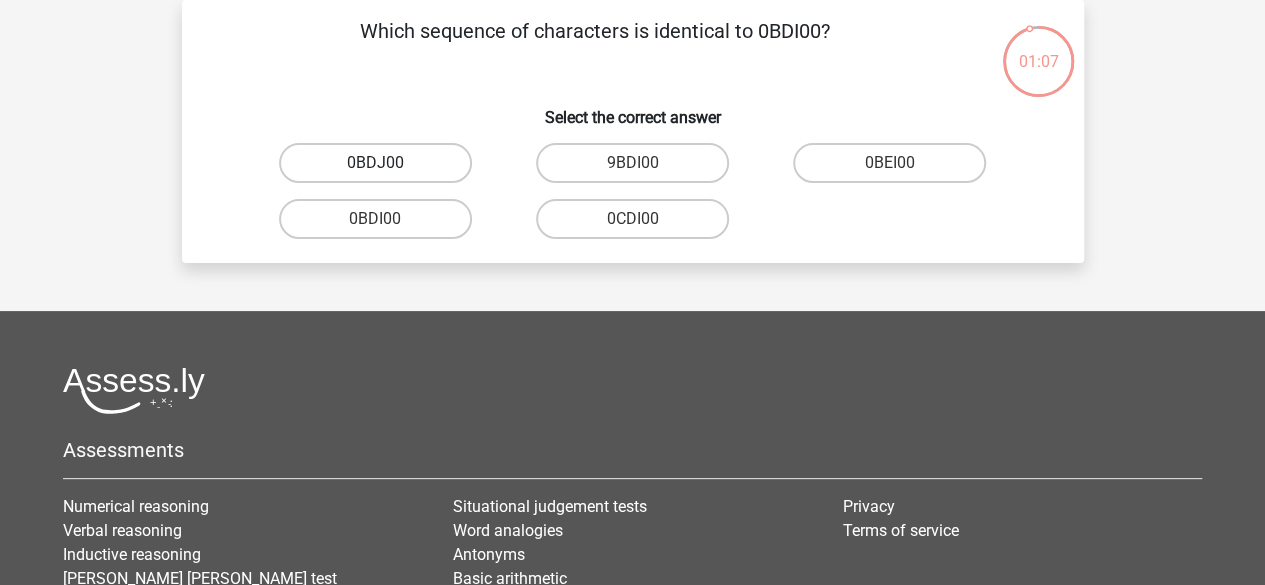 click on "0BDJ00" at bounding box center [375, 163] 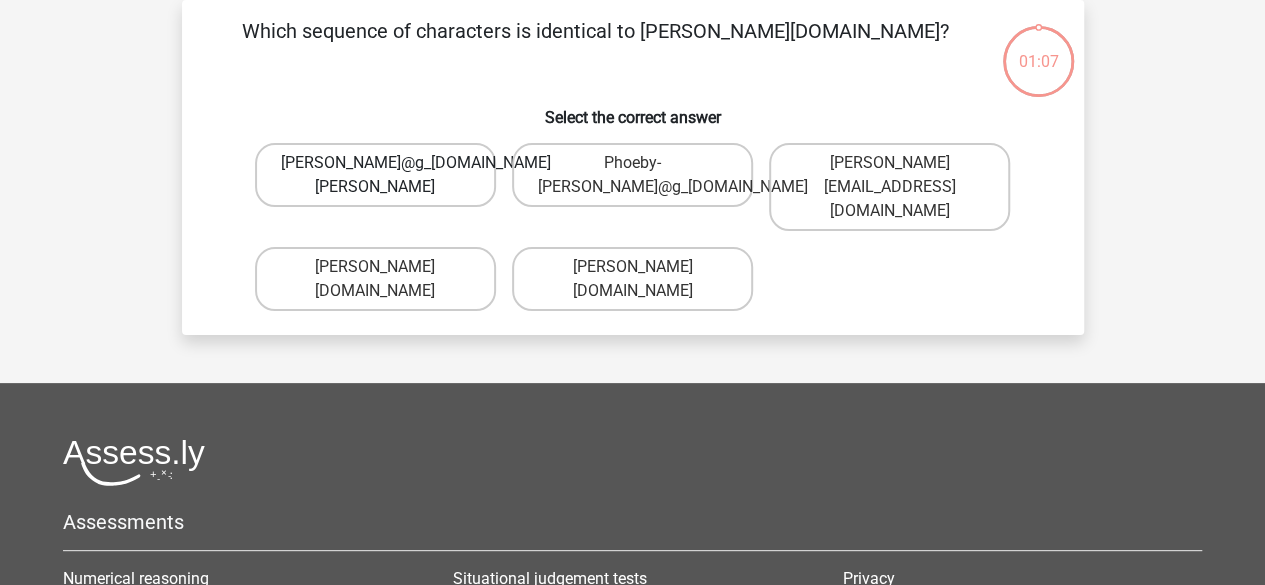 click on "Phoebe-Patterson@g_mail.gl" at bounding box center [375, 175] 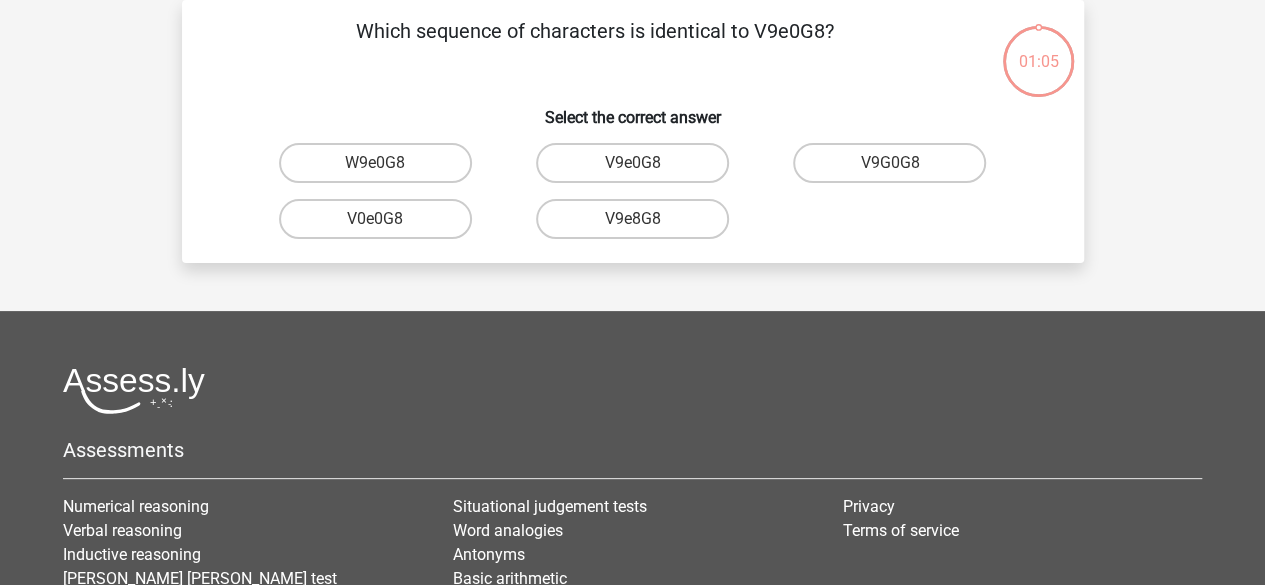 click on "W9e0G8" at bounding box center (375, 163) 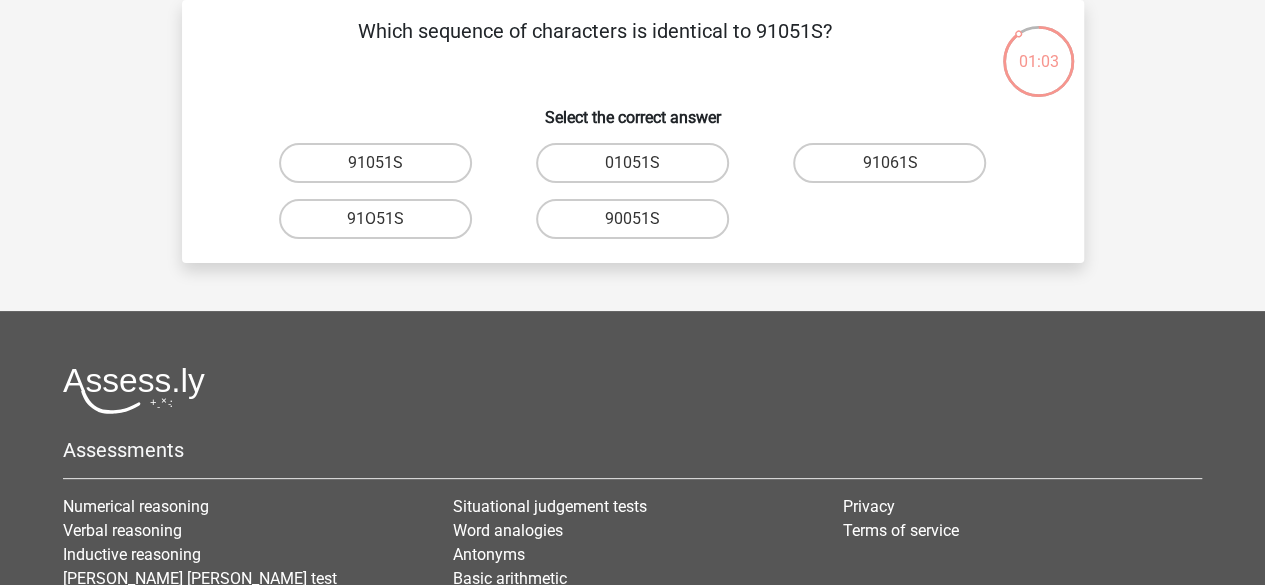 click on "91051S" at bounding box center (375, 163) 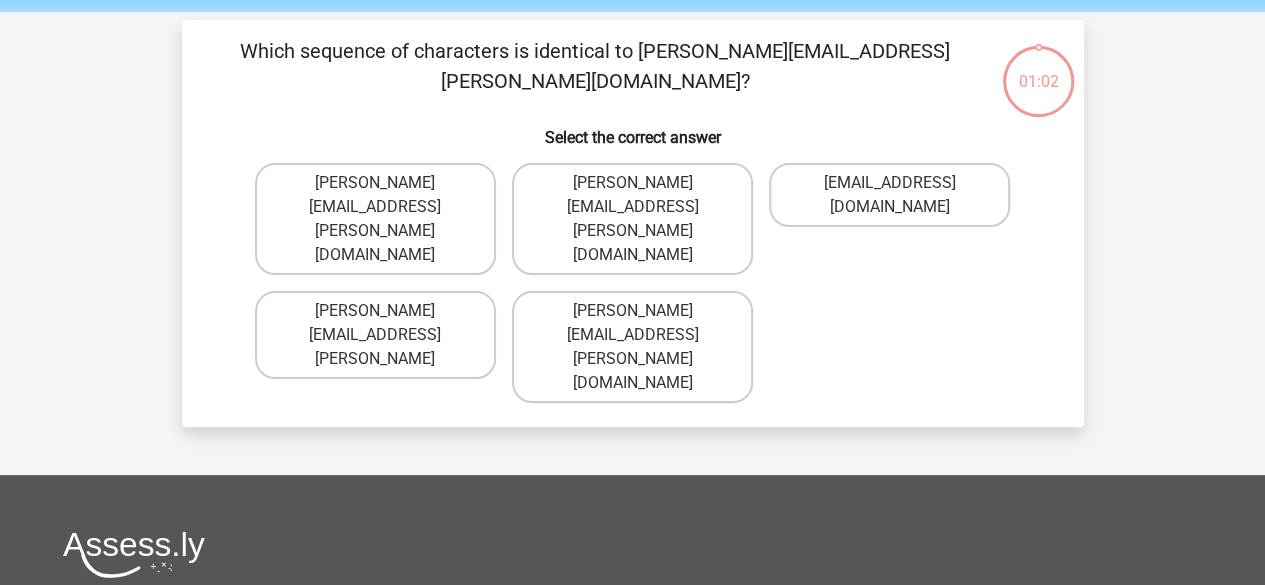 scroll, scrollTop: 71, scrollLeft: 0, axis: vertical 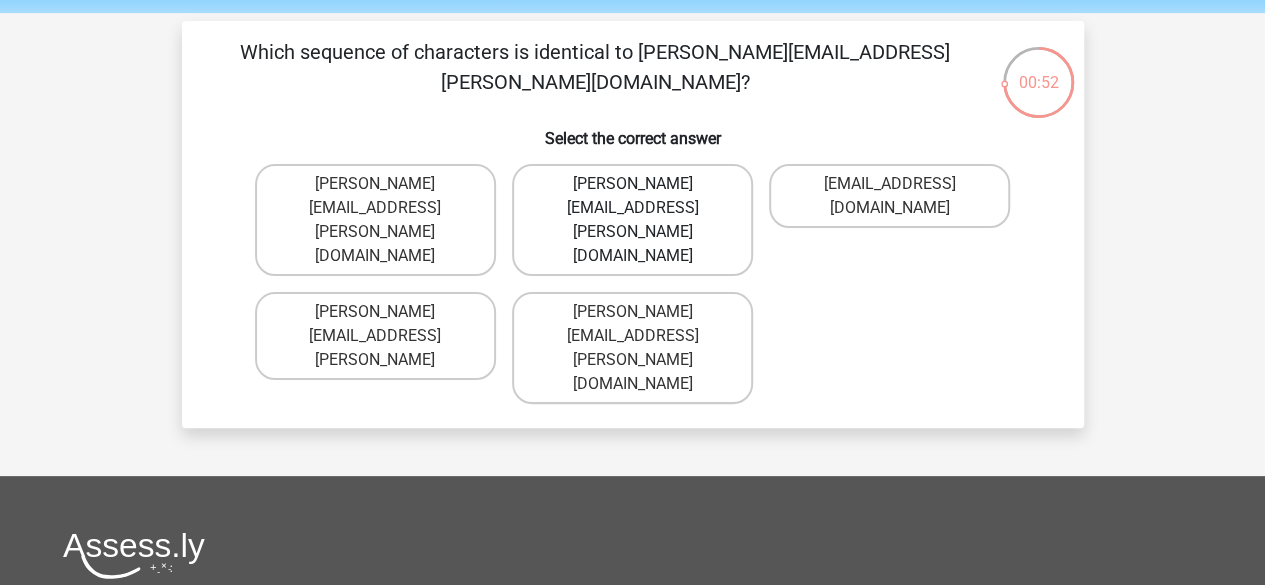 click on "Connor.Paterson@mailme.com" at bounding box center [632, 220] 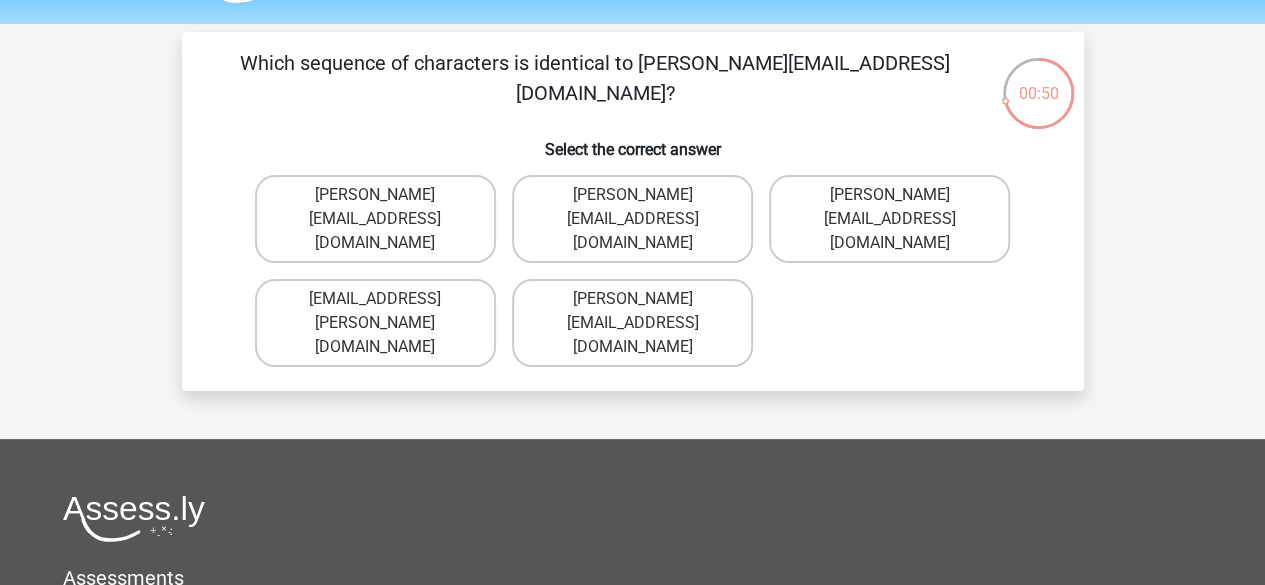 scroll, scrollTop: 56, scrollLeft: 0, axis: vertical 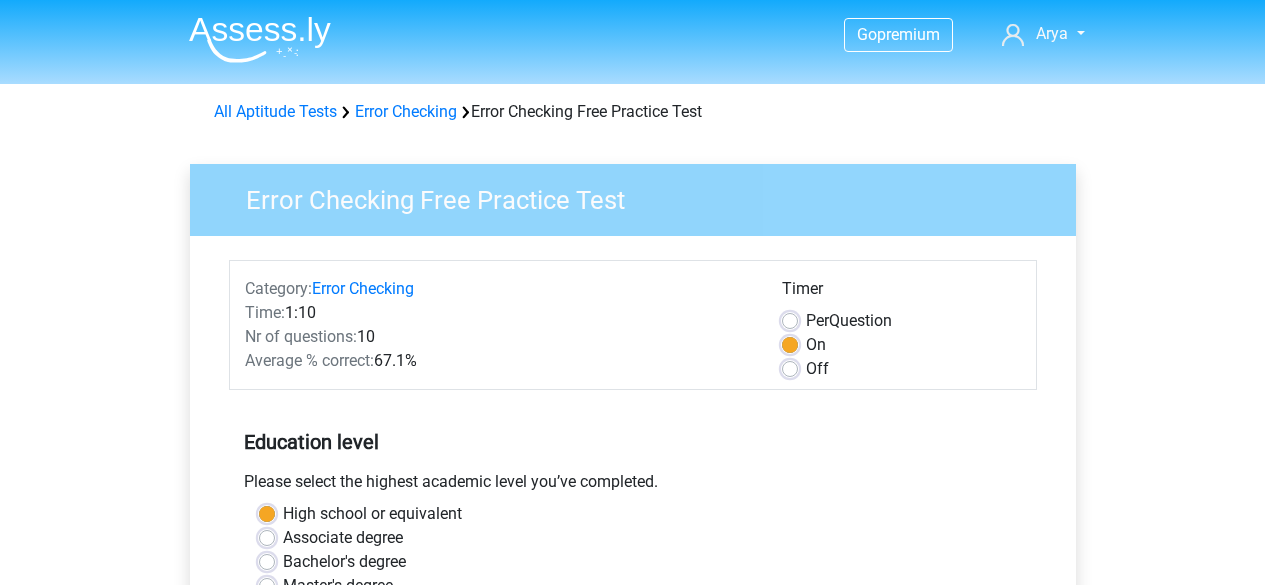 click on "Start" at bounding box center (632, 921) 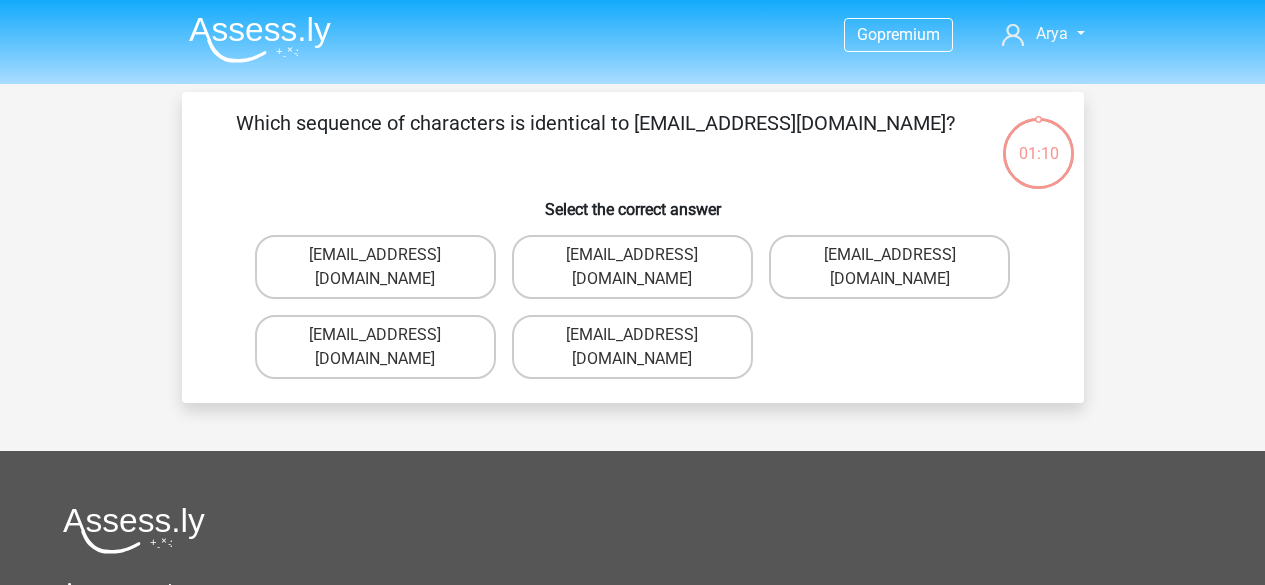 scroll, scrollTop: 0, scrollLeft: 0, axis: both 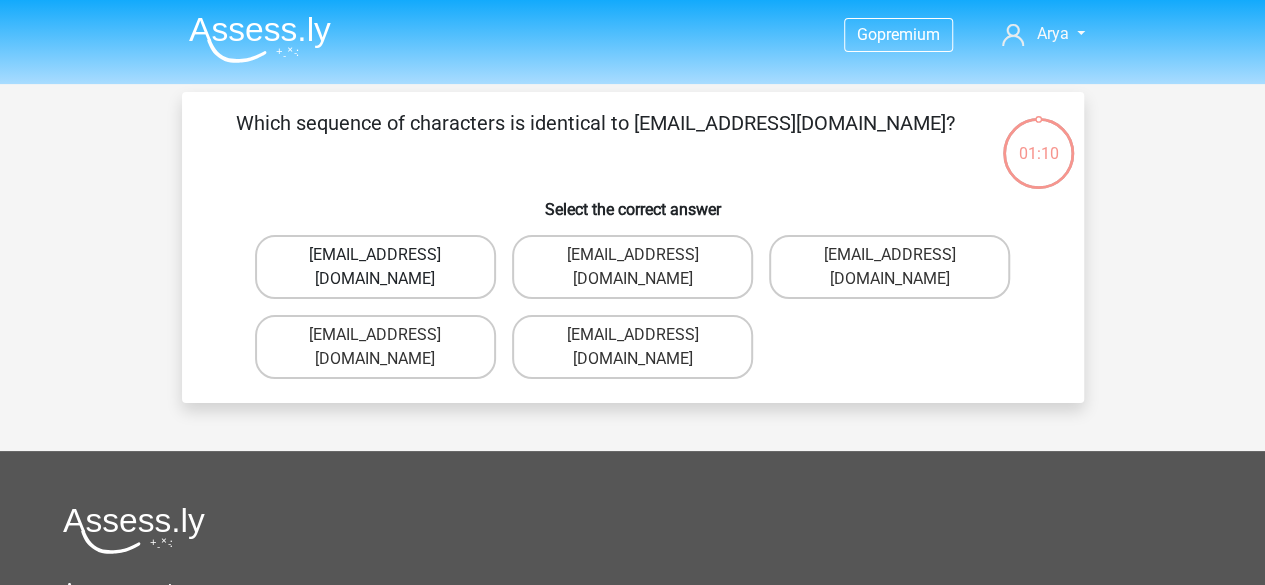 click on "Evie_Maede@jointmail.com.uk" at bounding box center (375, 267) 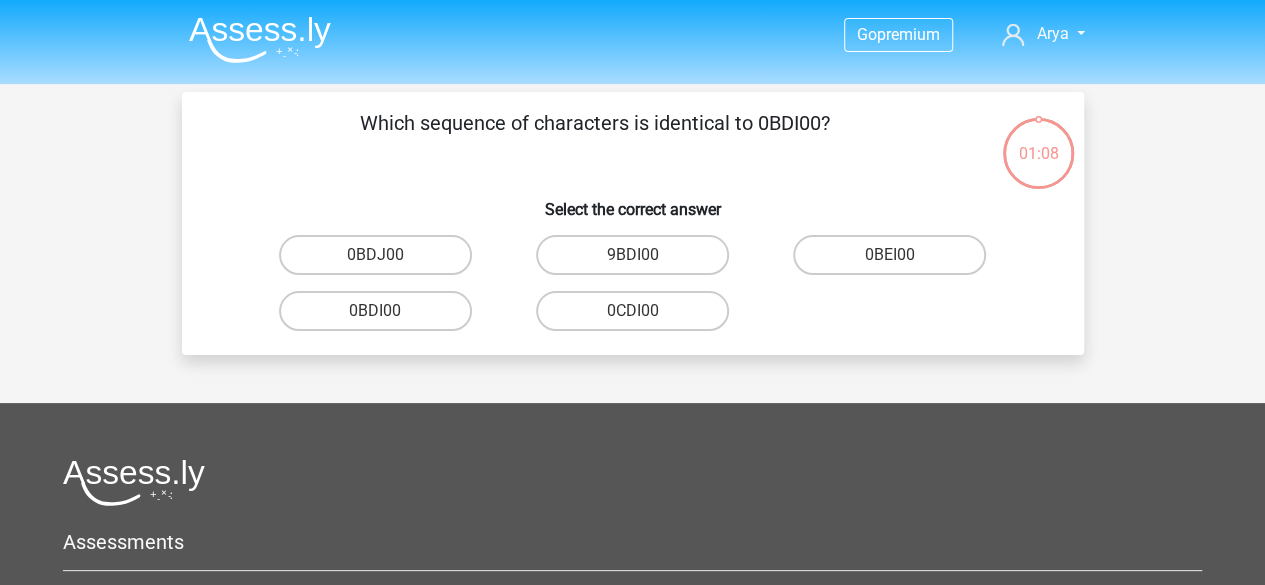 scroll, scrollTop: 92, scrollLeft: 0, axis: vertical 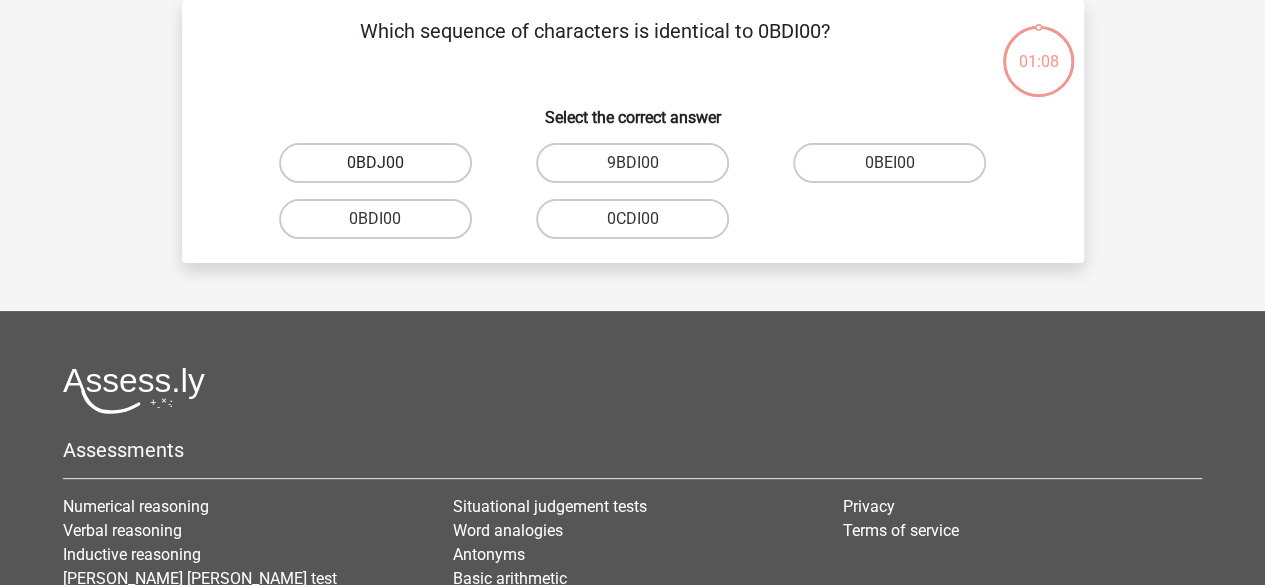 click on "0BDJ00" at bounding box center [375, 163] 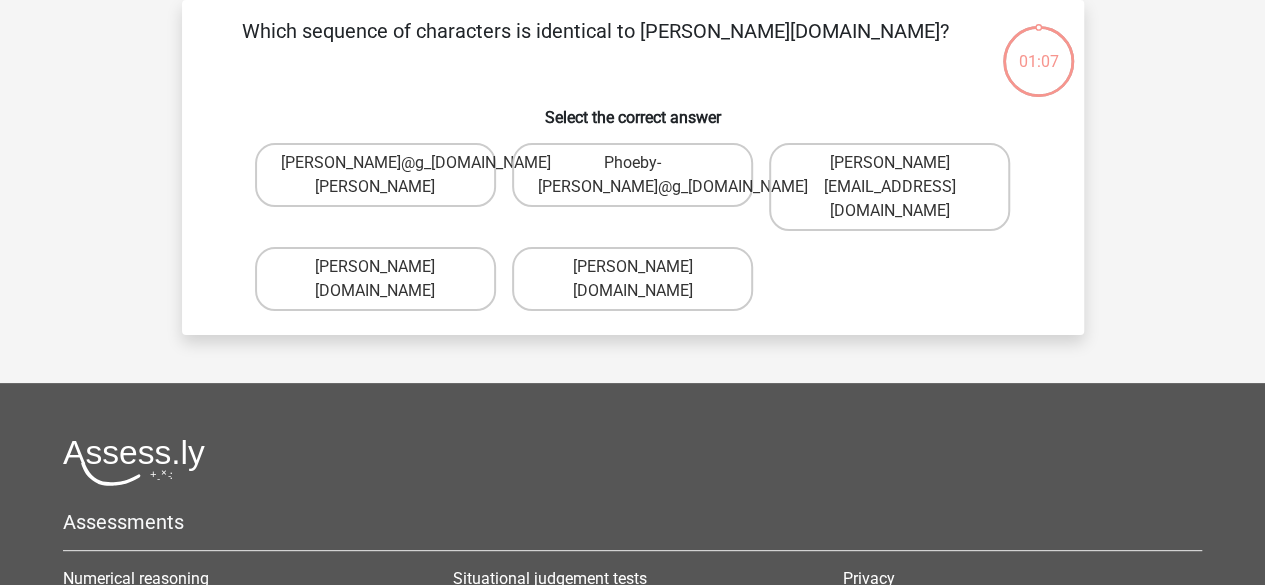 click on "Phoebe-Patterson@g_mail.gl" at bounding box center (375, 175) 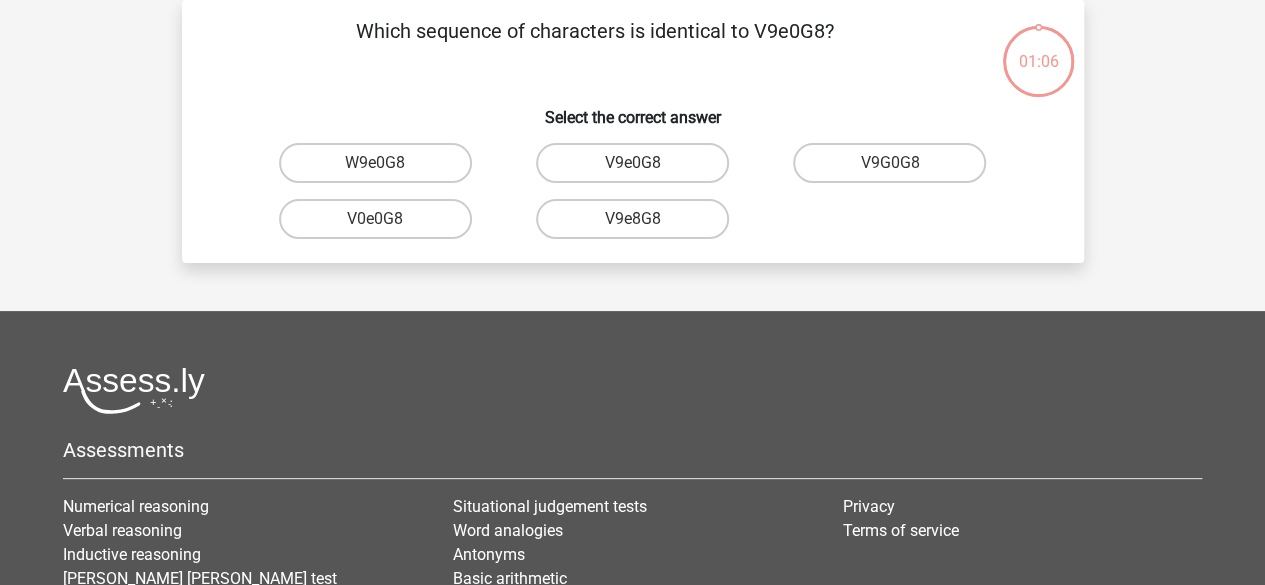 click on "W9e0G8" at bounding box center (375, 163) 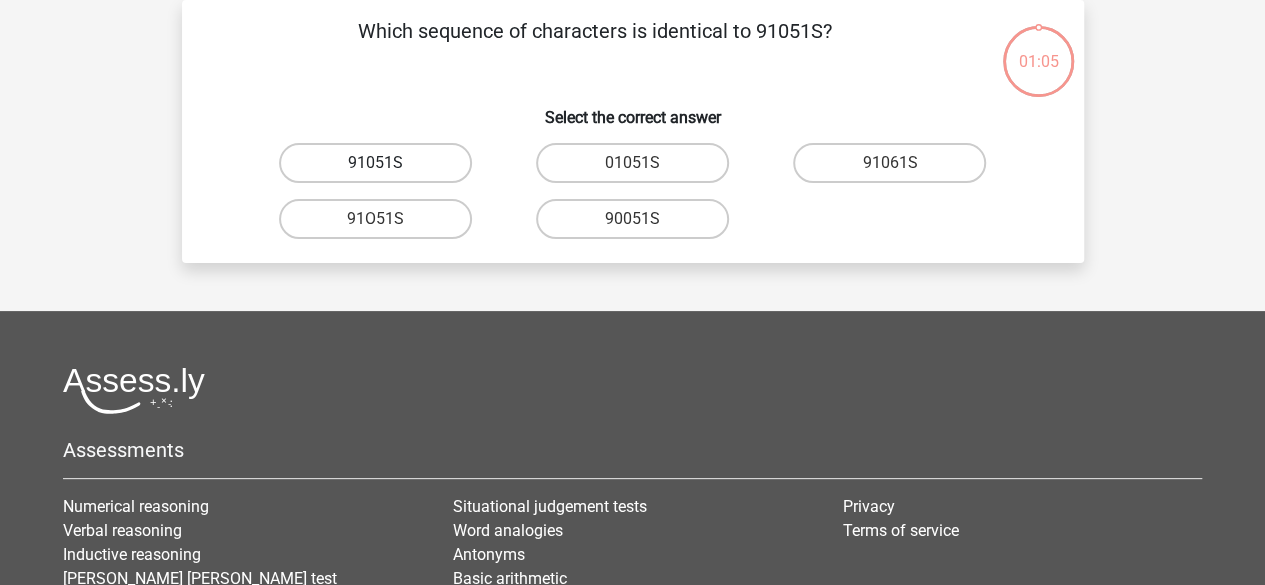 click on "91051S" at bounding box center [375, 163] 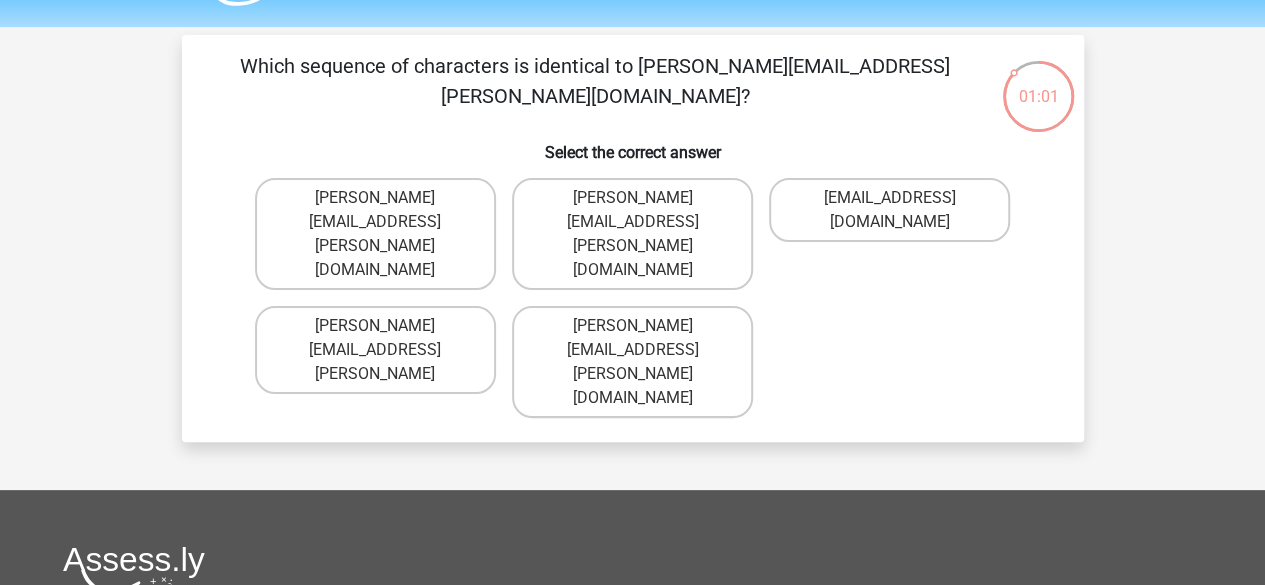 scroll, scrollTop: 53, scrollLeft: 0, axis: vertical 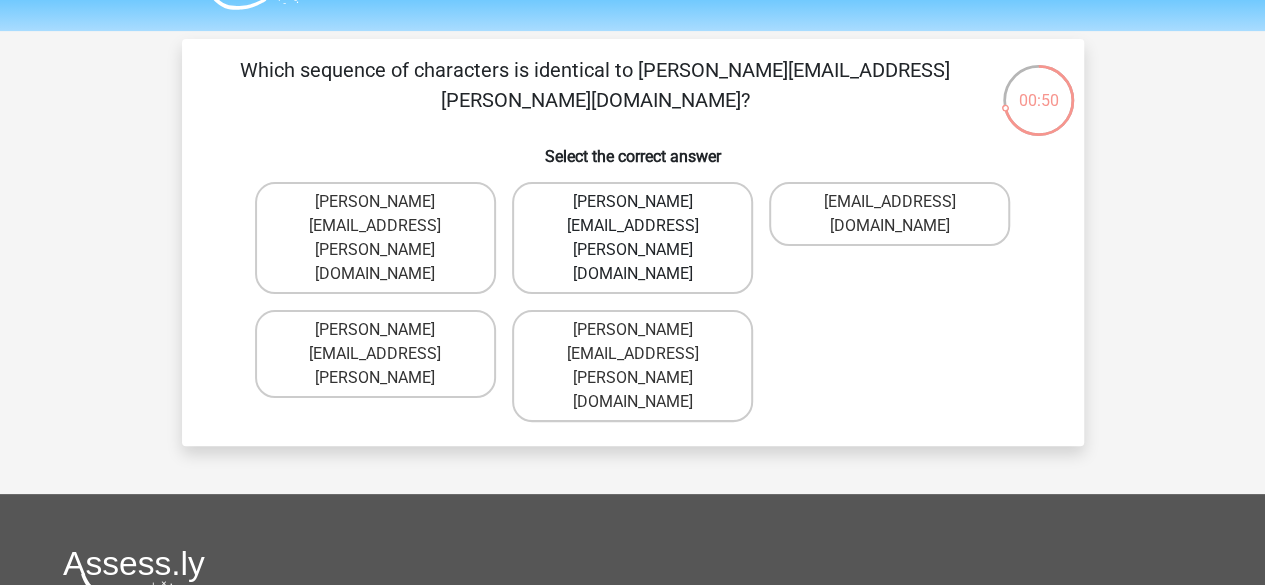 click on "Connor.Paterson@mailme.com" at bounding box center [632, 238] 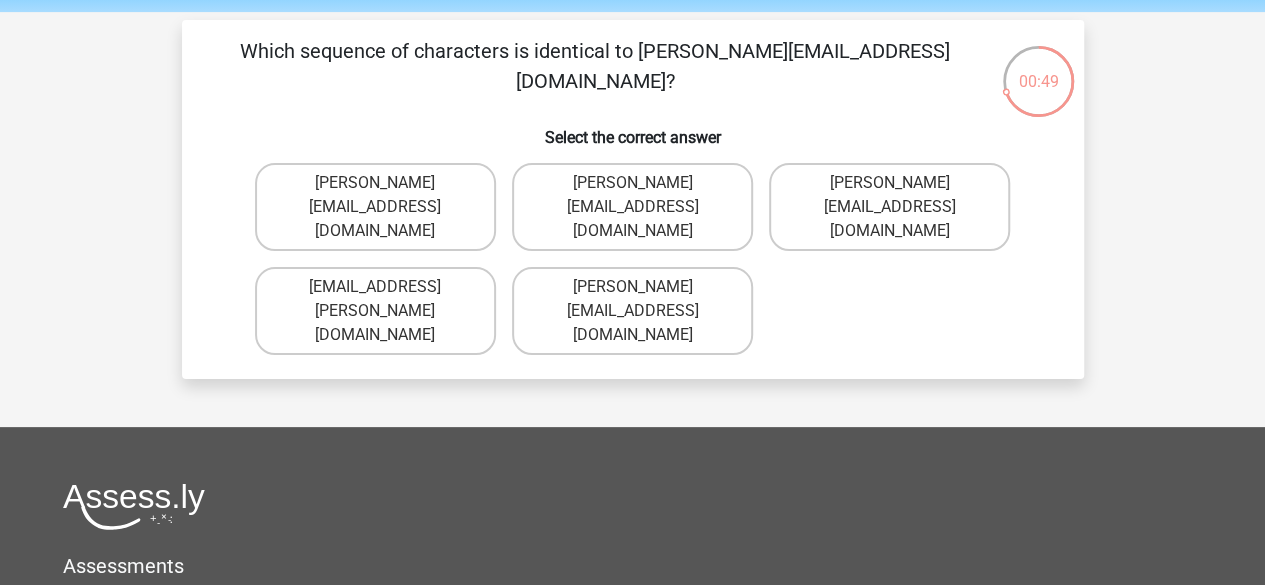 scroll, scrollTop: 68, scrollLeft: 0, axis: vertical 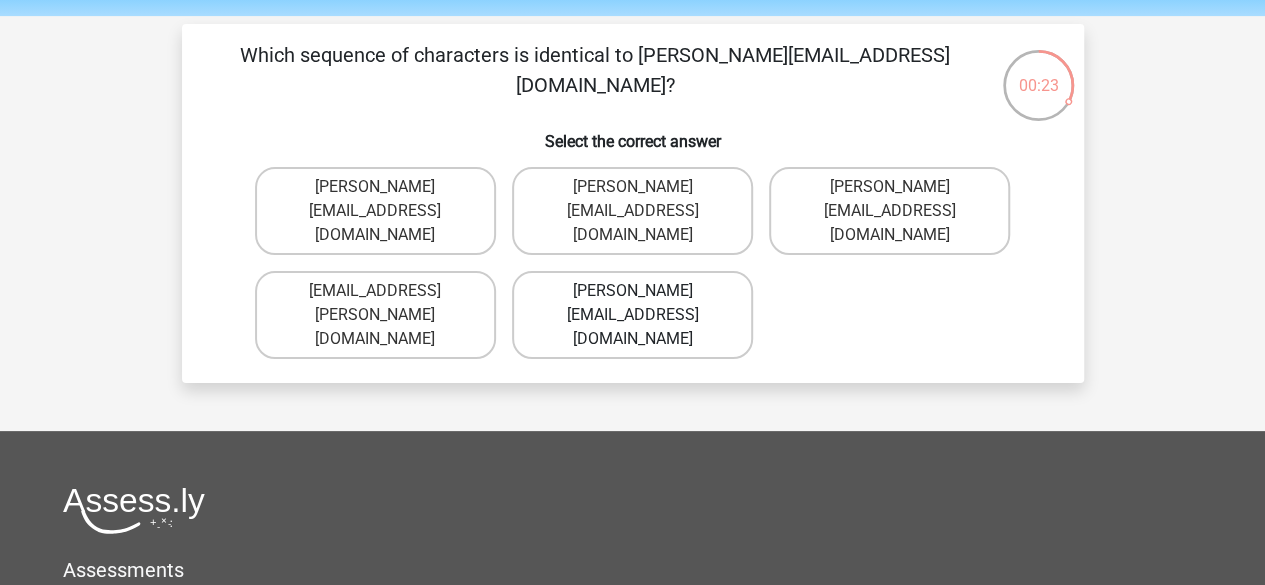 click on "Ava-Carroll@mailme.uk.com" at bounding box center (632, 315) 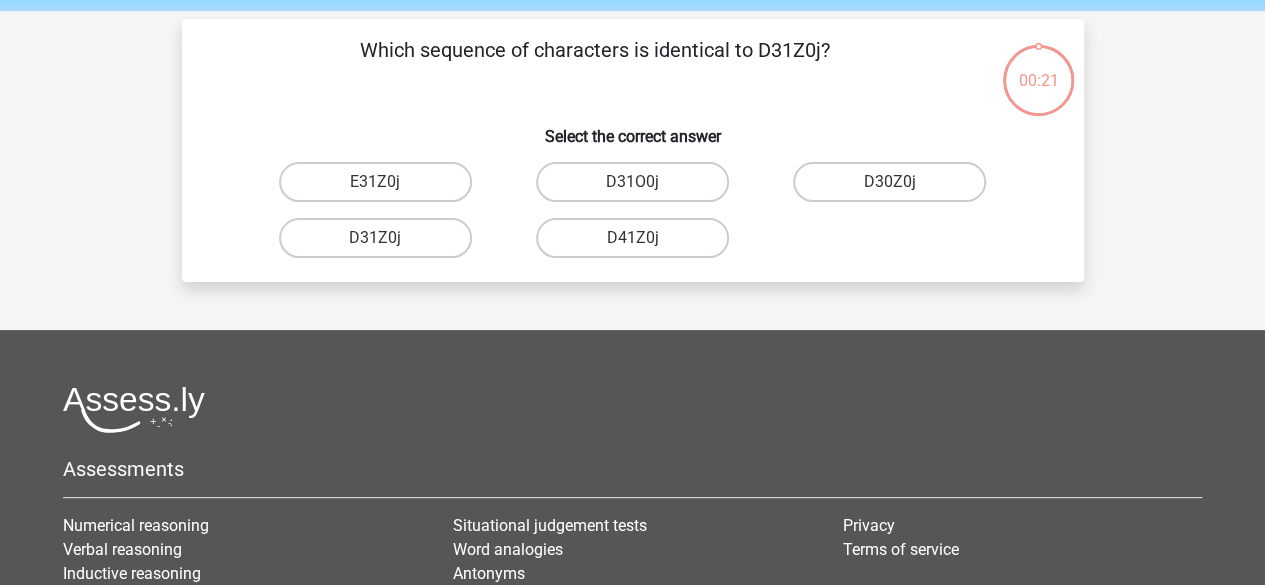 scroll, scrollTop: 66, scrollLeft: 0, axis: vertical 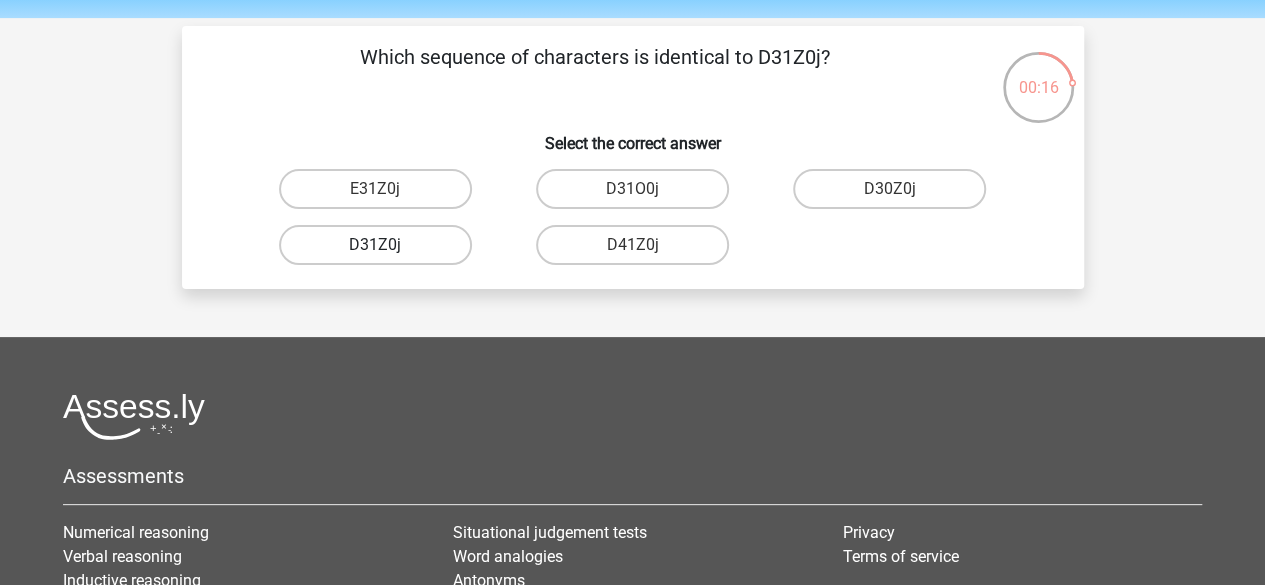 click on "D31Z0j" at bounding box center (375, 245) 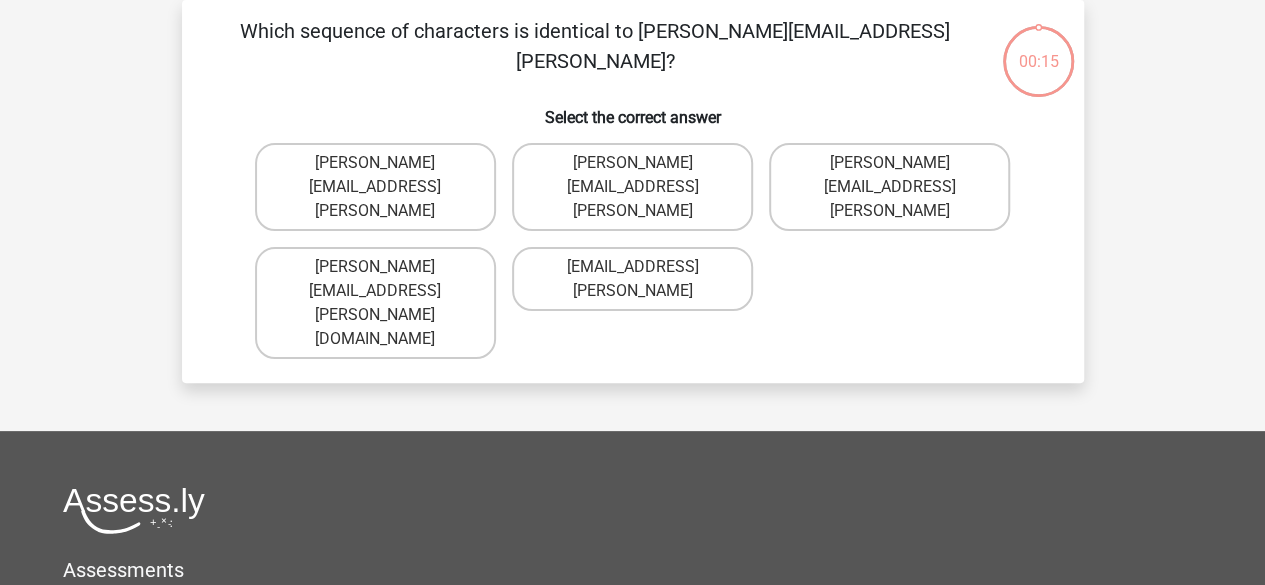 scroll, scrollTop: 68, scrollLeft: 0, axis: vertical 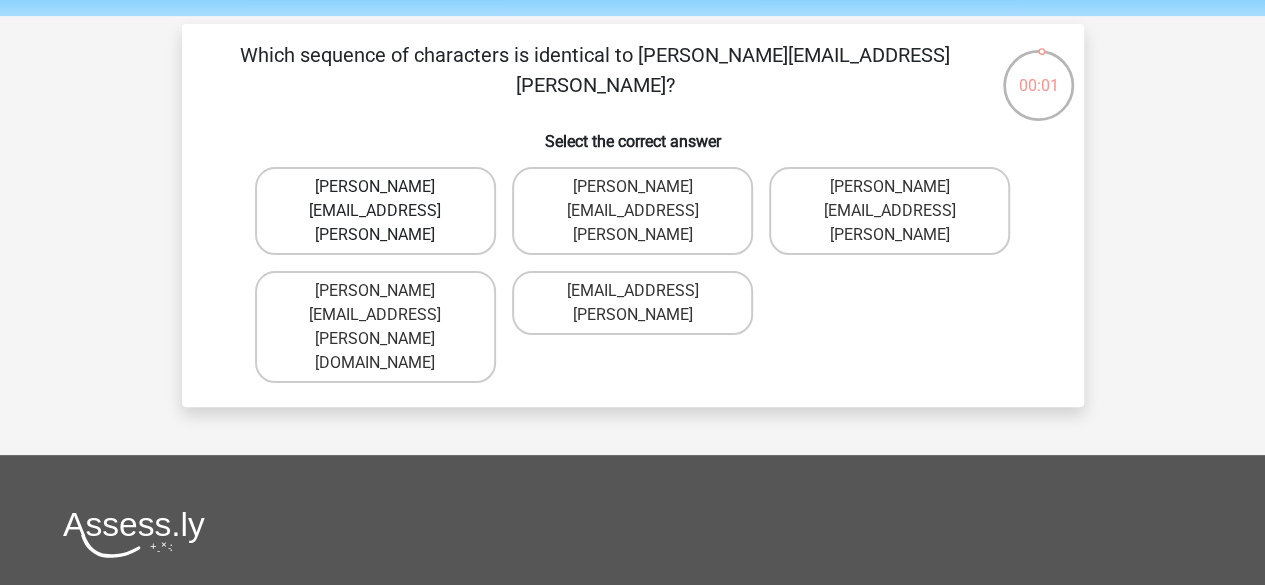 click on "Arthur.Bradley@mailme.coo" at bounding box center [375, 211] 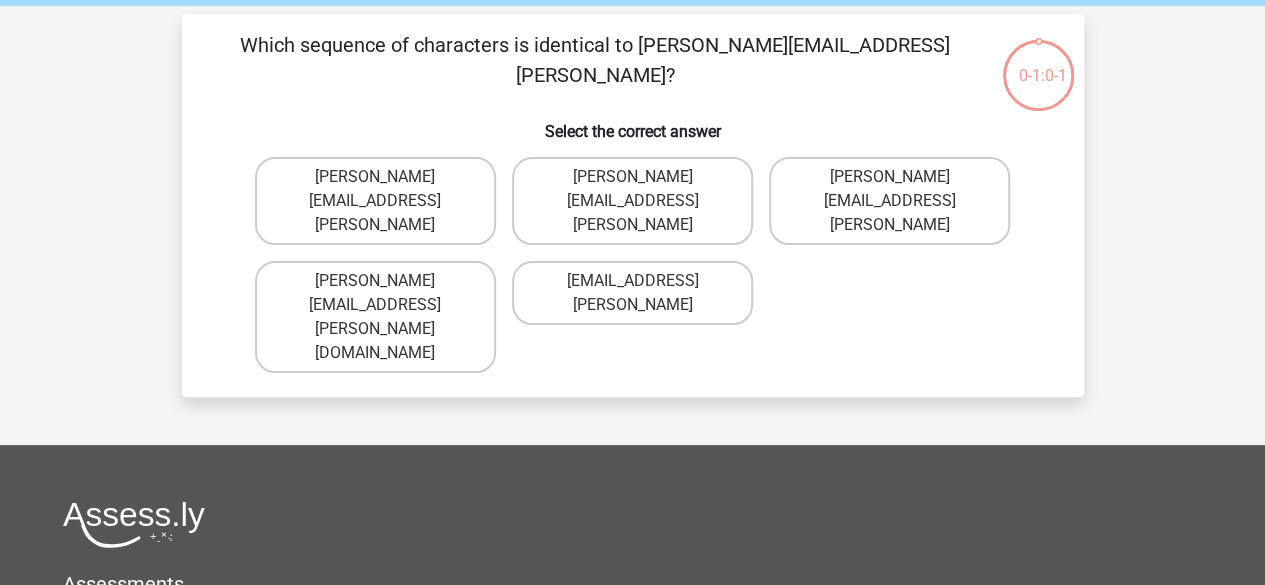 scroll, scrollTop: 67, scrollLeft: 0, axis: vertical 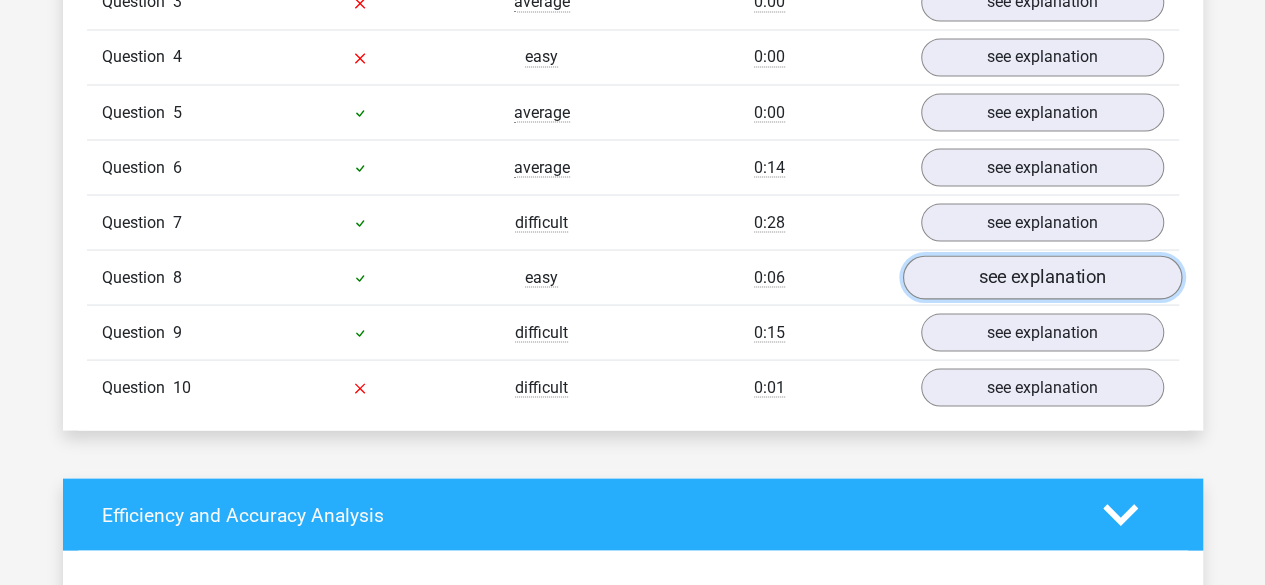 click on "see explanation" at bounding box center [1041, 278] 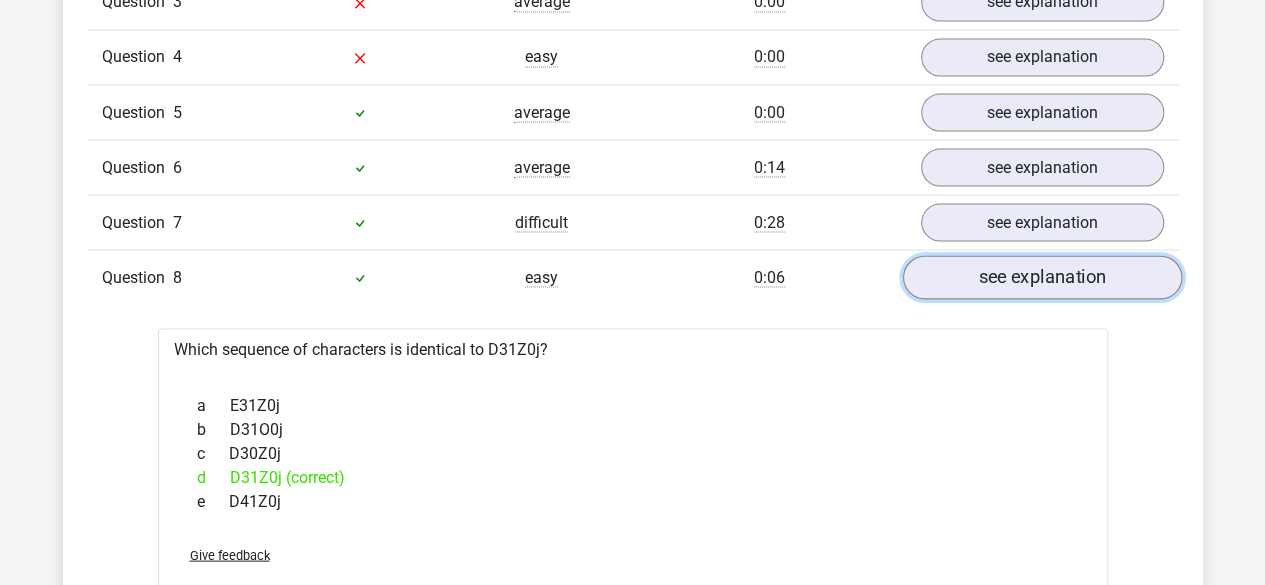 click on "see explanation" at bounding box center [1041, 278] 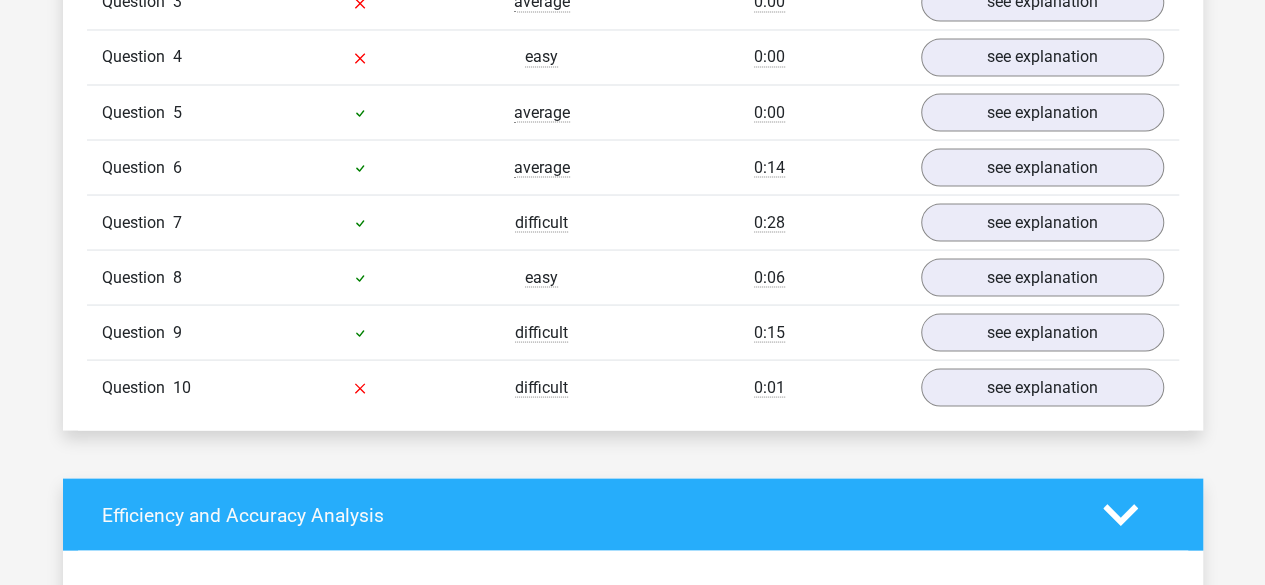 click on "Question
9
difficult
0:15
see explanation" at bounding box center [633, 331] 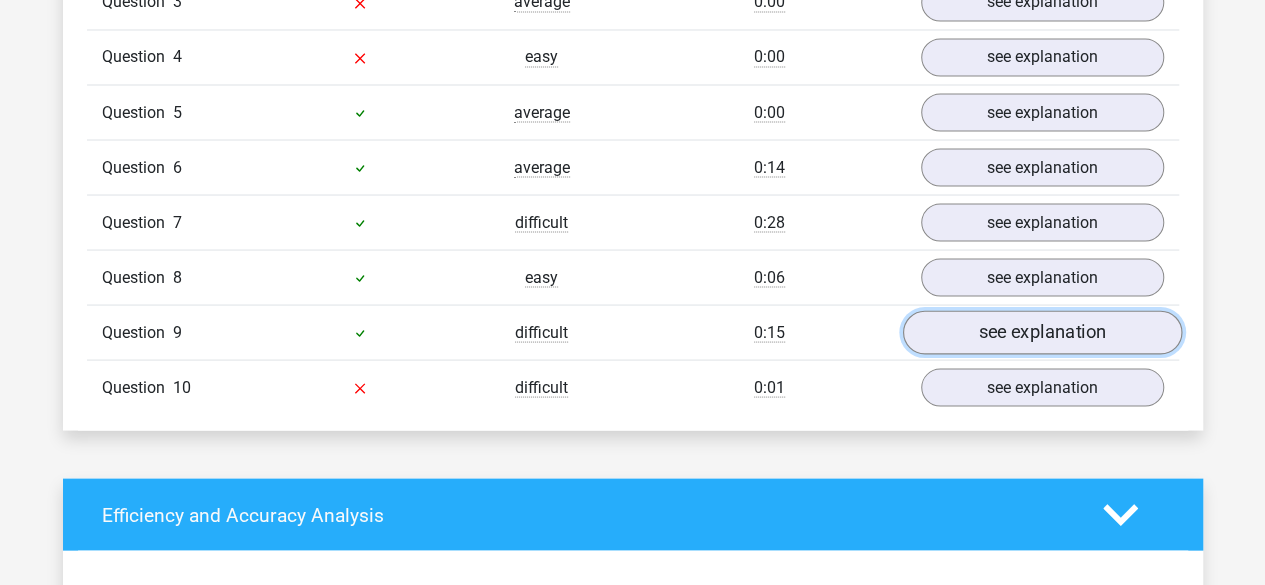 click on "see explanation" at bounding box center (1041, 333) 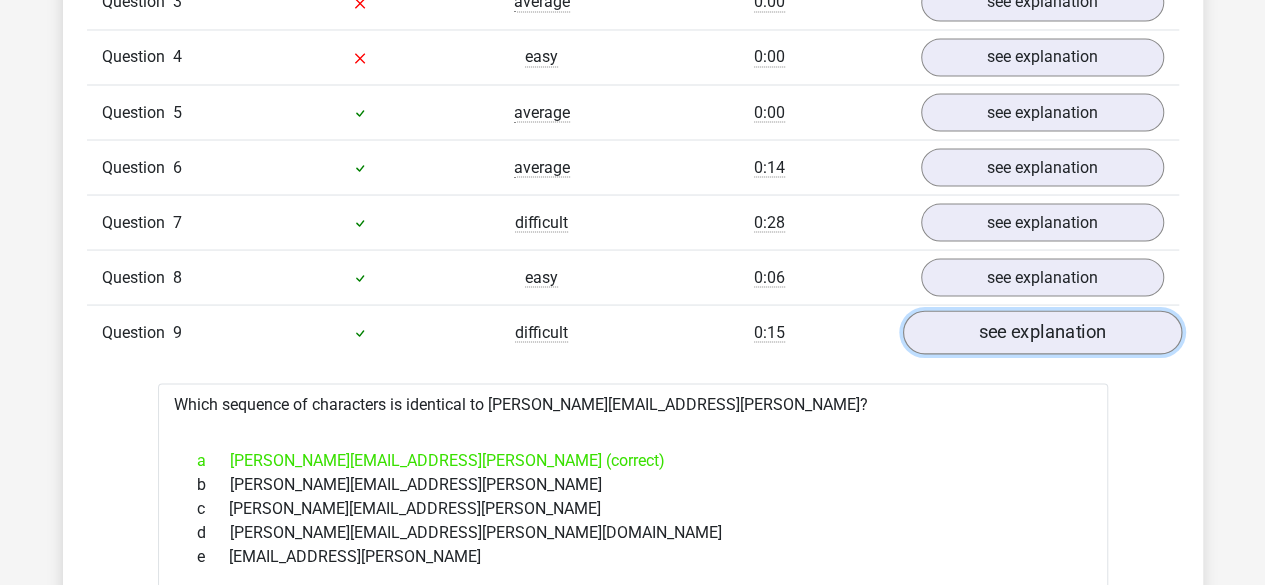 click on "see explanation" at bounding box center (1041, 333) 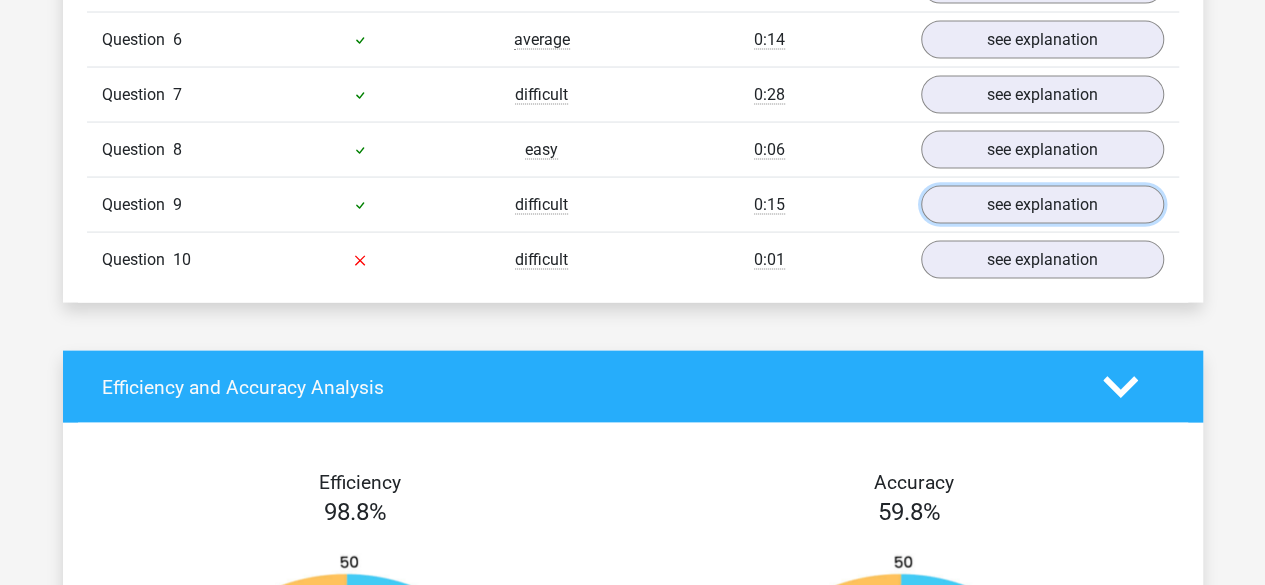 scroll, scrollTop: 1951, scrollLeft: 0, axis: vertical 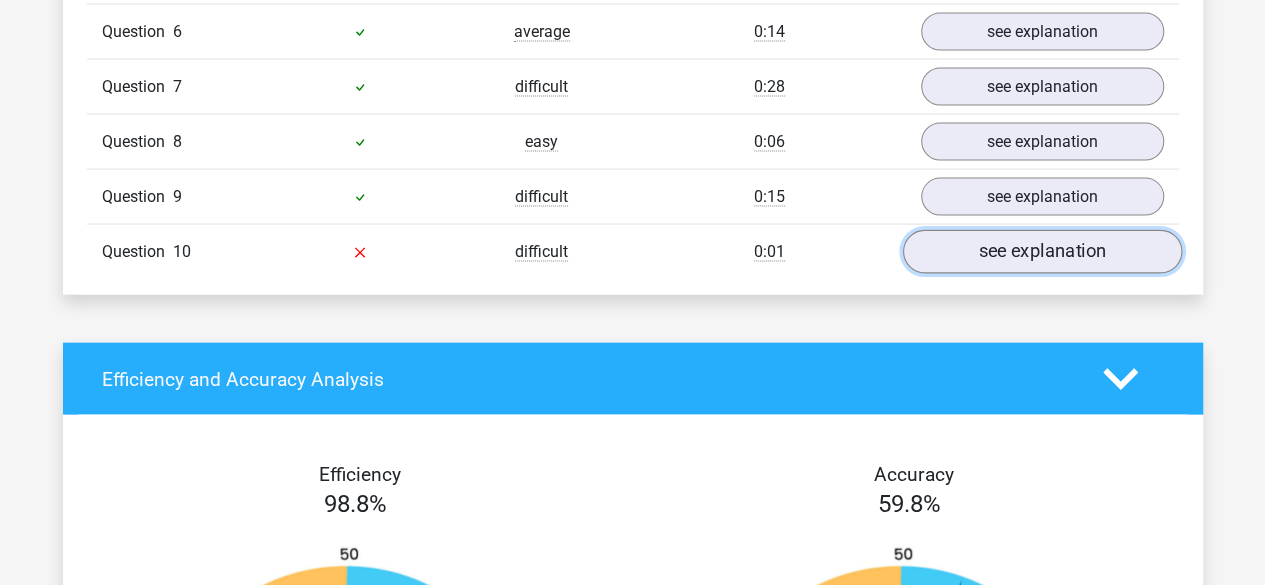 click on "see explanation" at bounding box center [1041, 253] 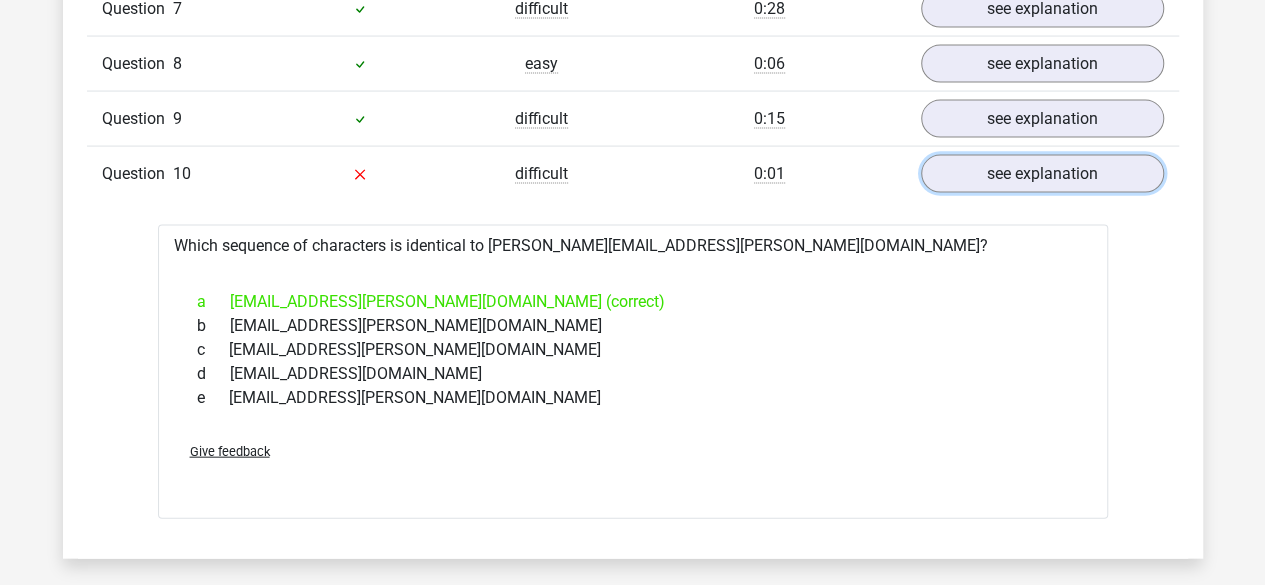 scroll, scrollTop: 2031, scrollLeft: 0, axis: vertical 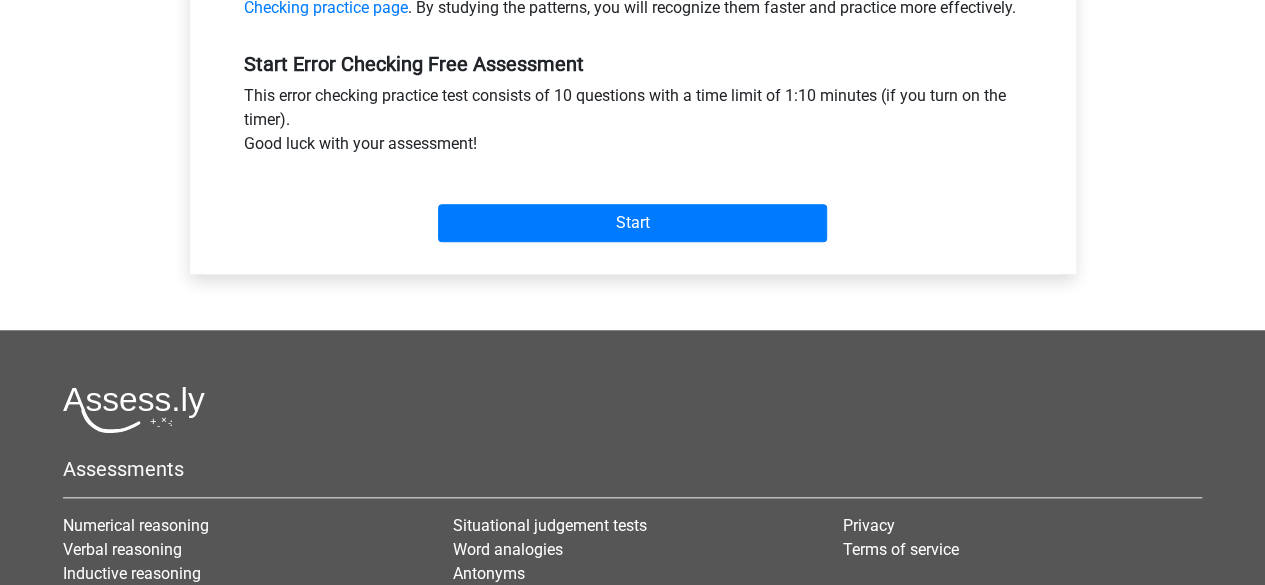 click on "This
error checking
practice test consists of
10
questions with a time limit of
1:10
minutes (if you turn on the timer).
Good luck with your assessment!" at bounding box center (633, 124) 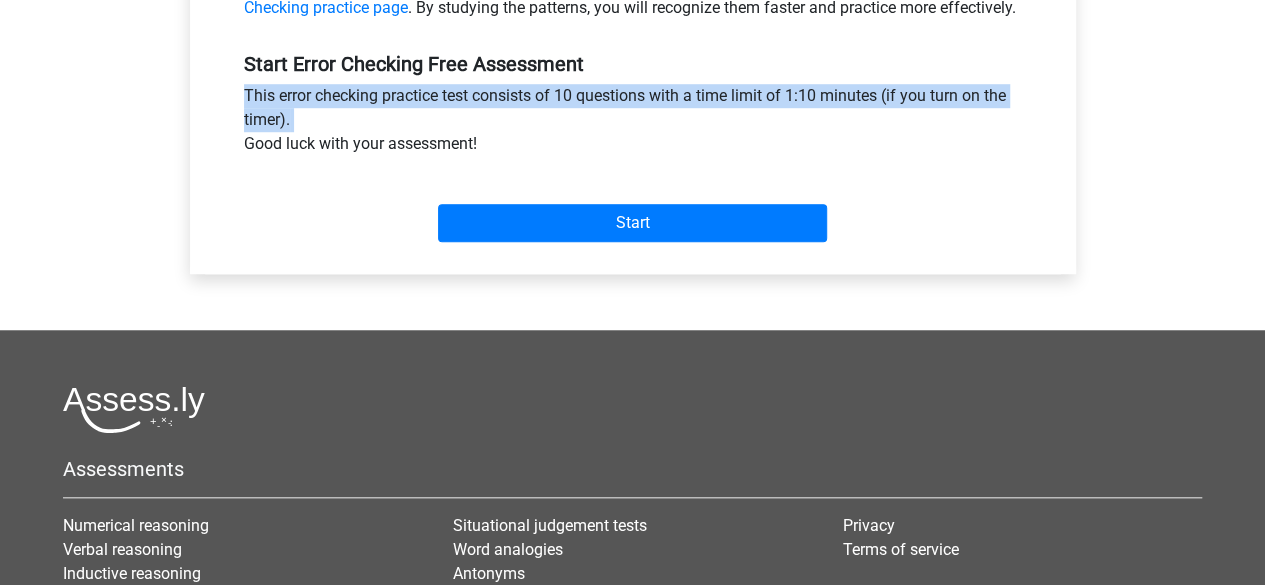 click on "This
error checking
practice test consists of
10
questions with a time limit of
1:10
minutes (if you turn on the timer).
Good luck with your assessment!" at bounding box center [633, 124] 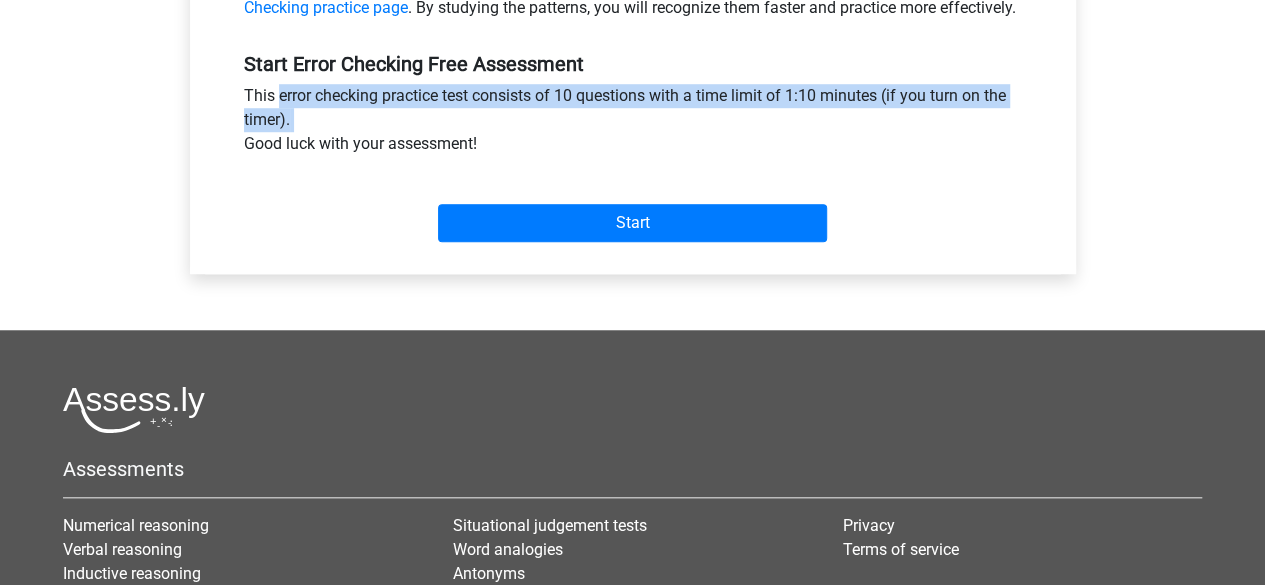 click on "This
error checking
practice test consists of
10
questions with a time limit of
1:10
minutes (if you turn on the timer).
Good luck with your assessment!" at bounding box center [633, 124] 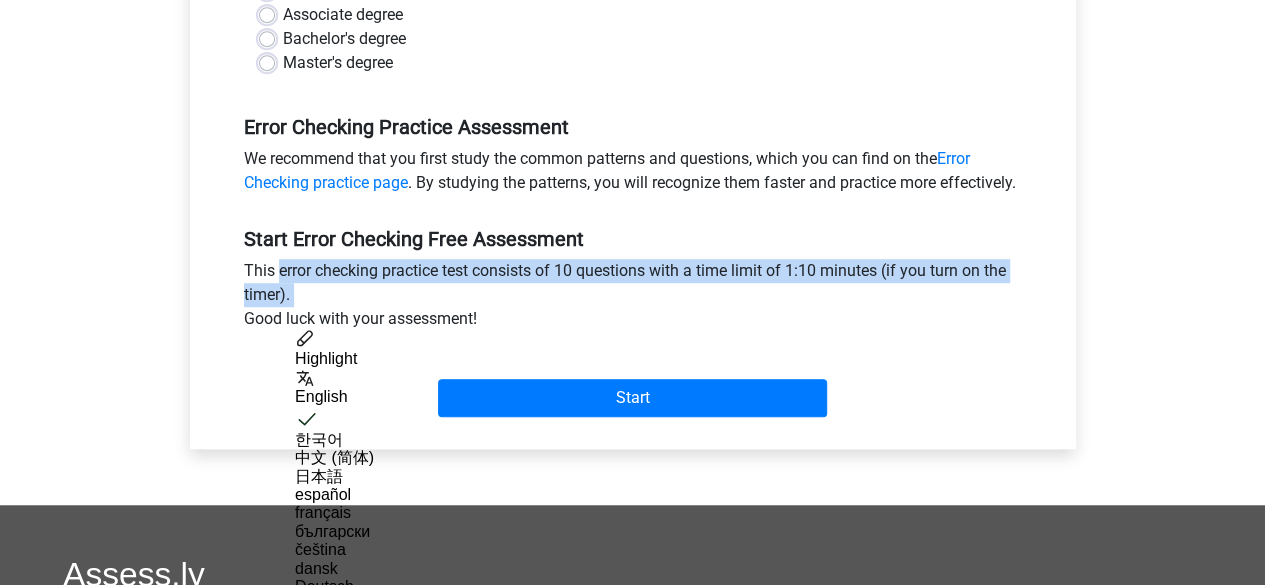 scroll, scrollTop: 508, scrollLeft: 0, axis: vertical 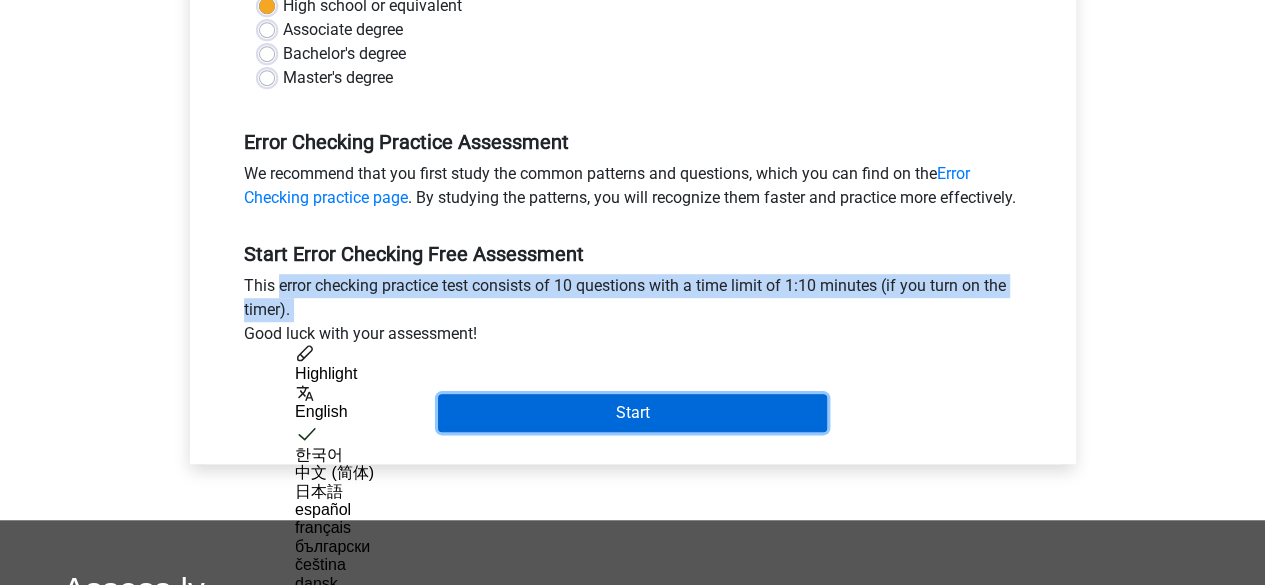 click on "Start" at bounding box center [632, 413] 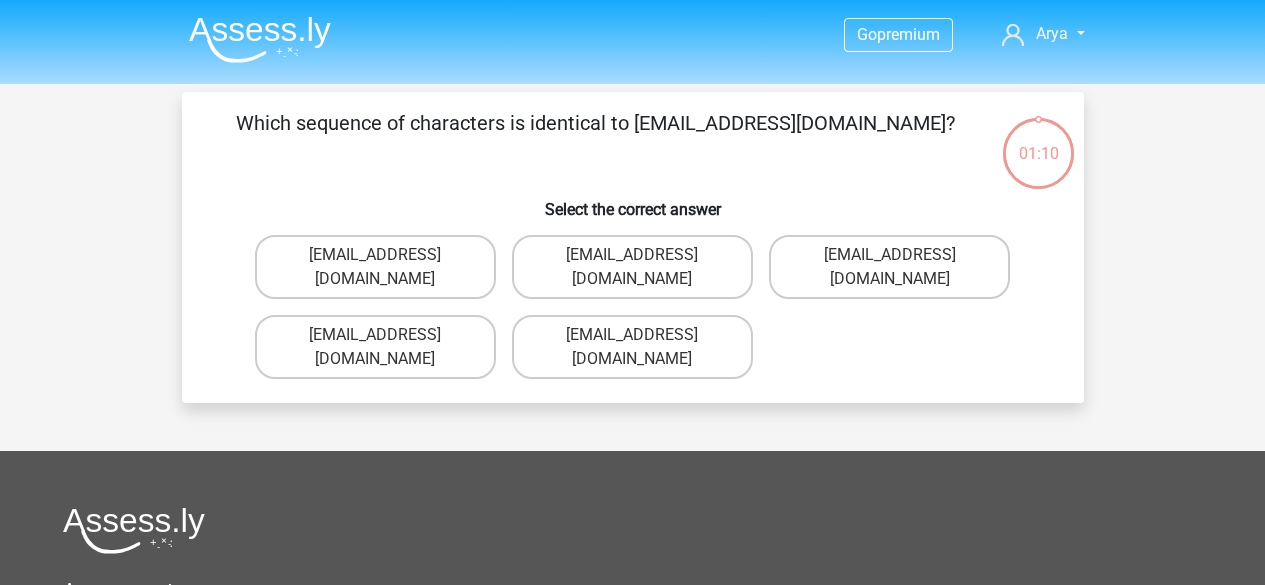scroll, scrollTop: 0, scrollLeft: 0, axis: both 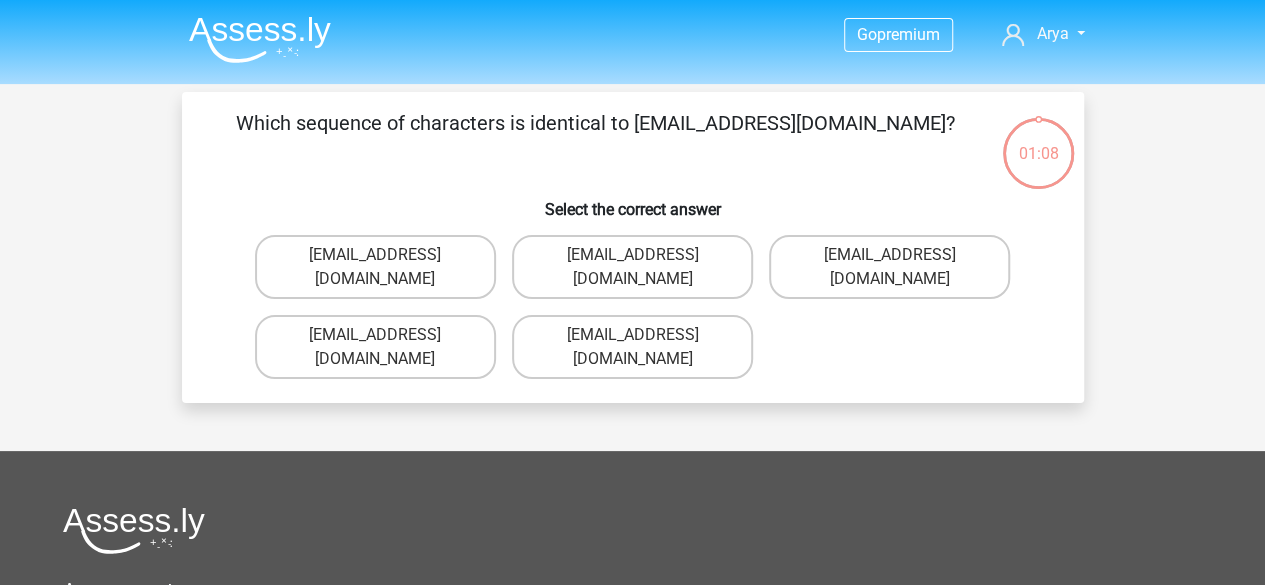 click on "01:08" at bounding box center (1038, 141) 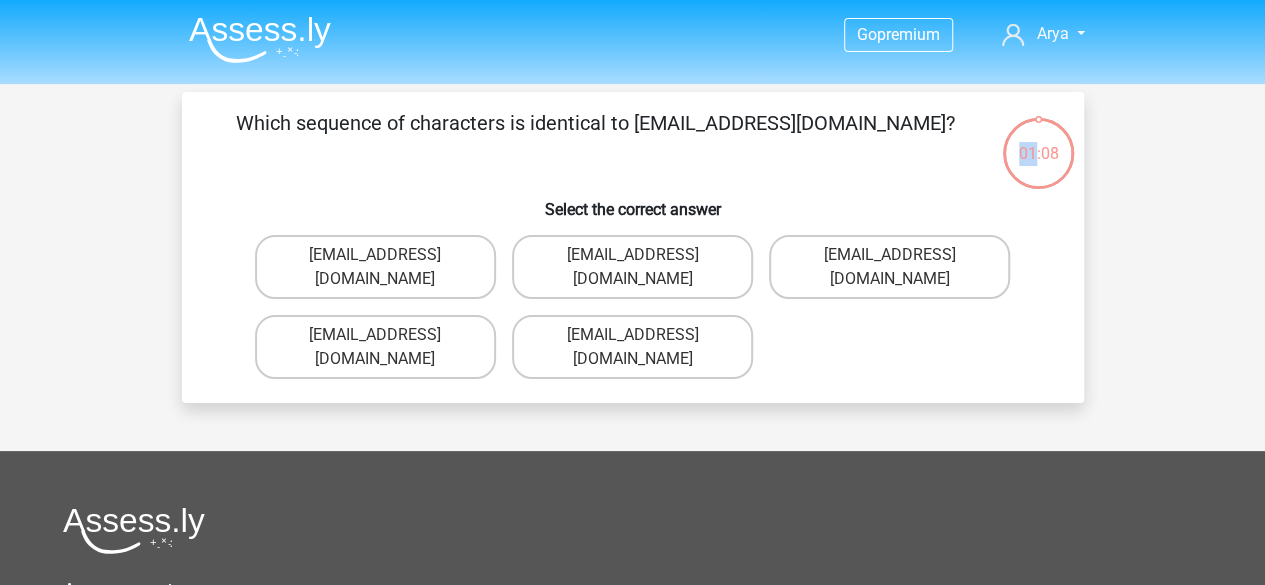 click on "01:08" at bounding box center (1038, 141) 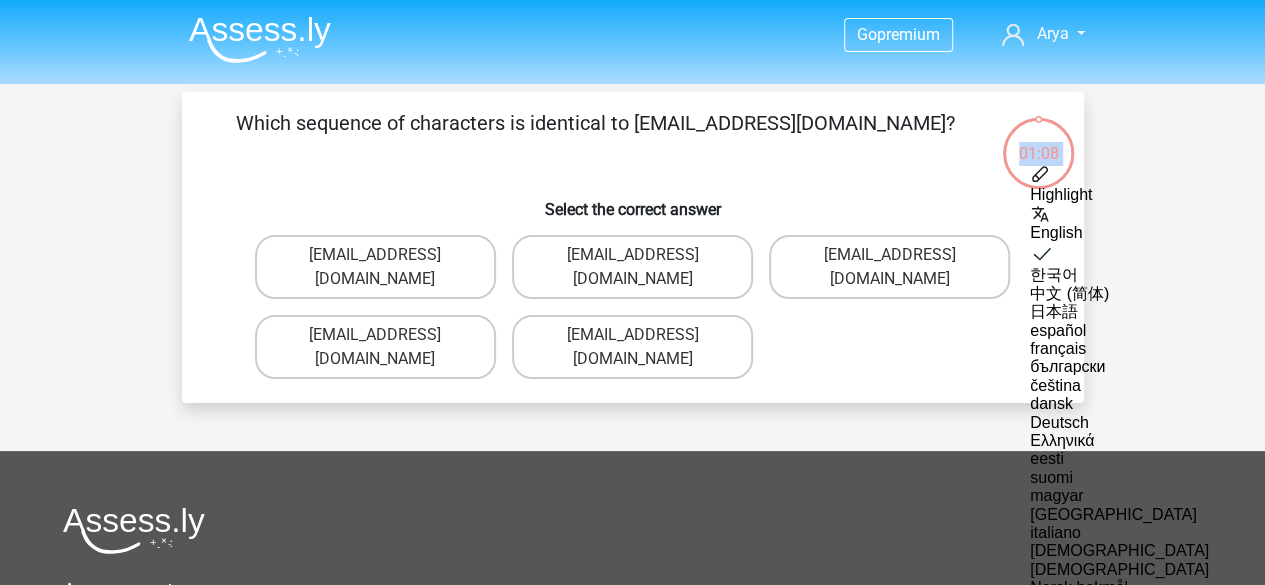 click on "01:08" at bounding box center [1038, 141] 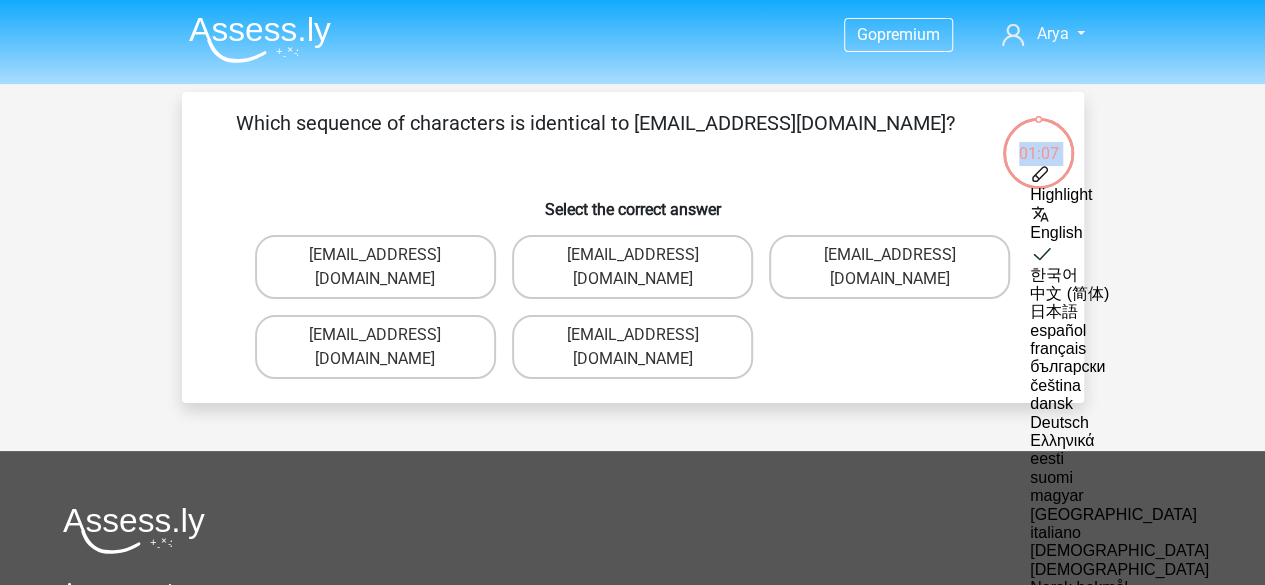 click on "01:07" at bounding box center [1038, 141] 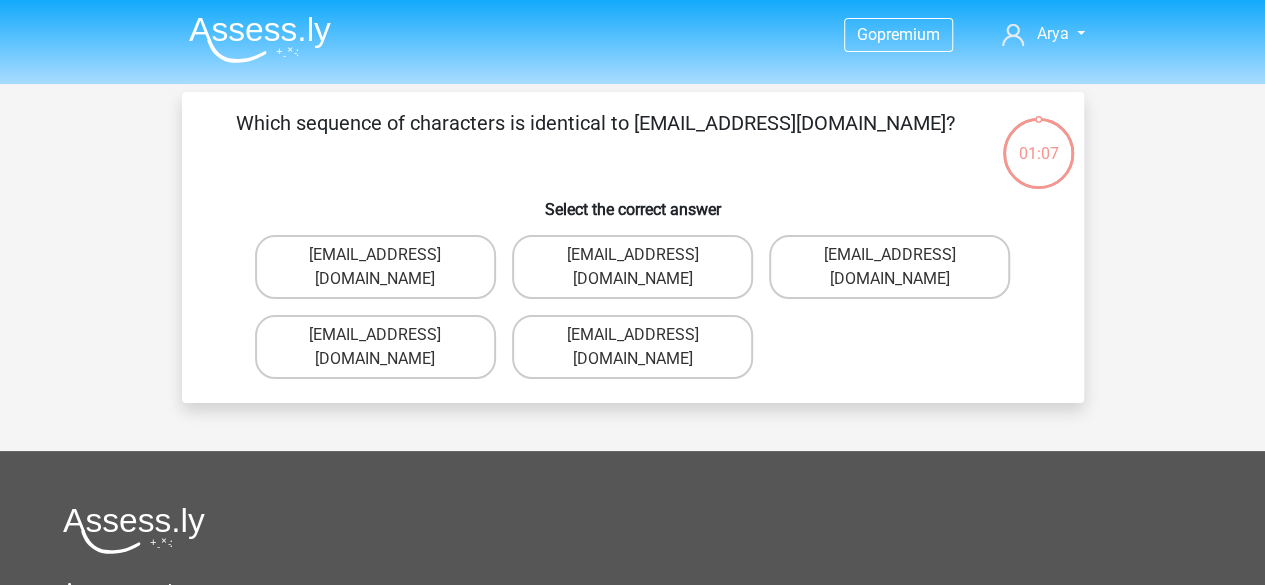 click on "Which sequence of characters is identical to [EMAIL_ADDRESS][DOMAIN_NAME]?
Select the correct answer
[EMAIL_ADDRESS][DOMAIN_NAME]
[EMAIL_ADDRESS][DOMAIN_NAME]
[EMAIL_ADDRESS][DOMAIN_NAME]" at bounding box center (633, 247) 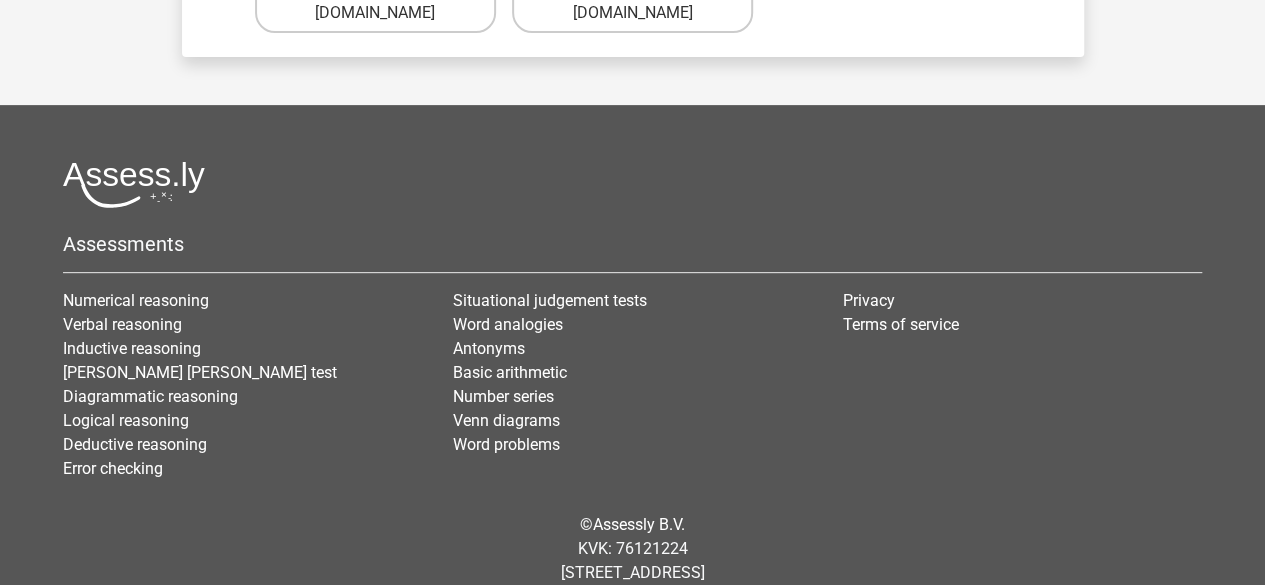 scroll, scrollTop: 0, scrollLeft: 0, axis: both 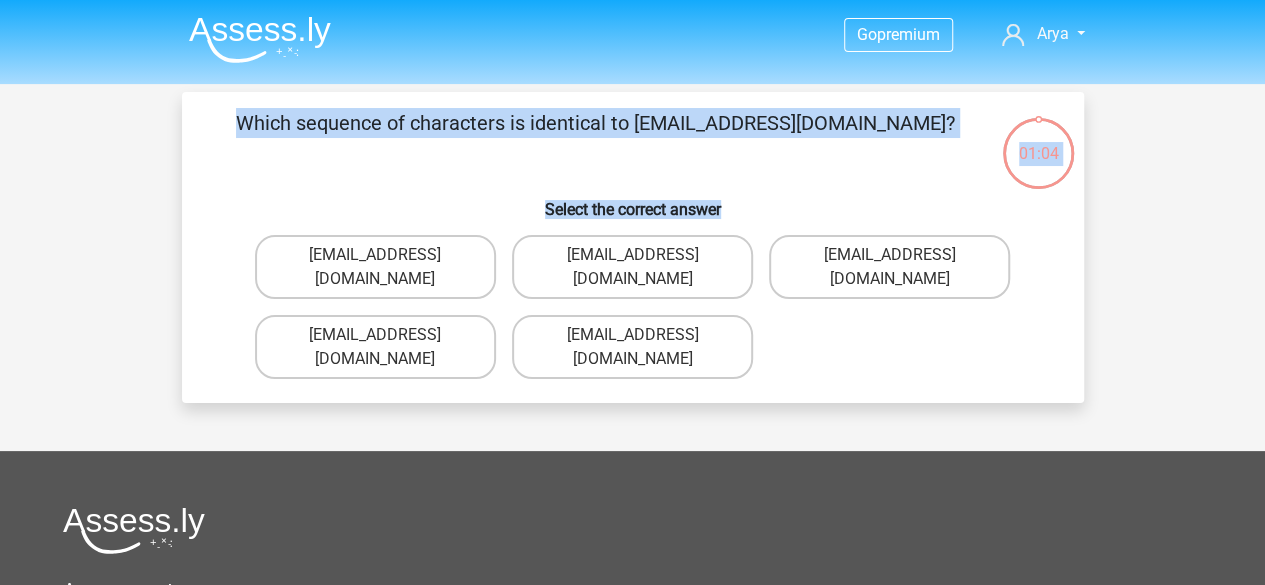 drag, startPoint x: 888, startPoint y: 199, endPoint x: 1023, endPoint y: 180, distance: 136.33047 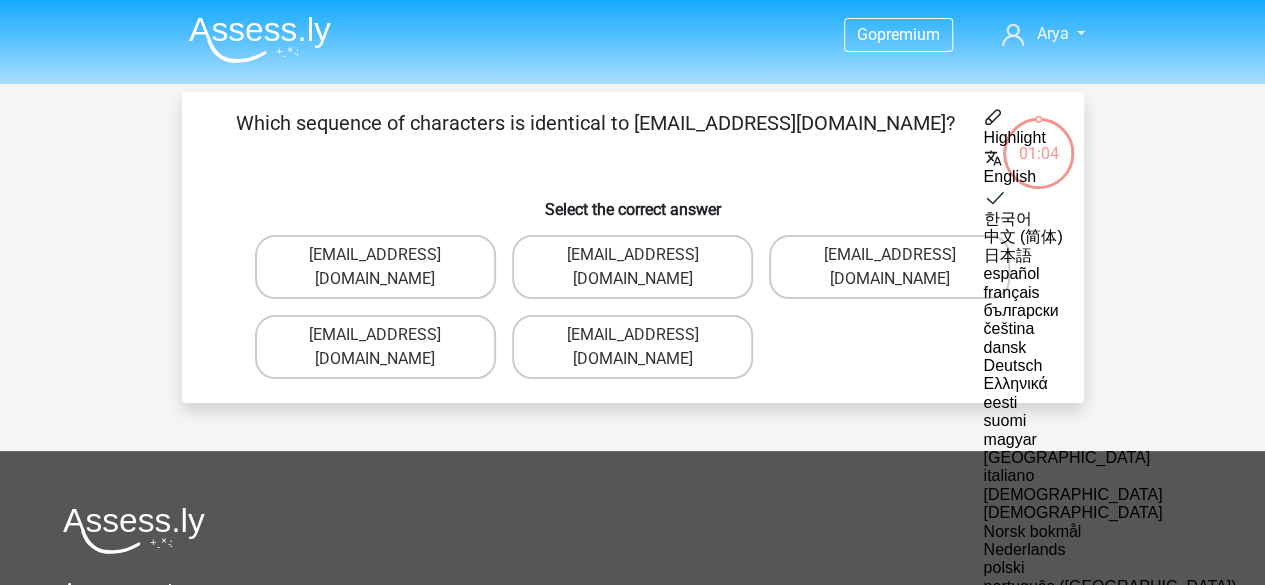 click 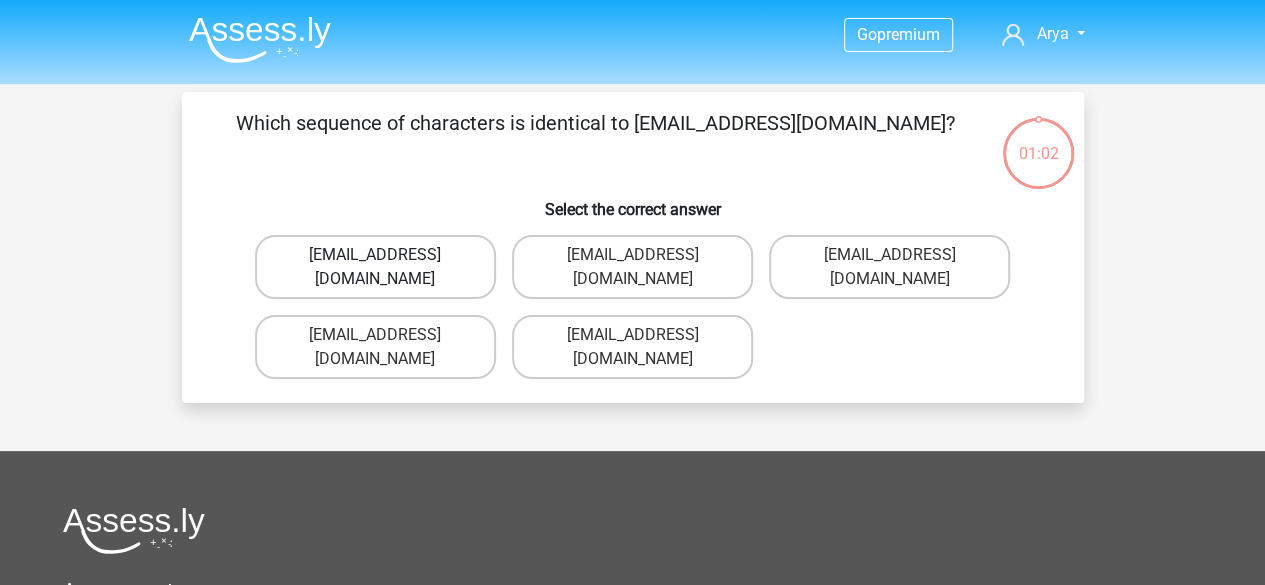 click on "[EMAIL_ADDRESS][DOMAIN_NAME]" at bounding box center [375, 267] 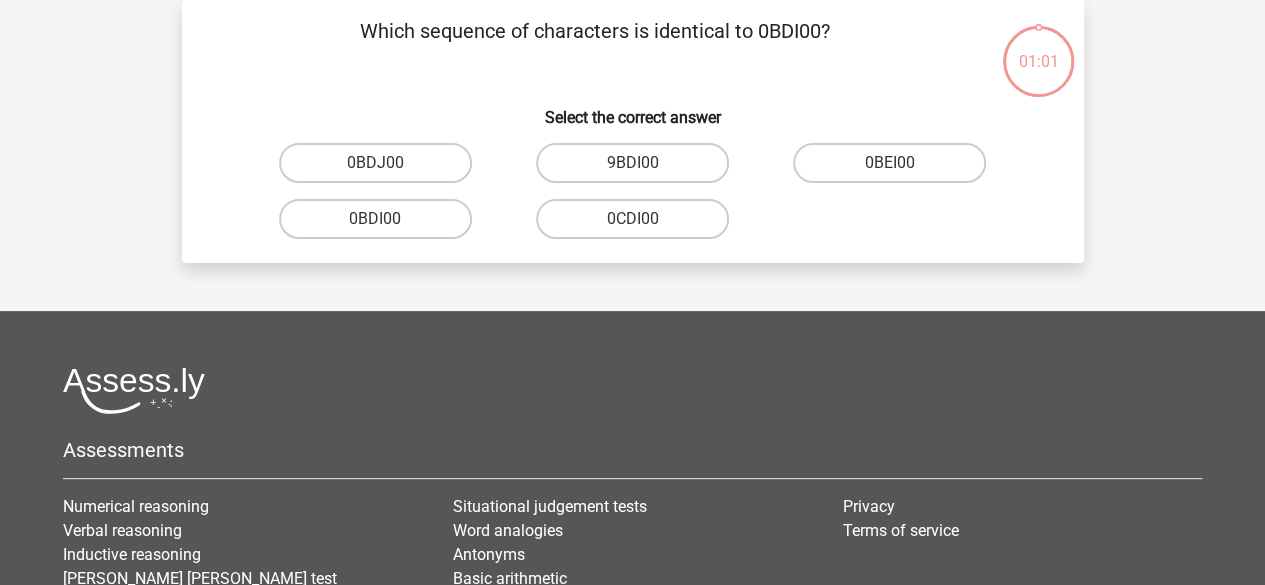 scroll, scrollTop: 0, scrollLeft: 0, axis: both 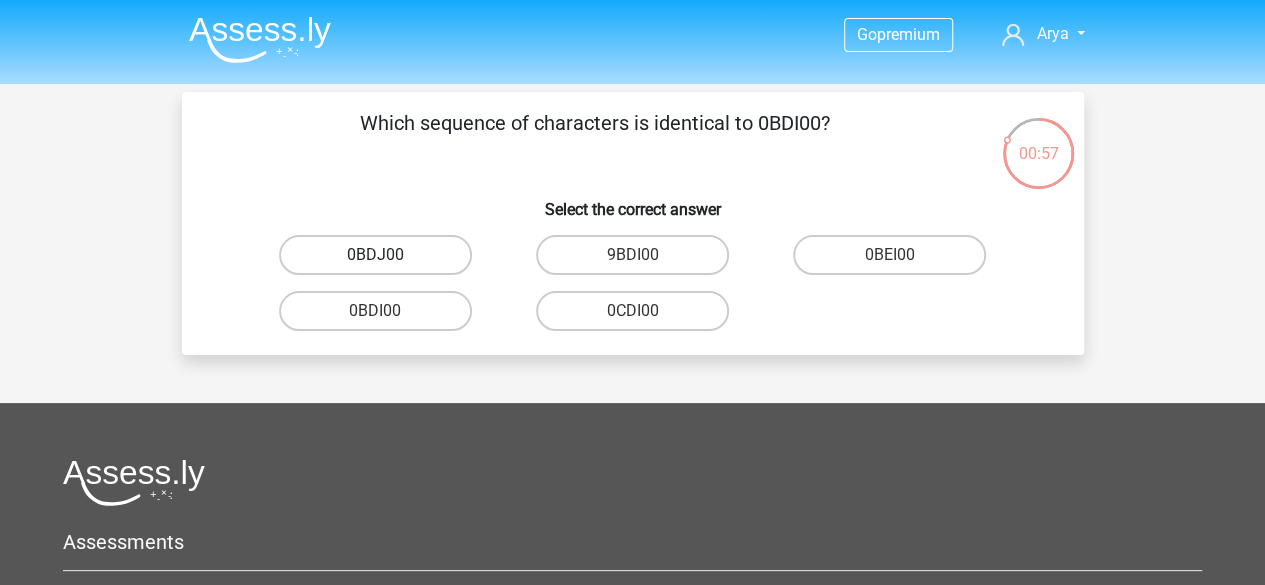 click on "0BDJ00" at bounding box center (375, 255) 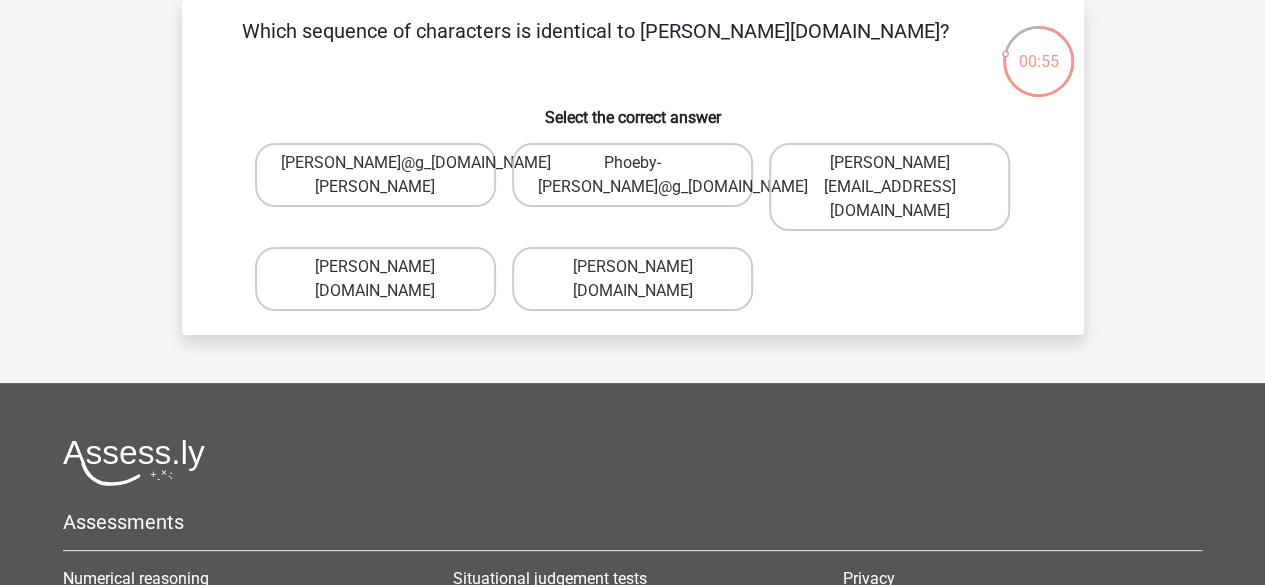 scroll, scrollTop: 0, scrollLeft: 0, axis: both 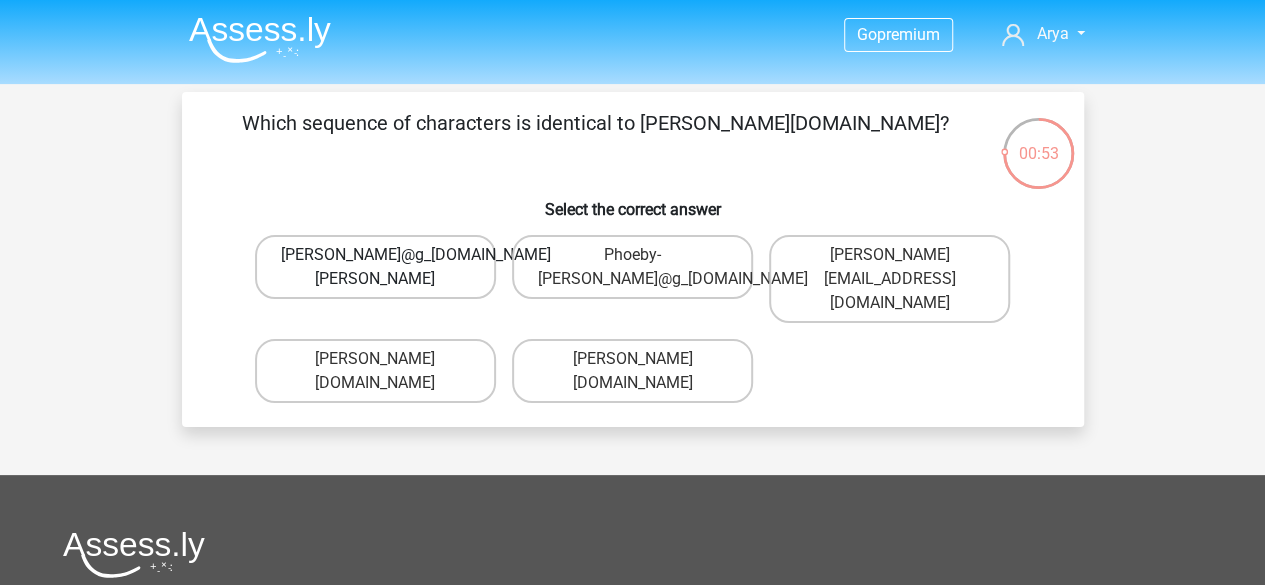 click on "Phoebe-Patterson@g_mail.gl" at bounding box center (375, 267) 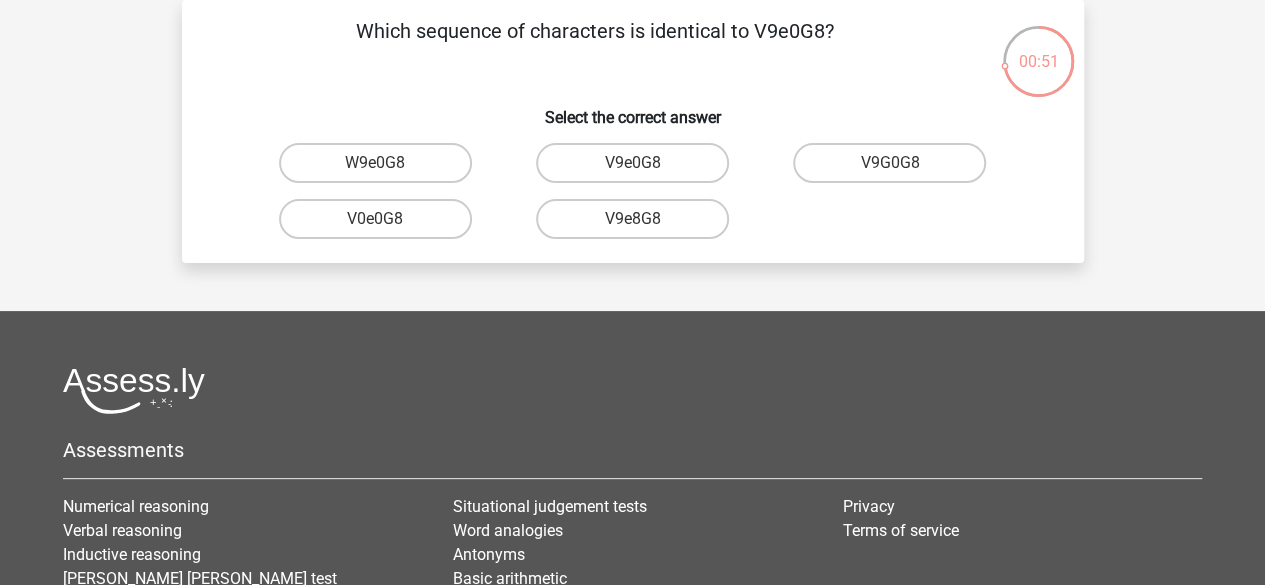scroll, scrollTop: 0, scrollLeft: 0, axis: both 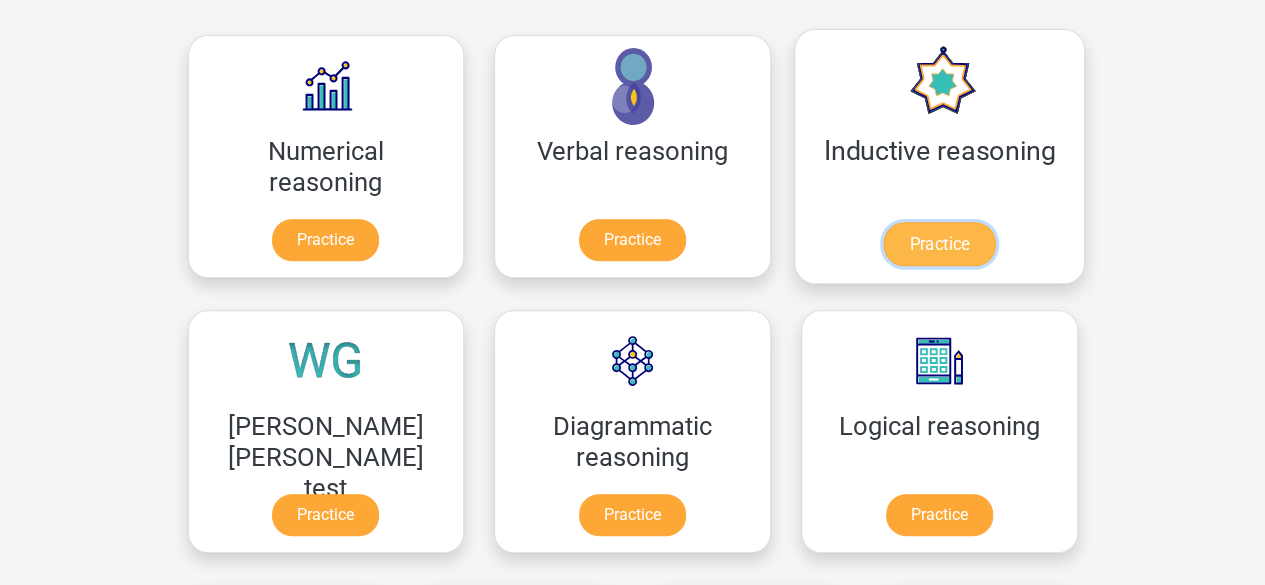 click on "Practice" at bounding box center (939, 244) 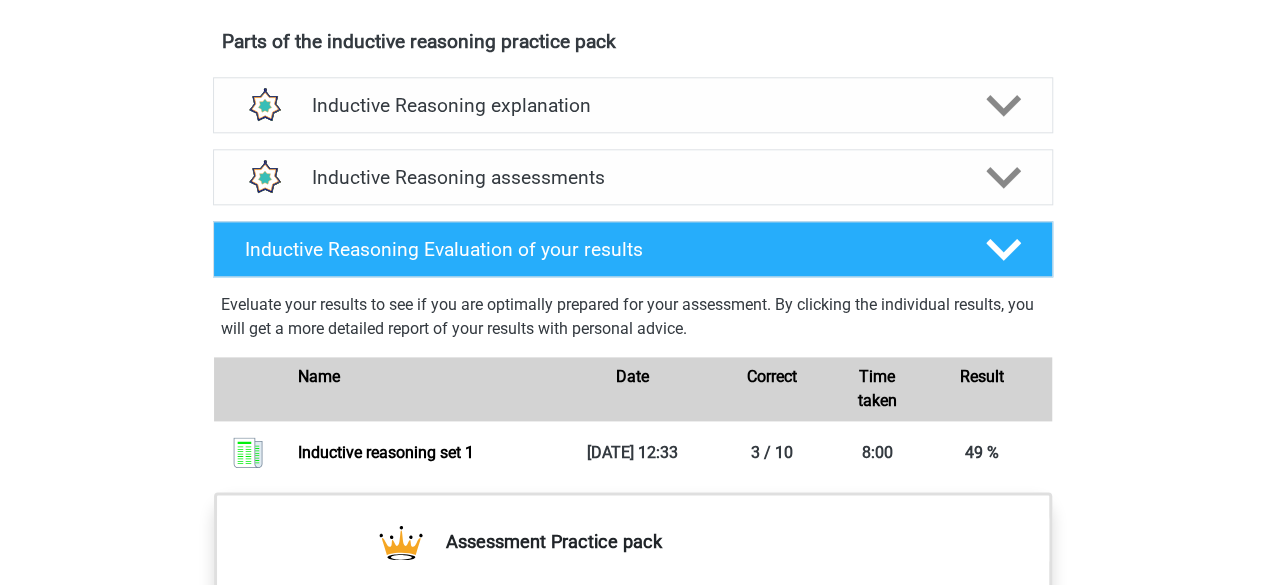 scroll, scrollTop: 1117, scrollLeft: 0, axis: vertical 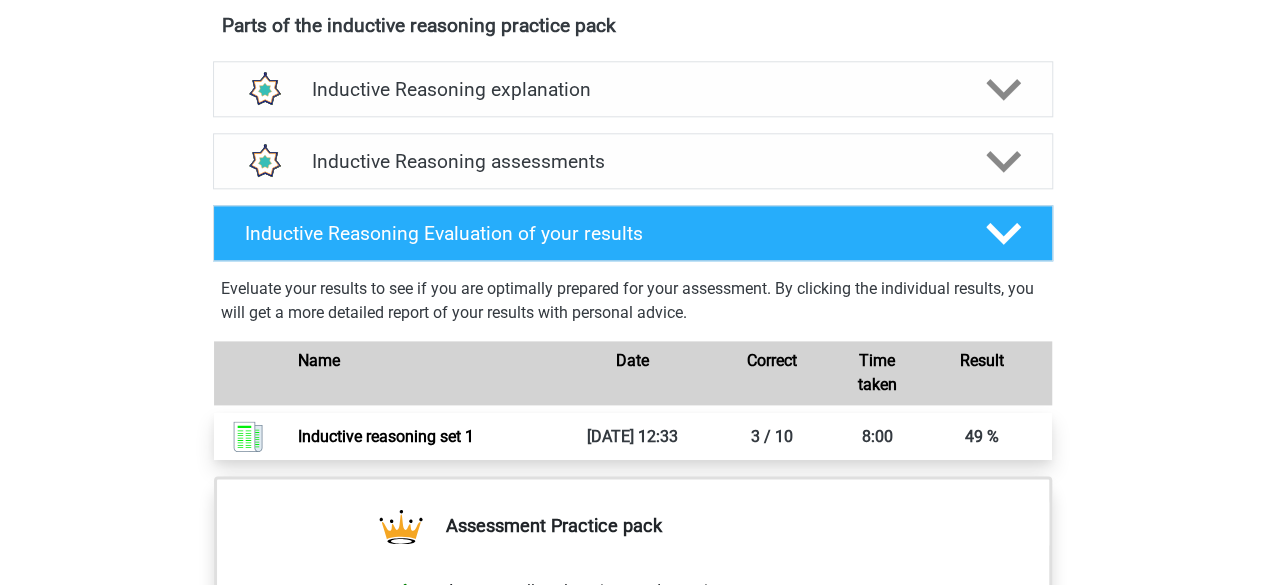 click on "Inductive reasoning set 1" at bounding box center [386, 436] 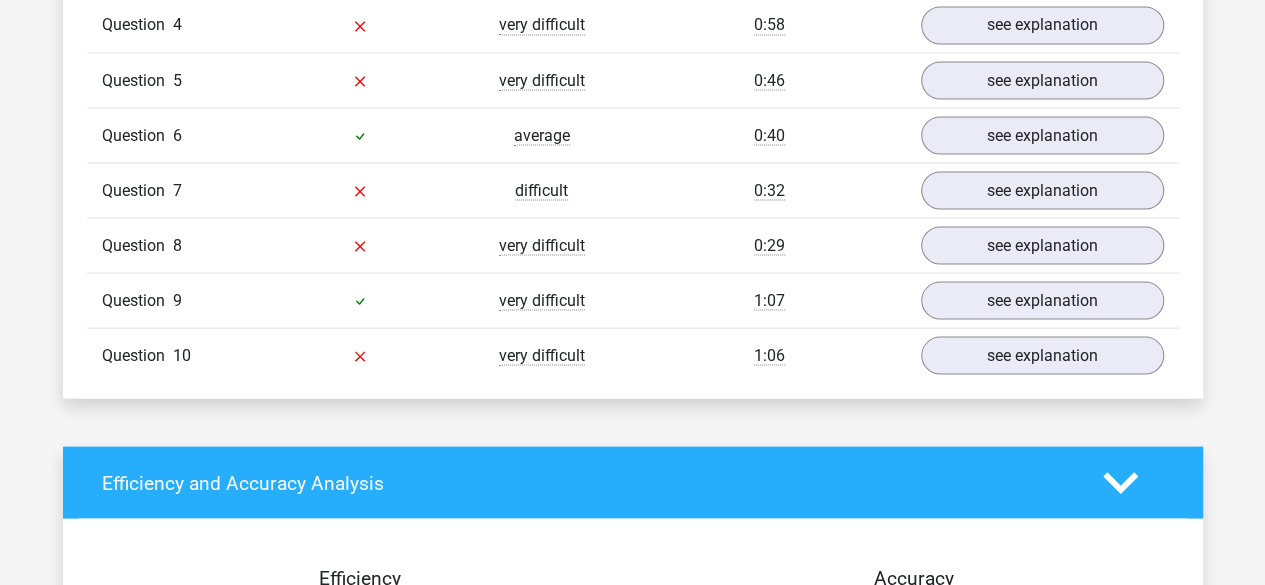 scroll, scrollTop: 1849, scrollLeft: 0, axis: vertical 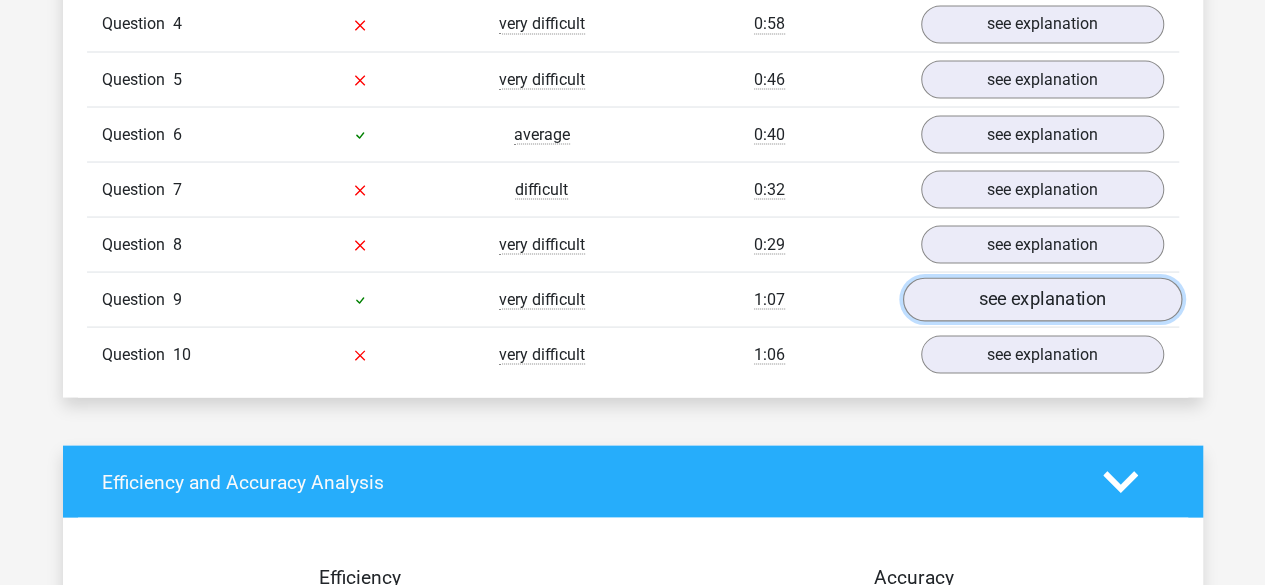 click on "see explanation" at bounding box center (1041, 300) 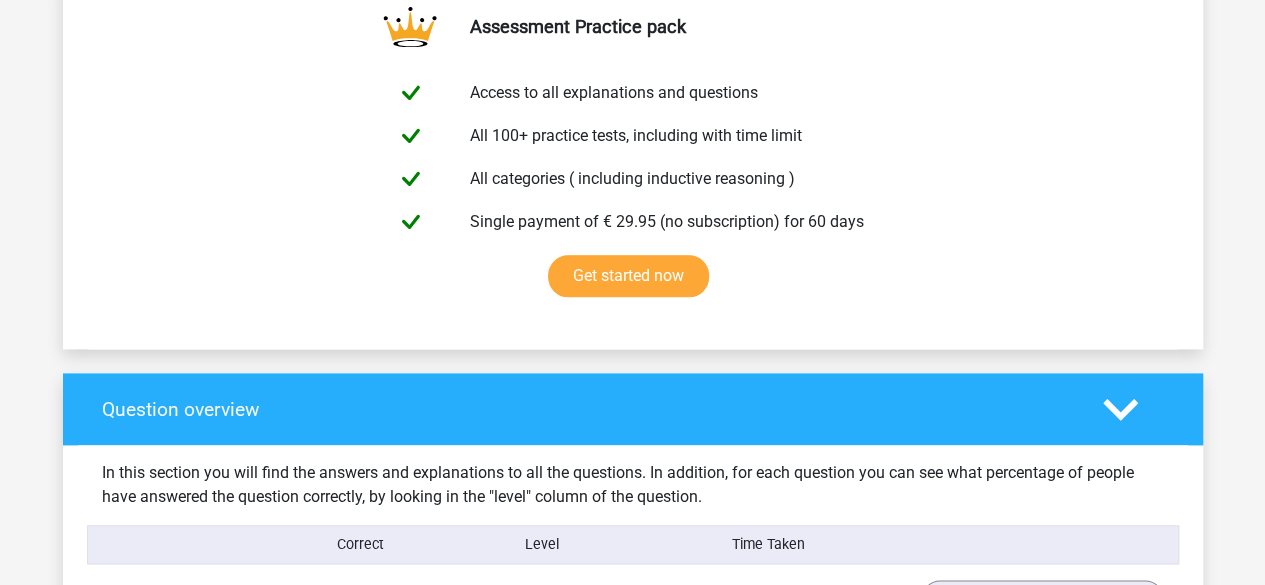 scroll, scrollTop: 1019, scrollLeft: 0, axis: vertical 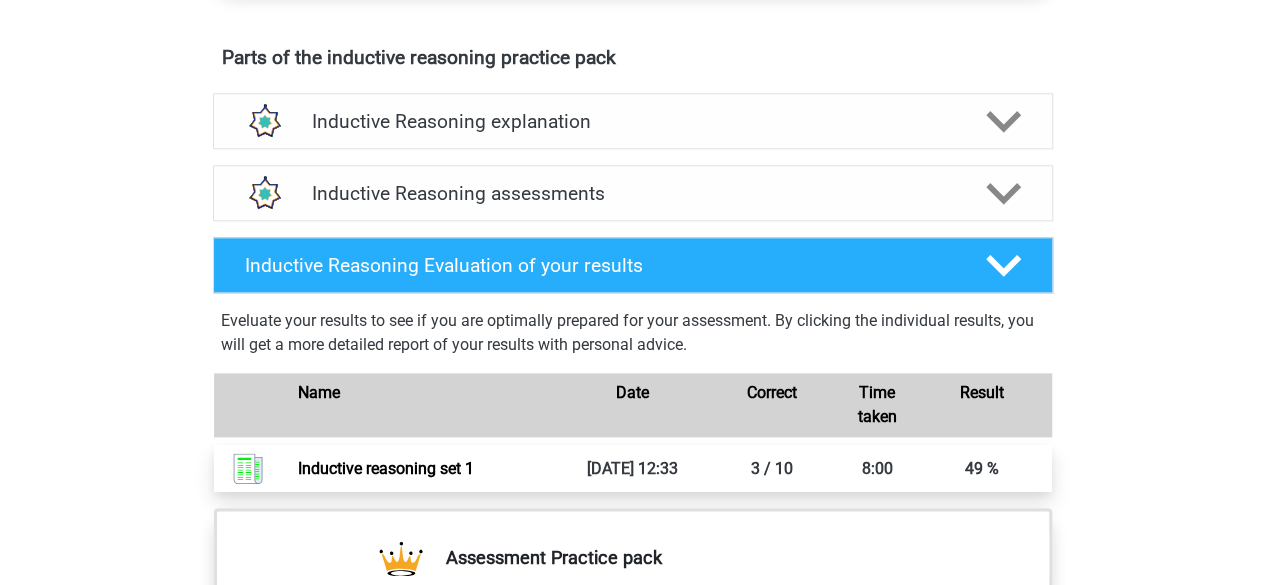 click on "Inductive reasoning set 1" at bounding box center (386, 468) 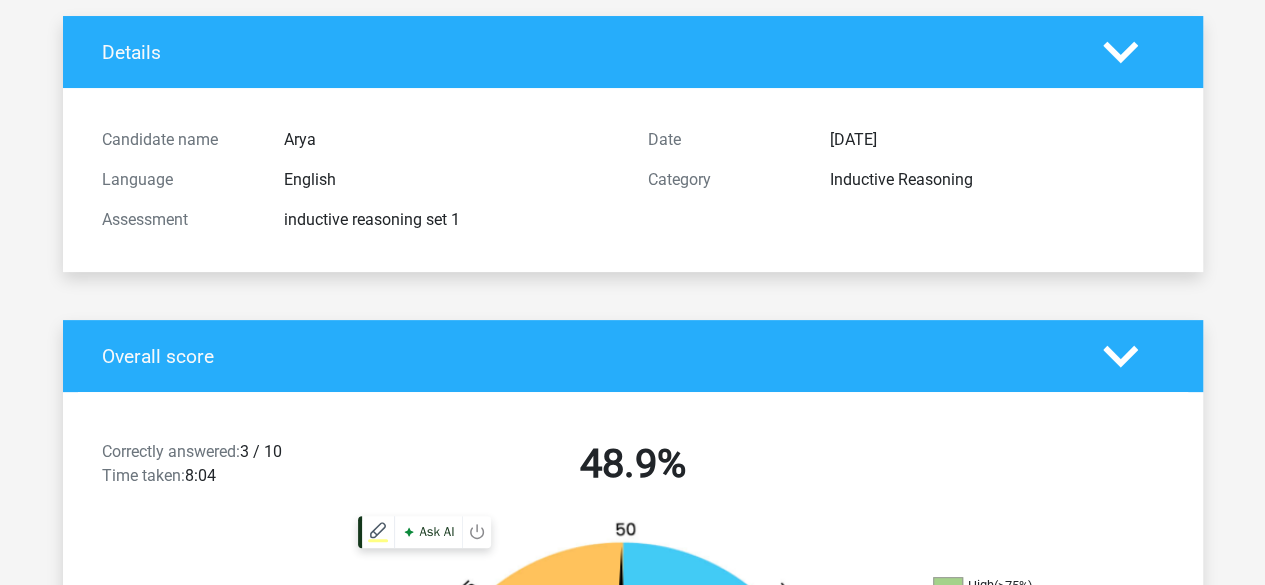 scroll, scrollTop: 0, scrollLeft: 0, axis: both 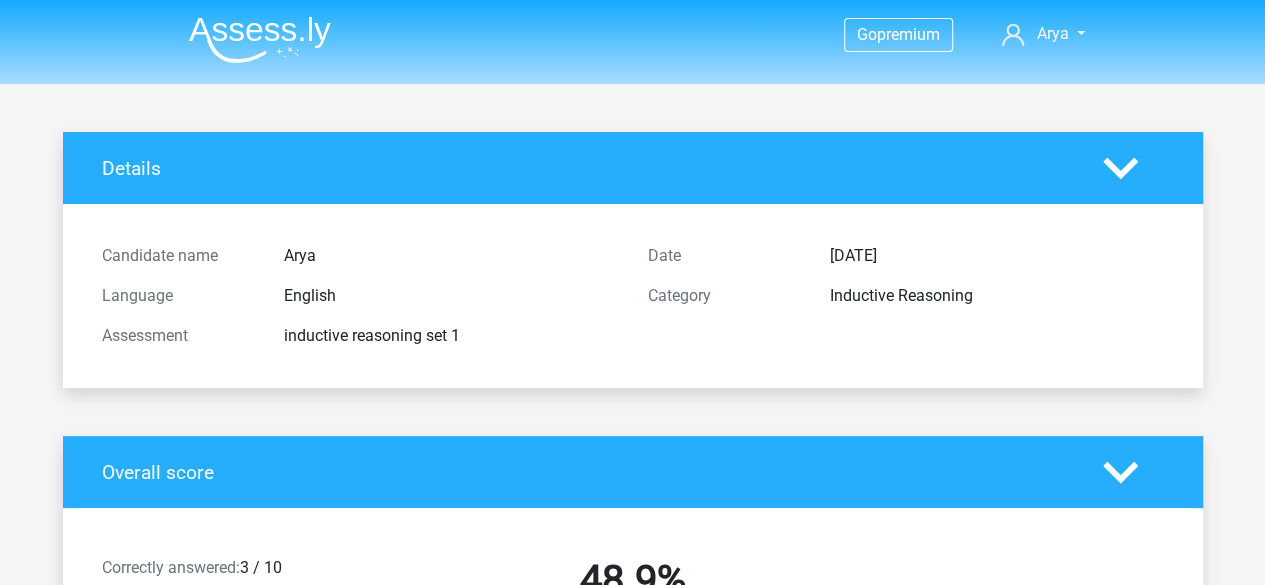 click 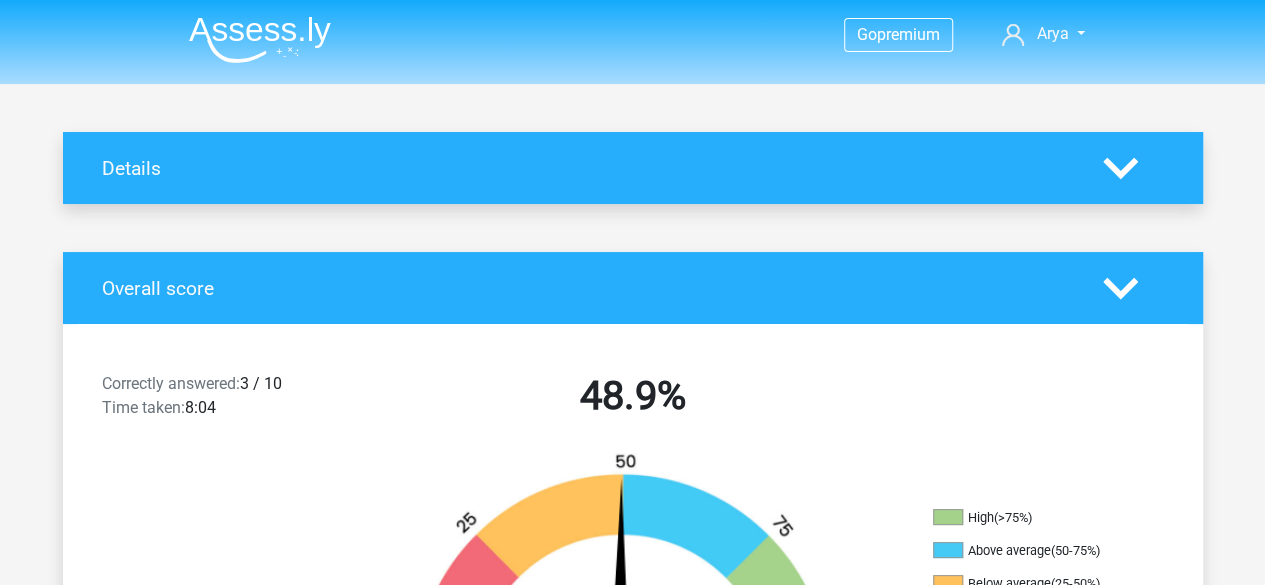 click 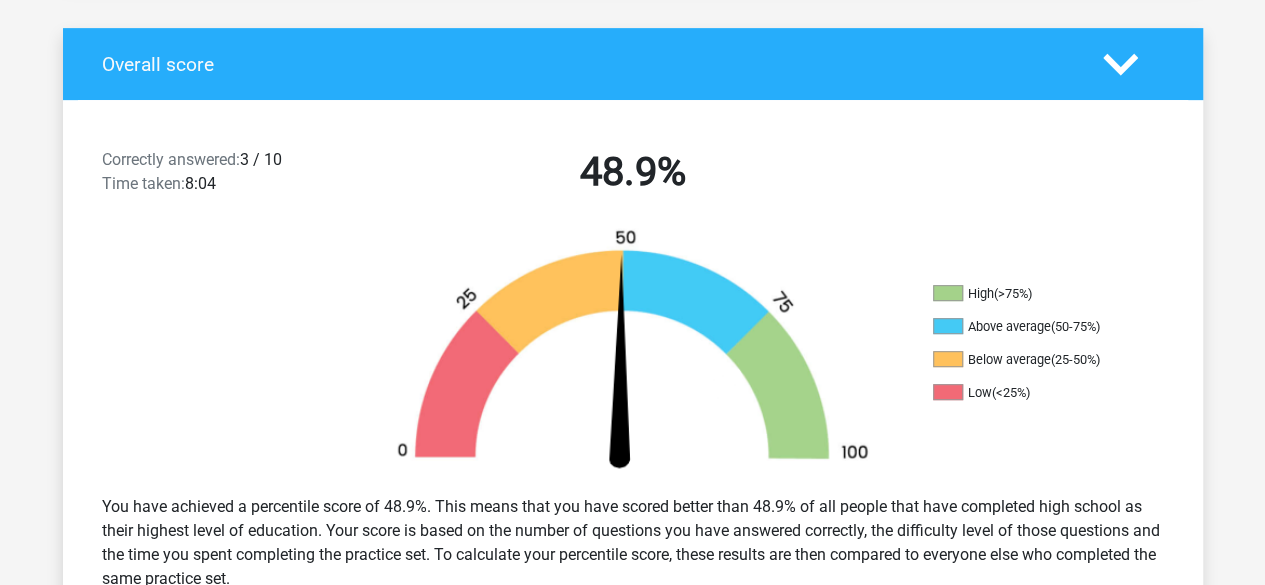 scroll, scrollTop: 209, scrollLeft: 0, axis: vertical 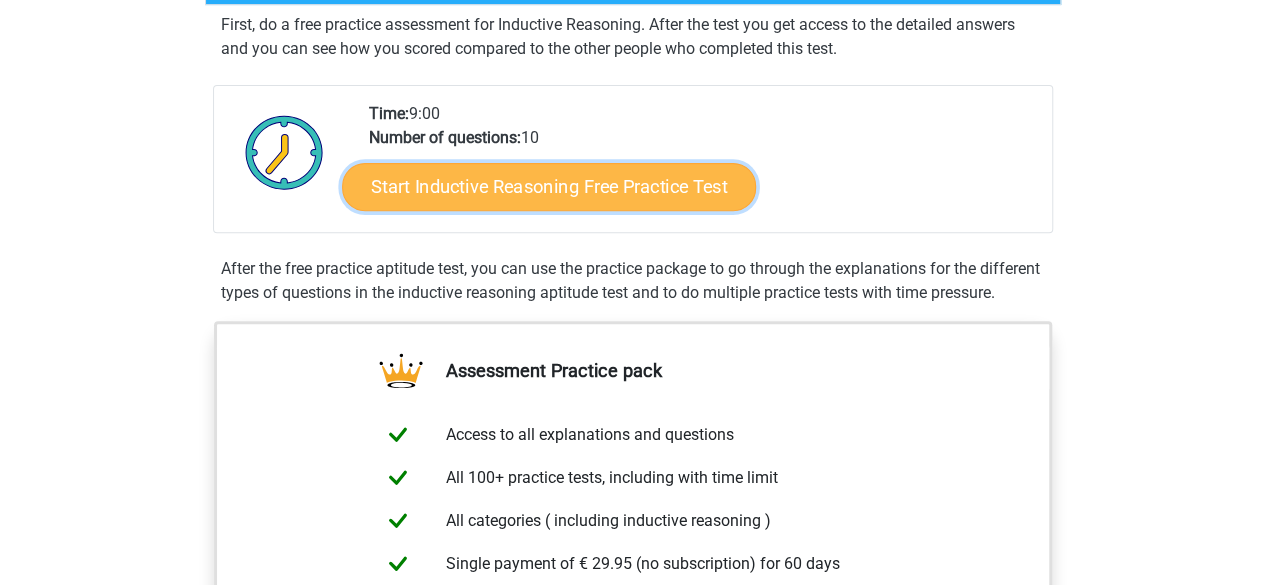 click on "Start Inductive Reasoning
Free Practice Test" at bounding box center (549, 186) 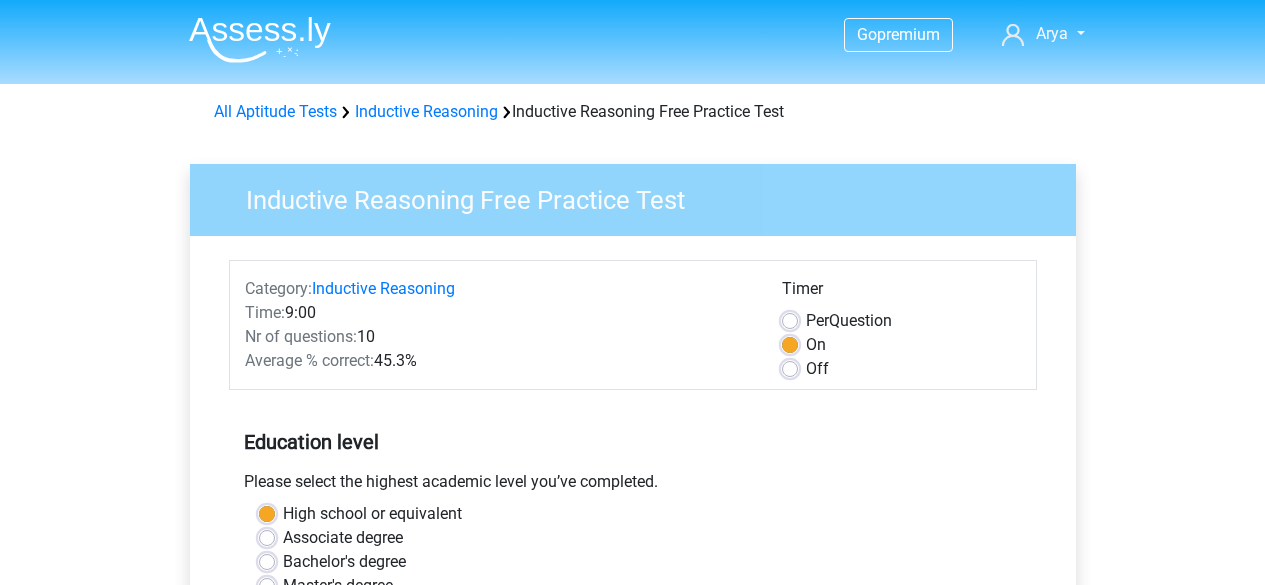 scroll, scrollTop: 0, scrollLeft: 0, axis: both 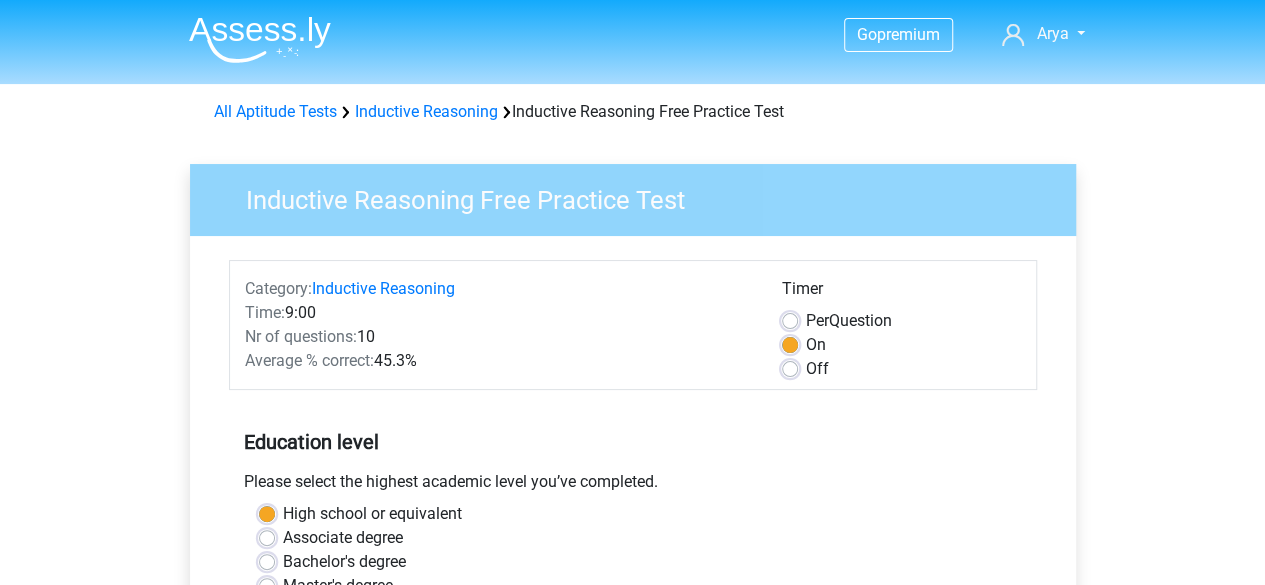 click on "On" at bounding box center (816, 345) 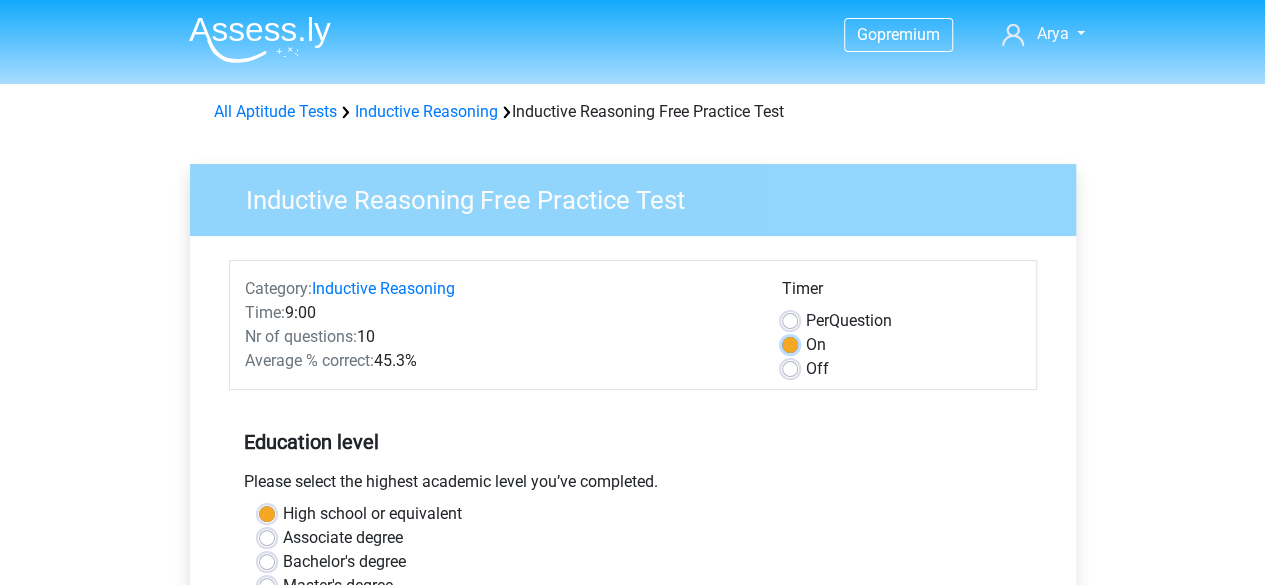 click on "On" at bounding box center [790, 343] 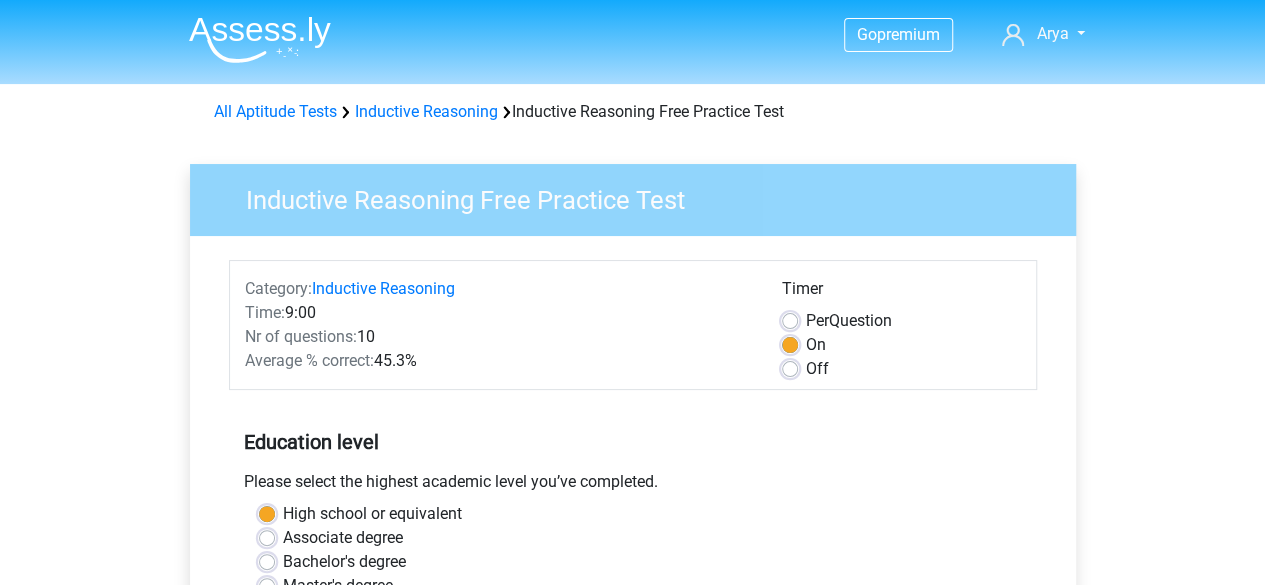 click on "Off" at bounding box center [817, 369] 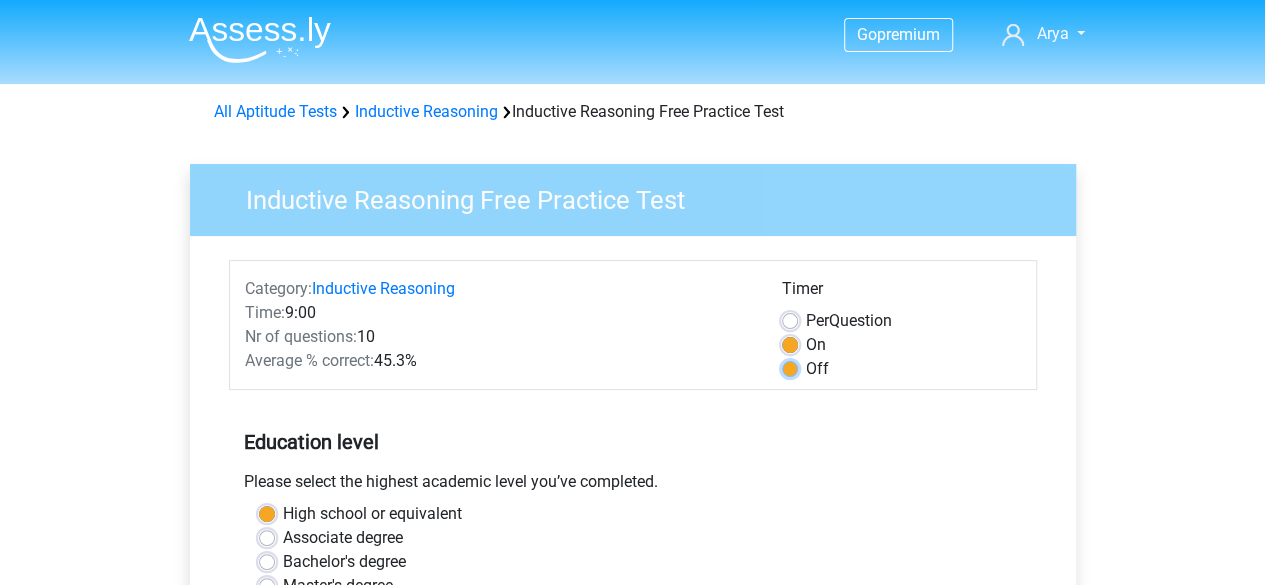 click on "Off" at bounding box center (790, 367) 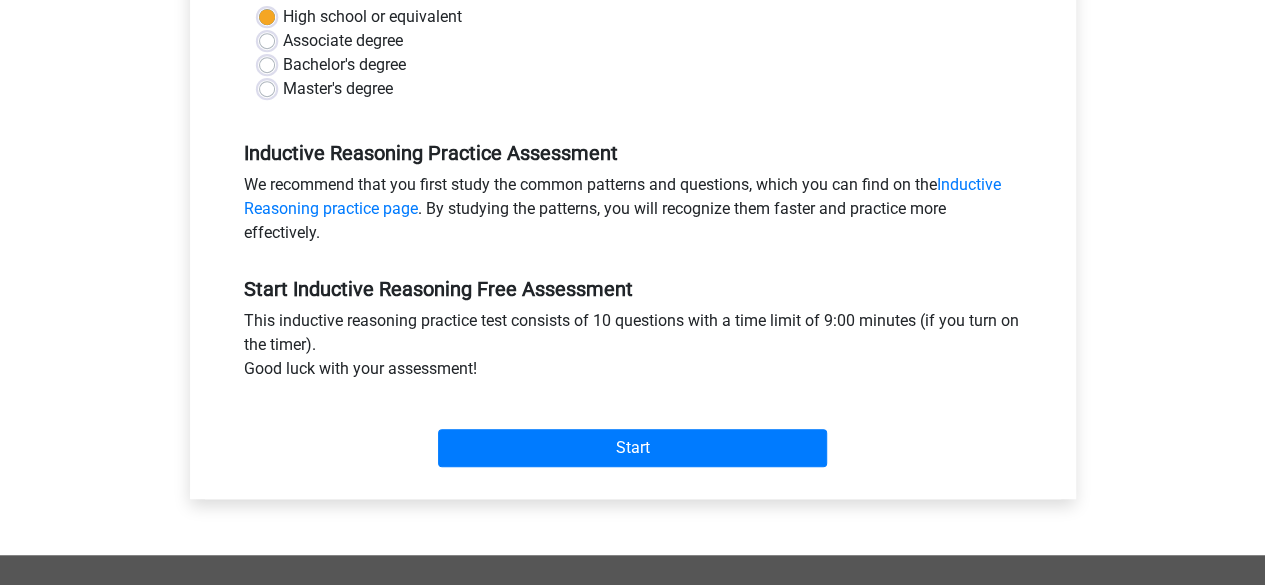 scroll, scrollTop: 495, scrollLeft: 0, axis: vertical 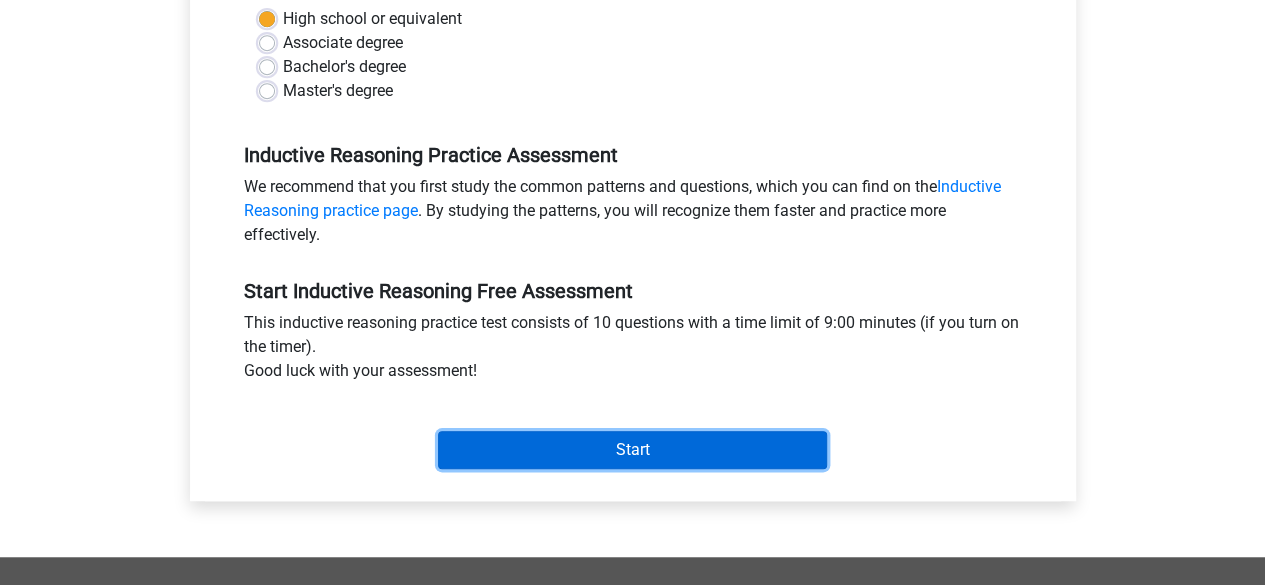 click on "Start" at bounding box center [632, 450] 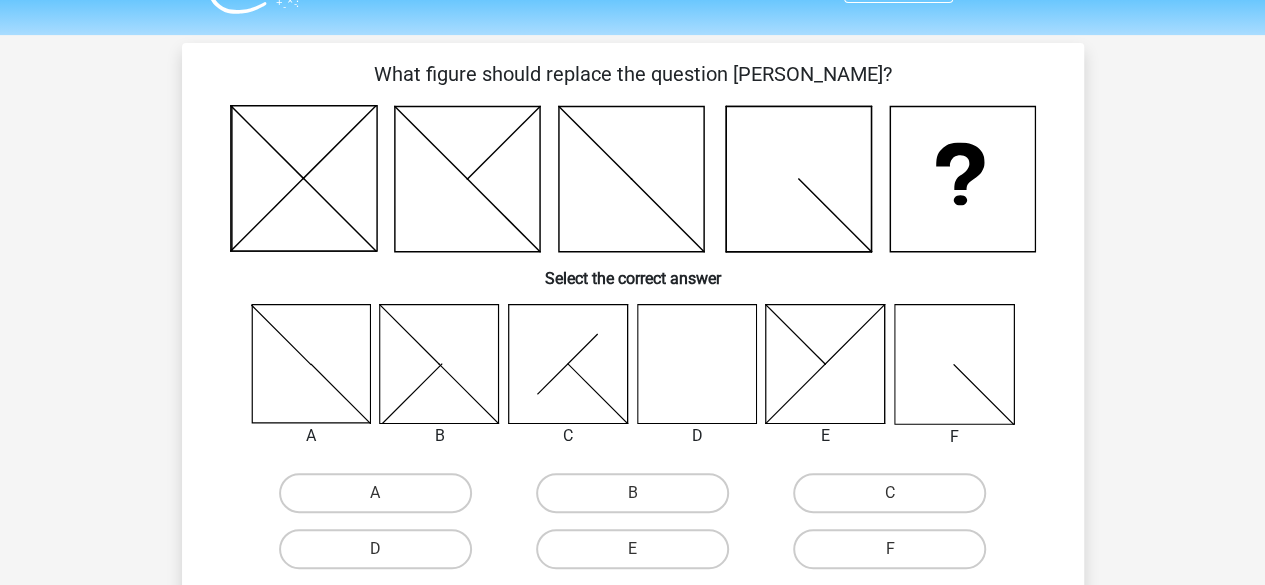 scroll, scrollTop: 91, scrollLeft: 0, axis: vertical 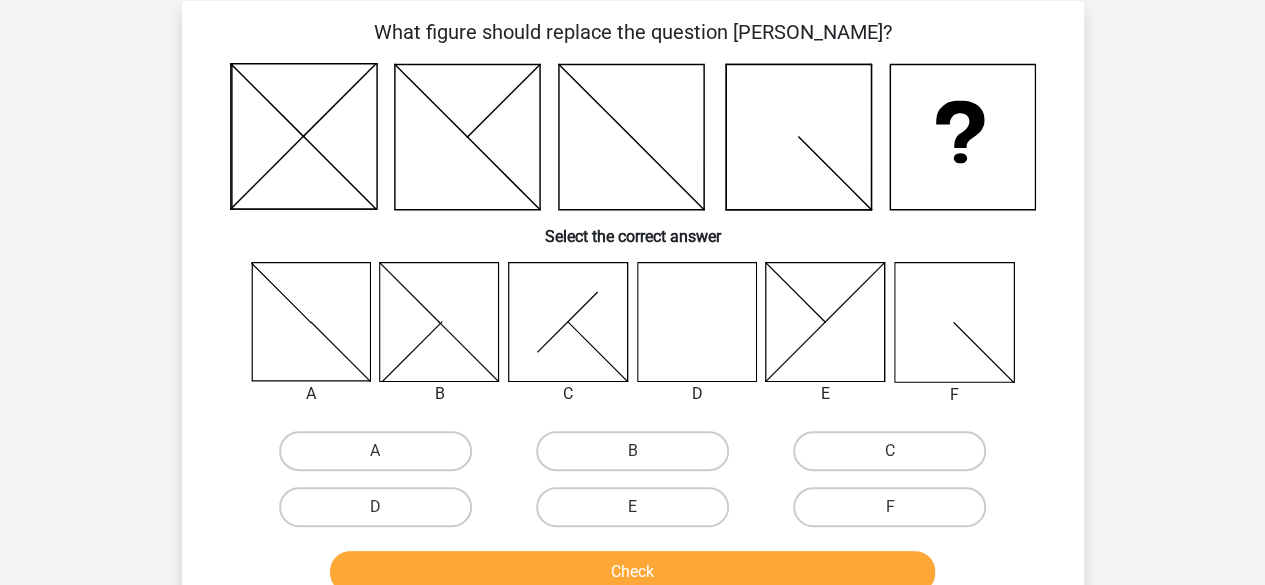 click on "D" at bounding box center (381, 513) 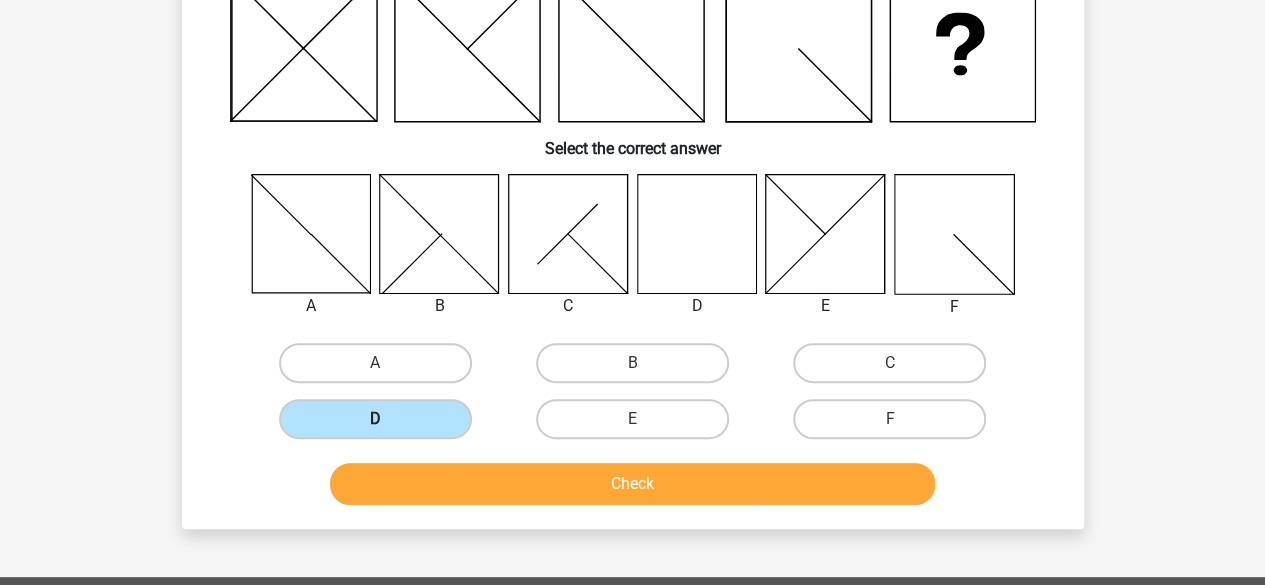 scroll, scrollTop: 180, scrollLeft: 0, axis: vertical 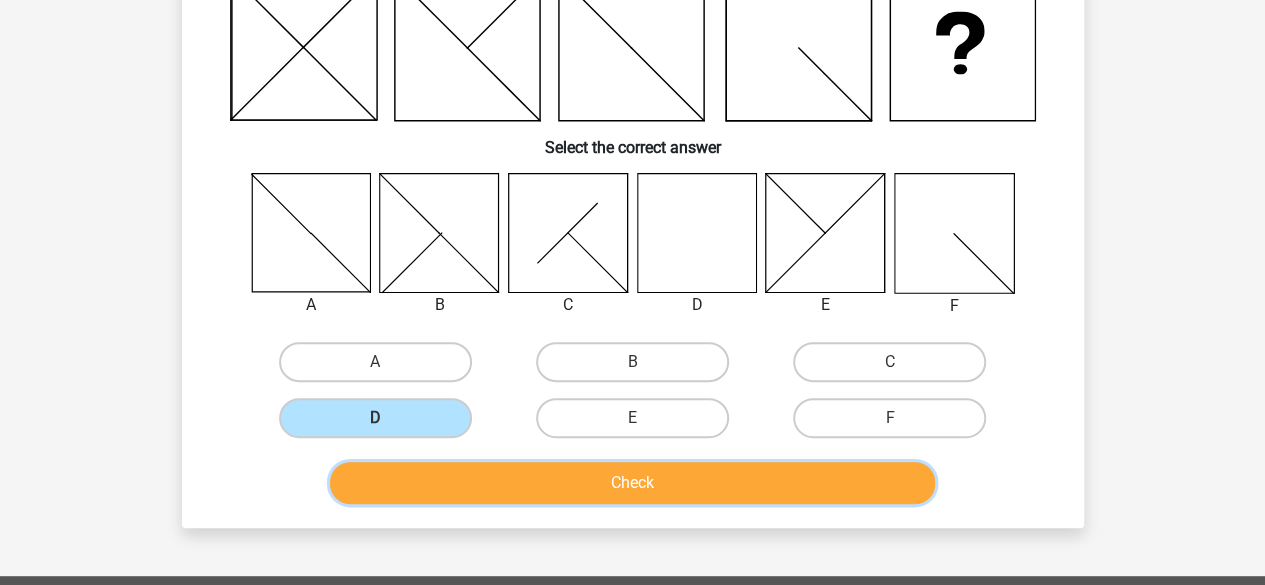 click on "Check" at bounding box center (632, 483) 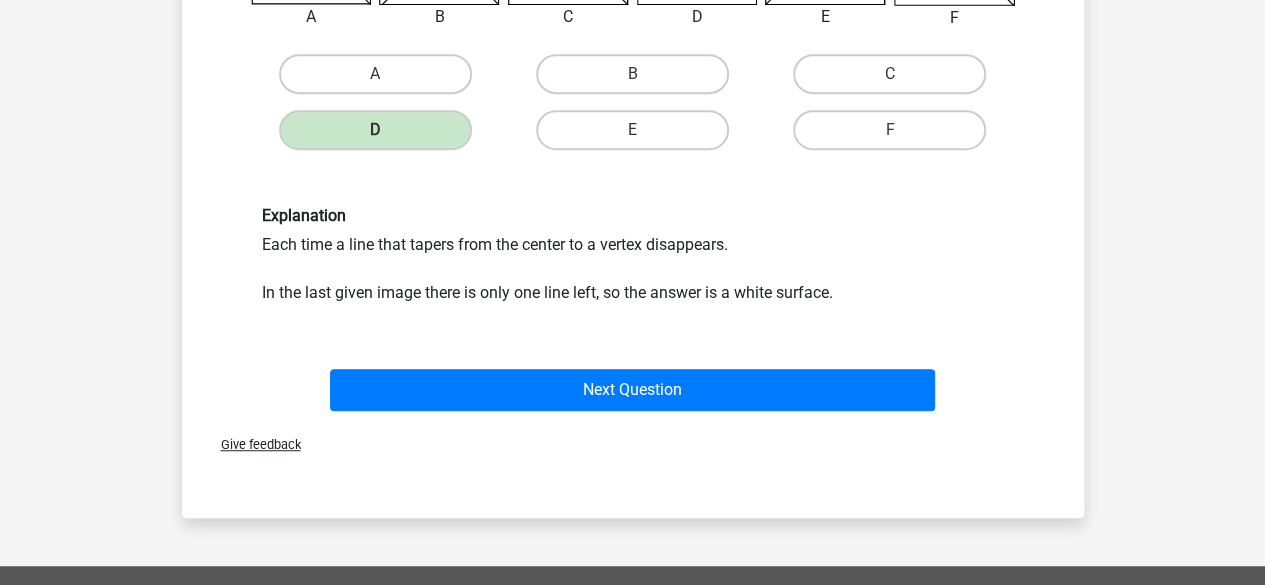 scroll, scrollTop: 471, scrollLeft: 0, axis: vertical 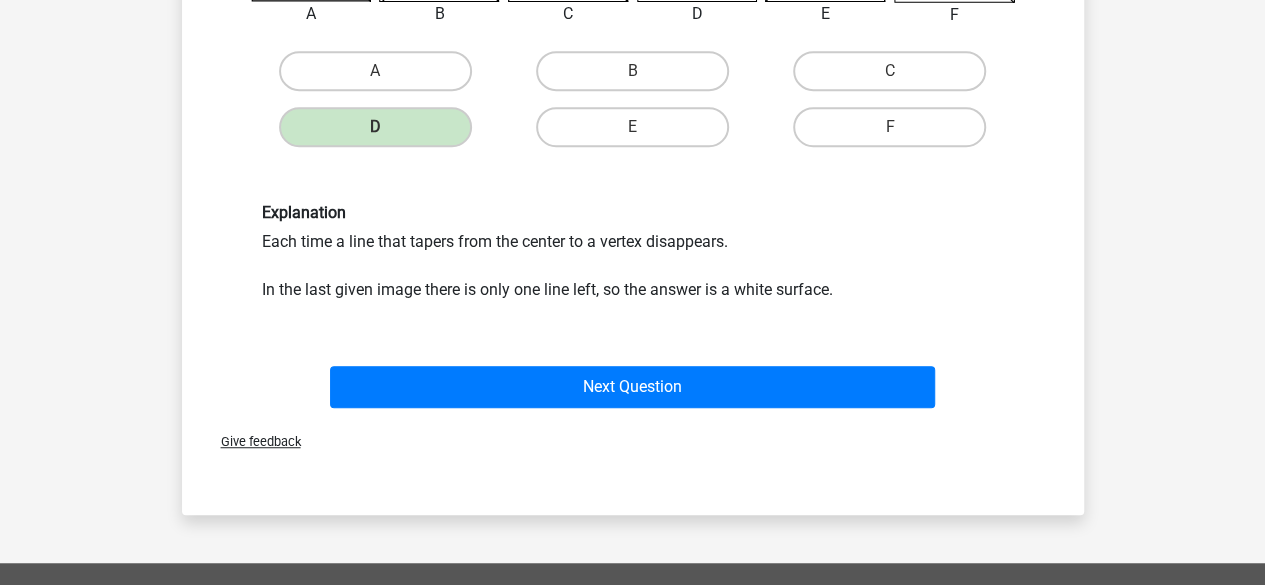 click on "Next Question" at bounding box center [633, 383] 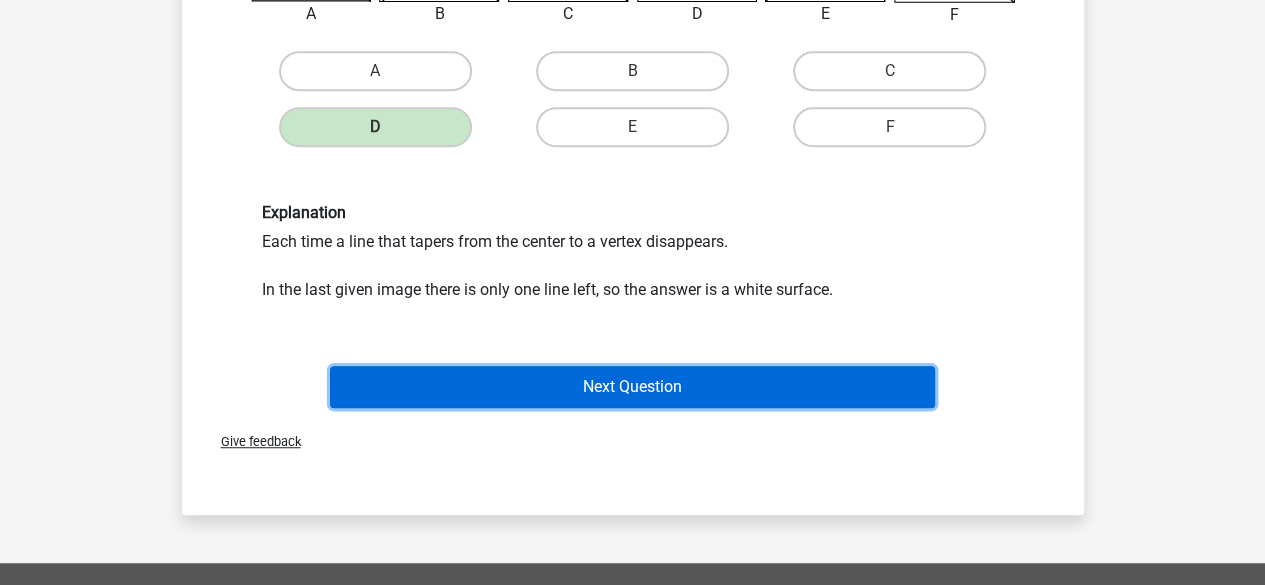 click on "Next Question" at bounding box center [632, 387] 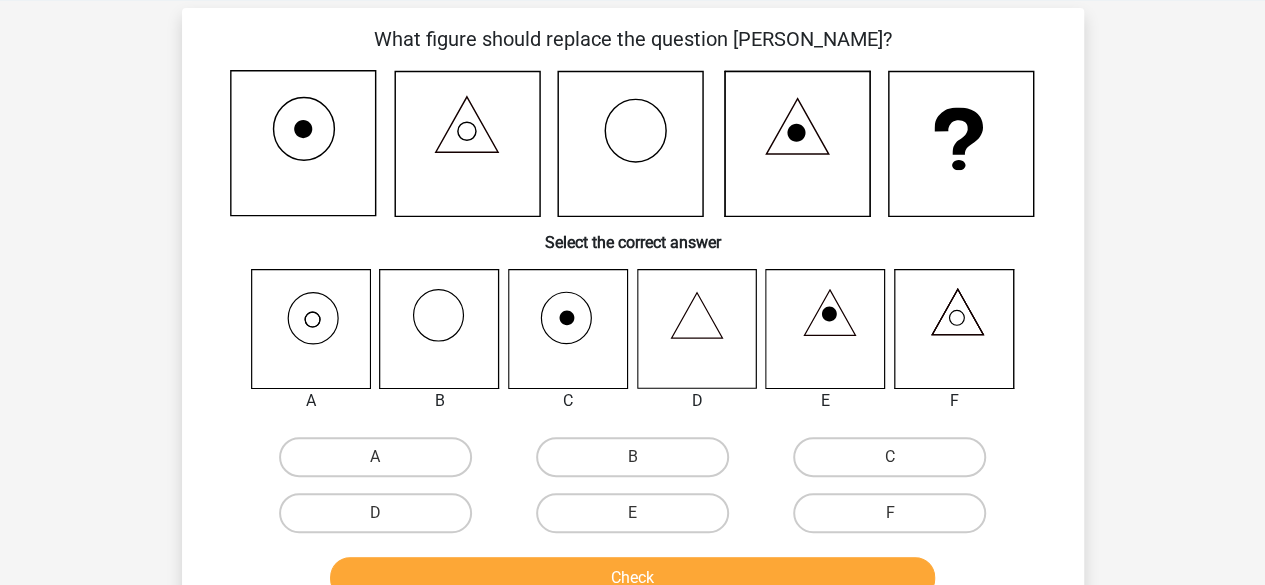 scroll, scrollTop: 112, scrollLeft: 0, axis: vertical 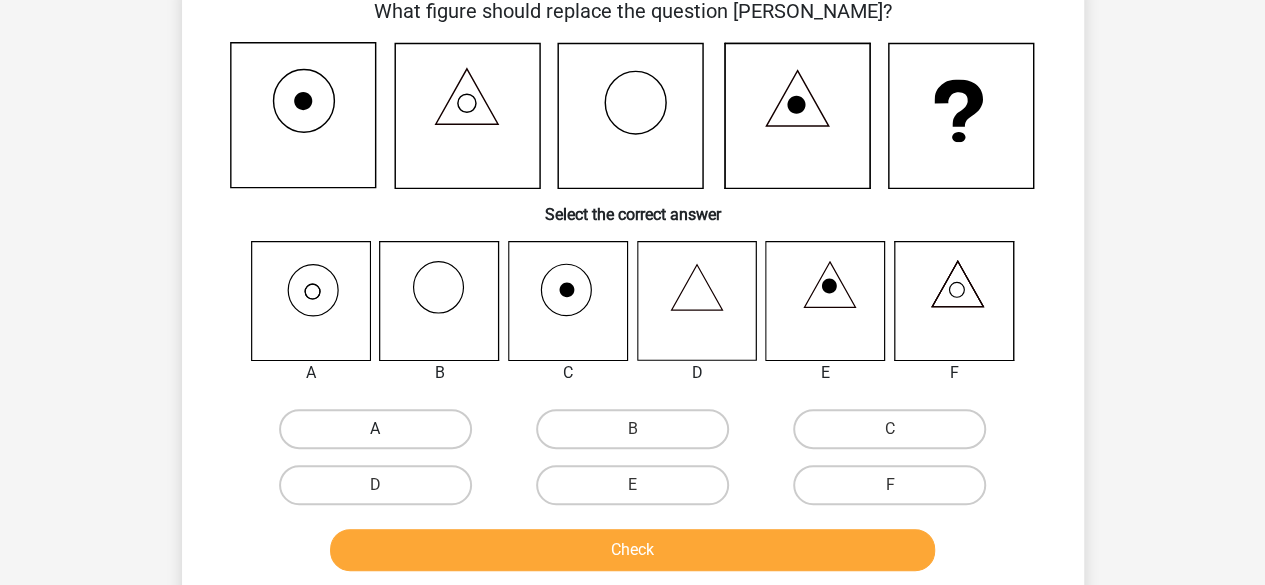 click on "A" at bounding box center [375, 429] 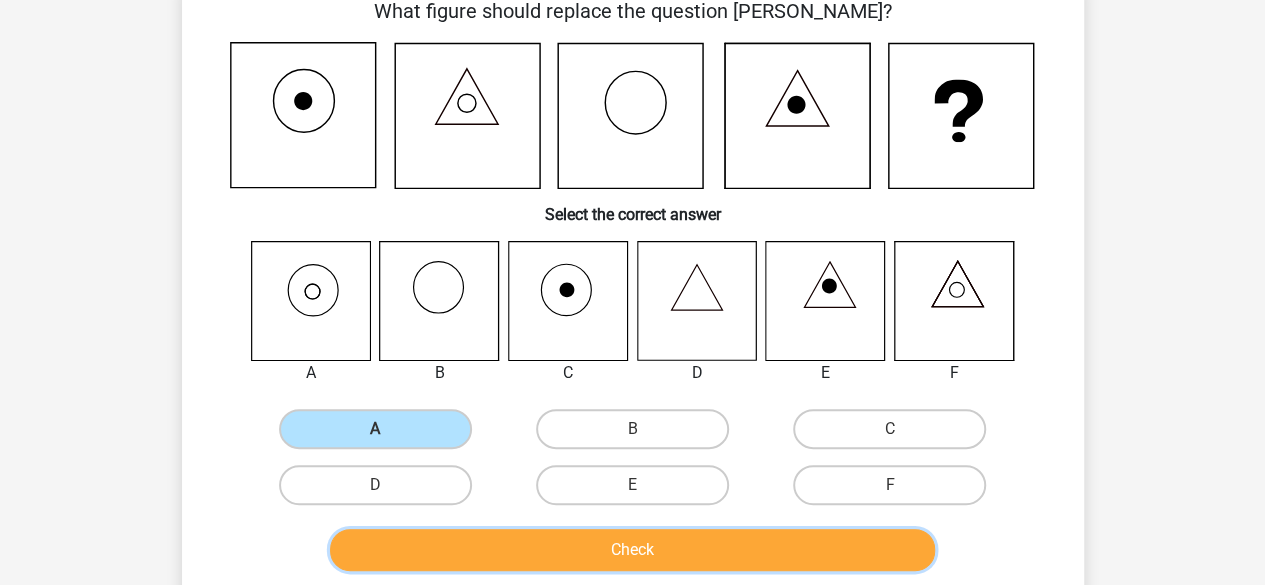 click on "Check" at bounding box center [632, 550] 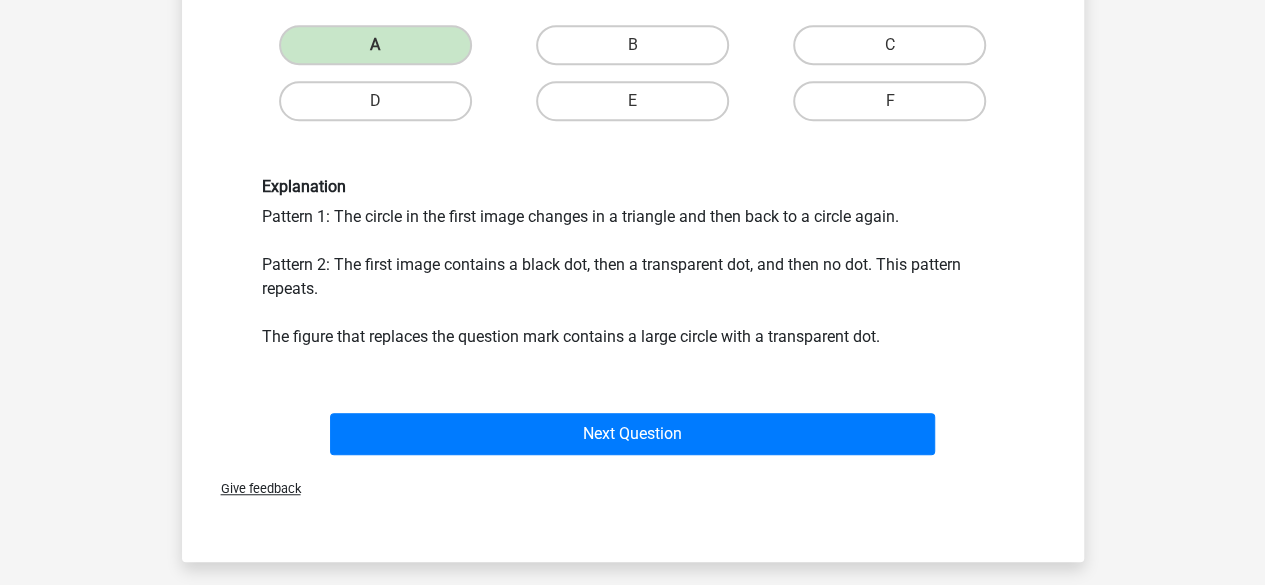 scroll, scrollTop: 498, scrollLeft: 0, axis: vertical 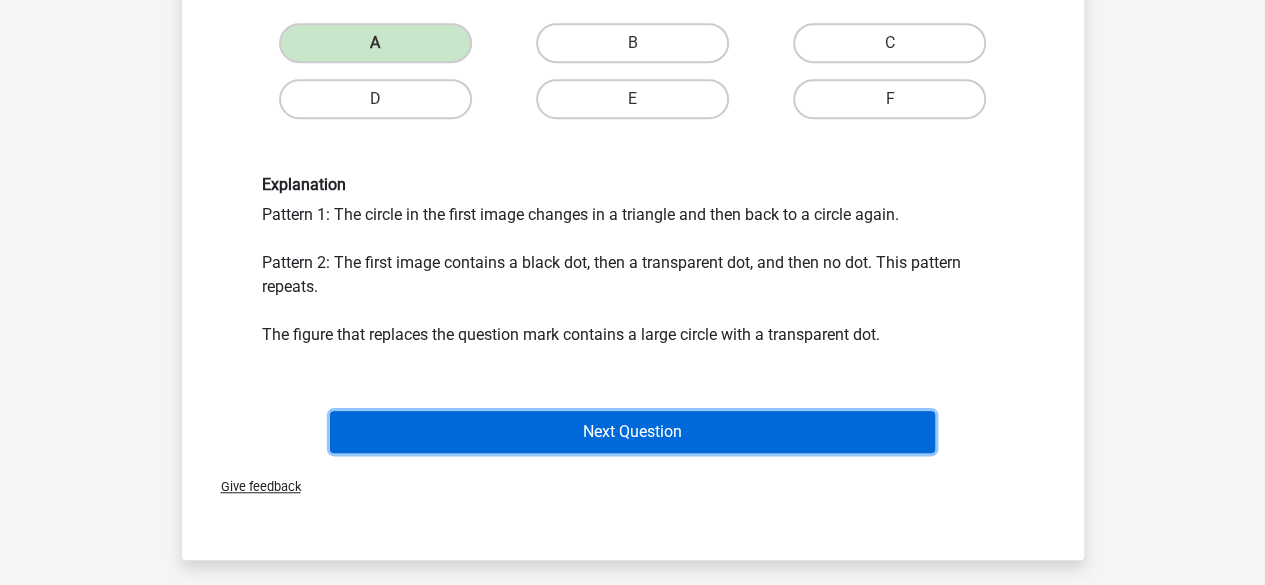 click on "Next Question" at bounding box center [632, 432] 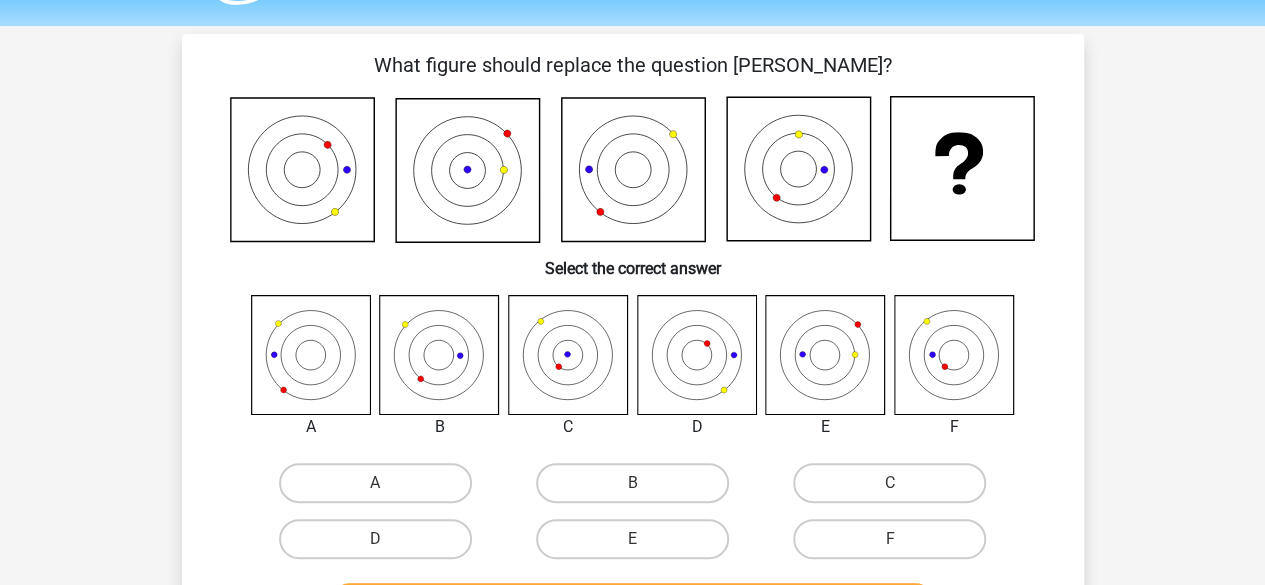 scroll, scrollTop: 72, scrollLeft: 0, axis: vertical 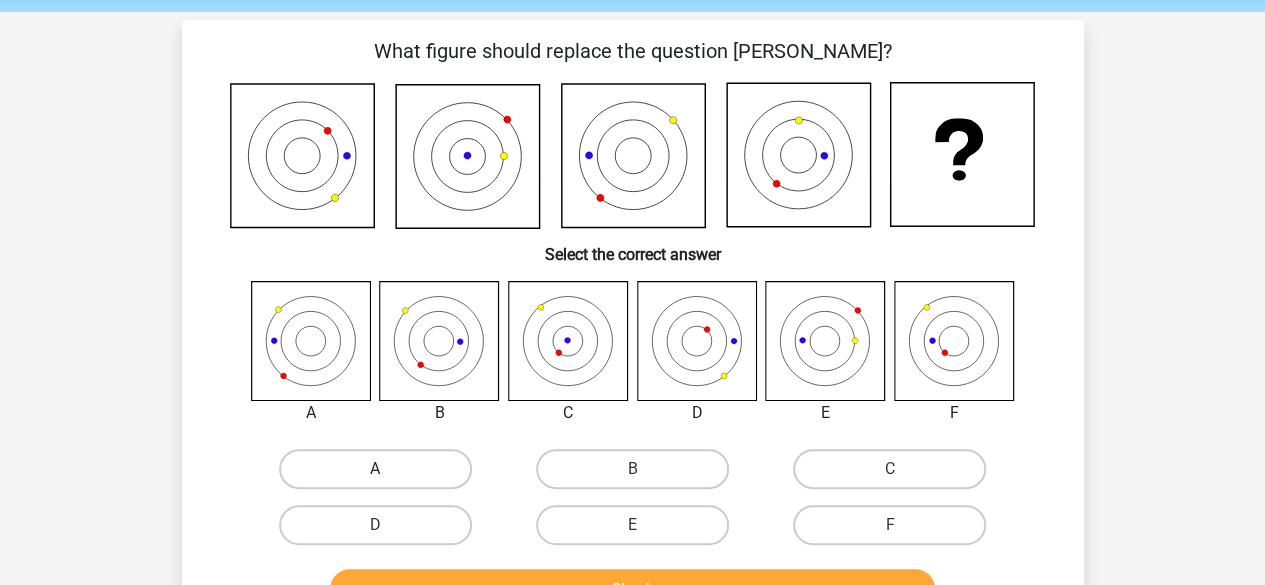 click on "A" at bounding box center (375, 469) 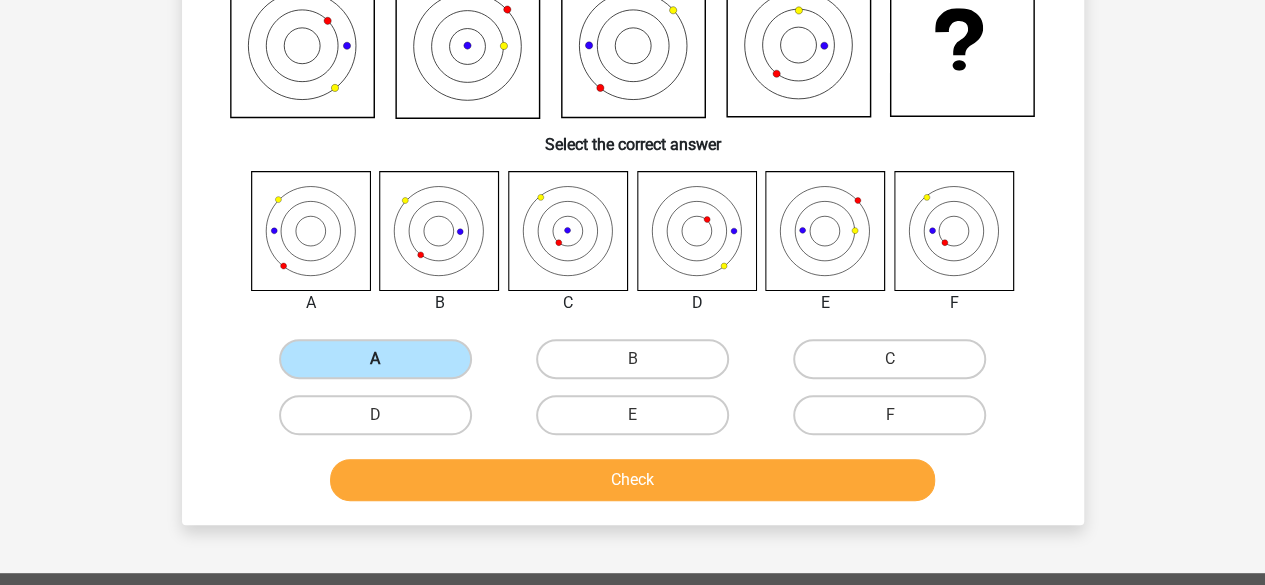 scroll, scrollTop: 184, scrollLeft: 0, axis: vertical 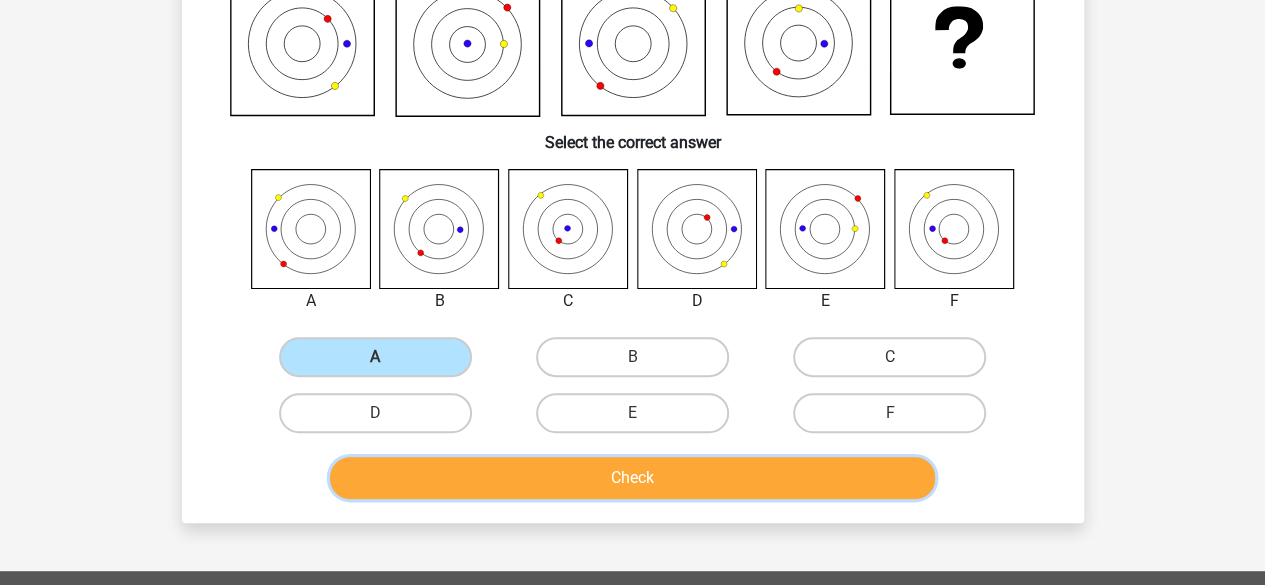 click on "Check" at bounding box center [632, 478] 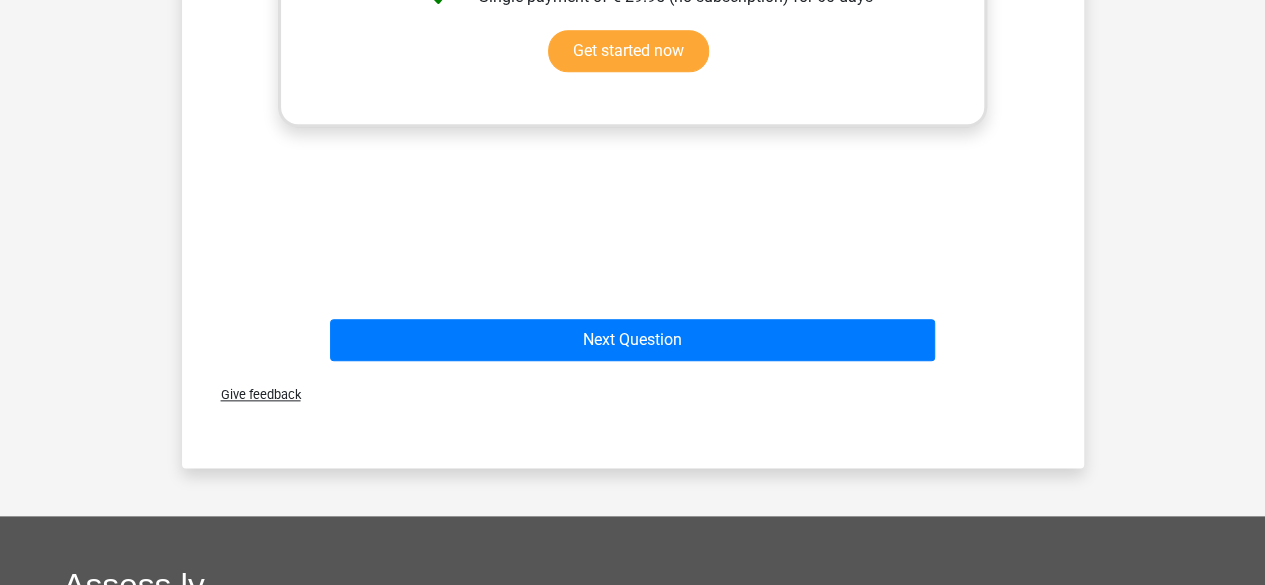 scroll, scrollTop: 974, scrollLeft: 0, axis: vertical 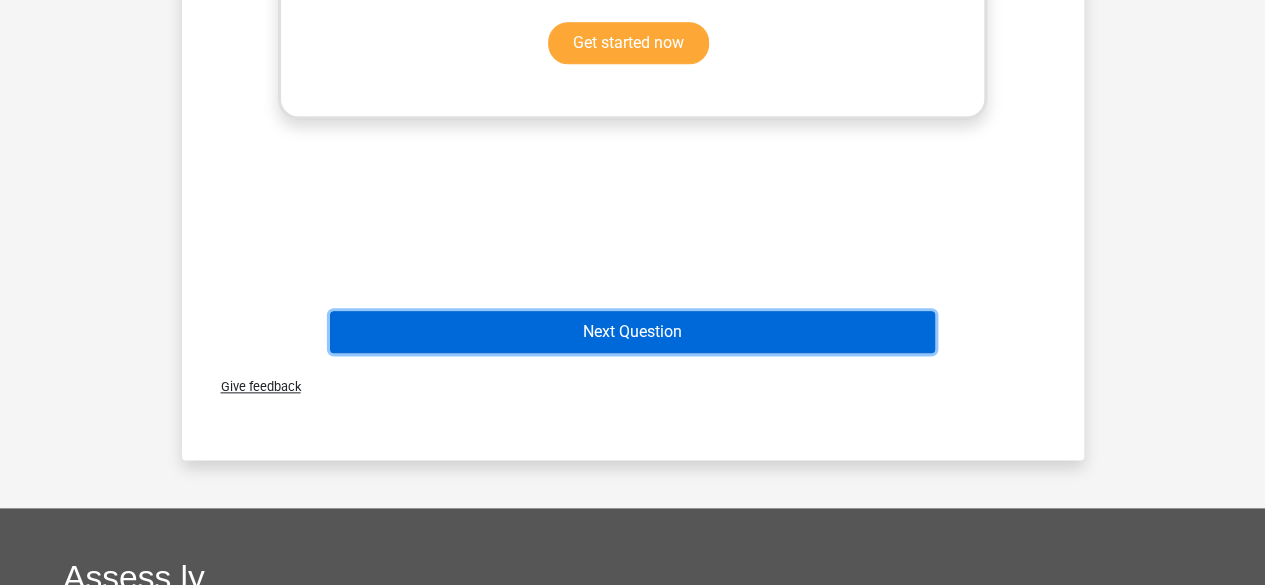 click on "Next Question" at bounding box center (632, 332) 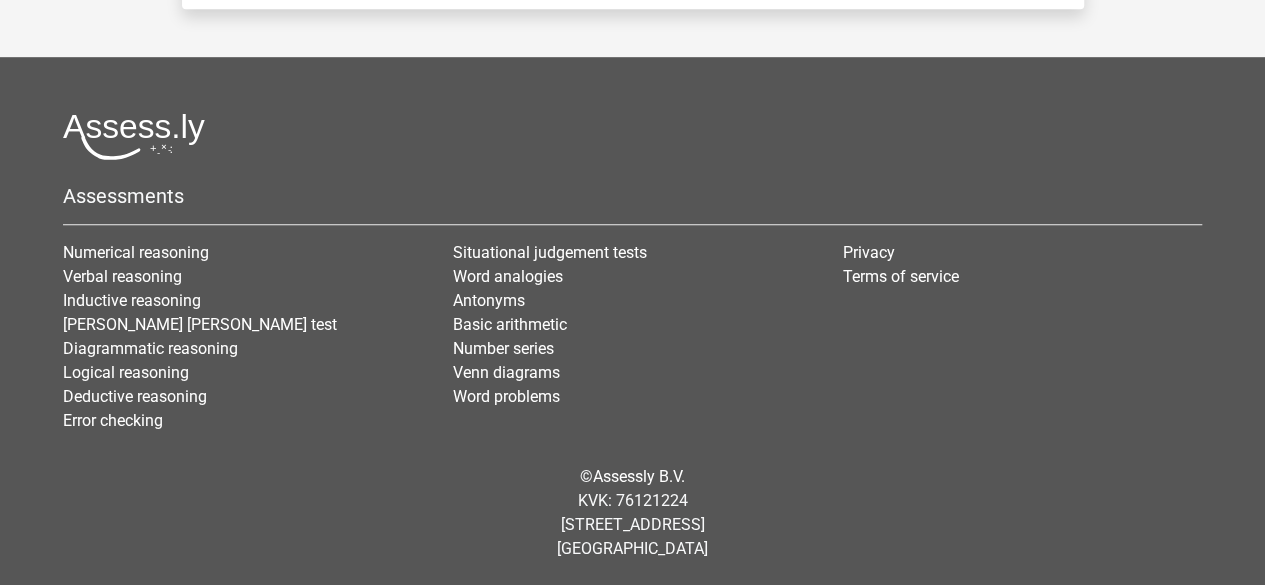 scroll, scrollTop: 92, scrollLeft: 0, axis: vertical 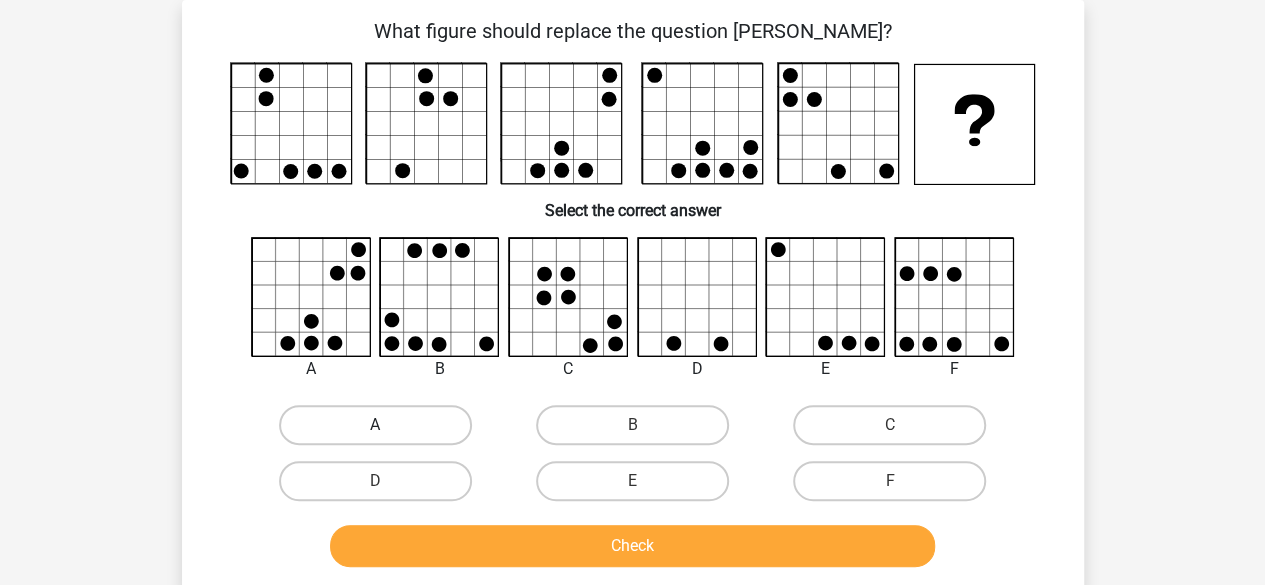click on "A" at bounding box center [375, 425] 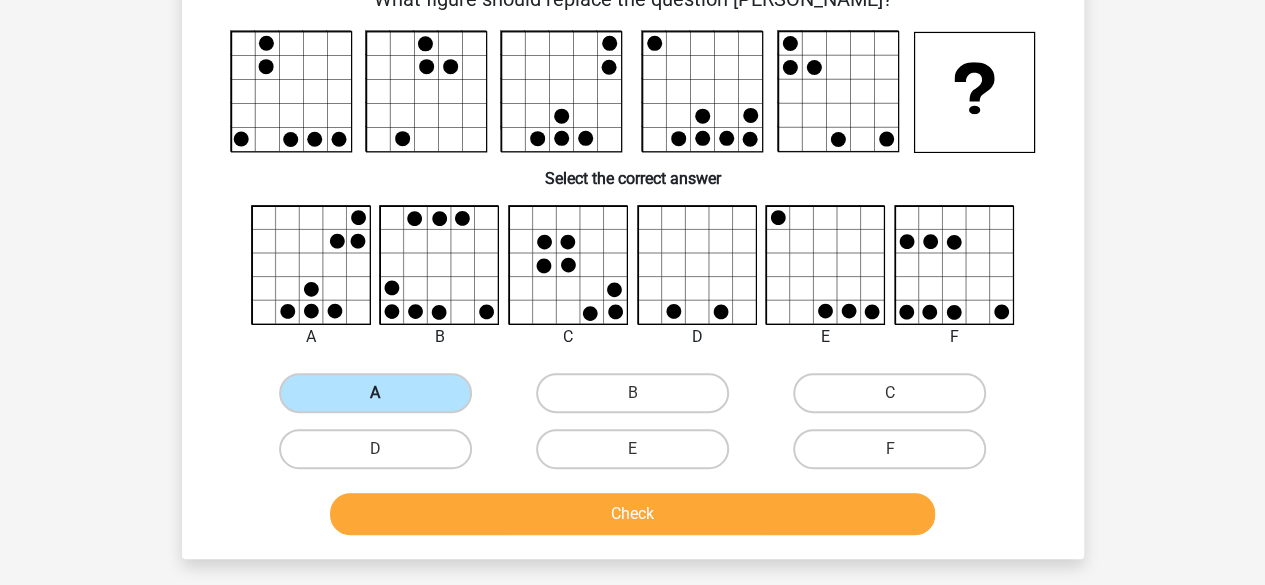 scroll, scrollTop: 126, scrollLeft: 0, axis: vertical 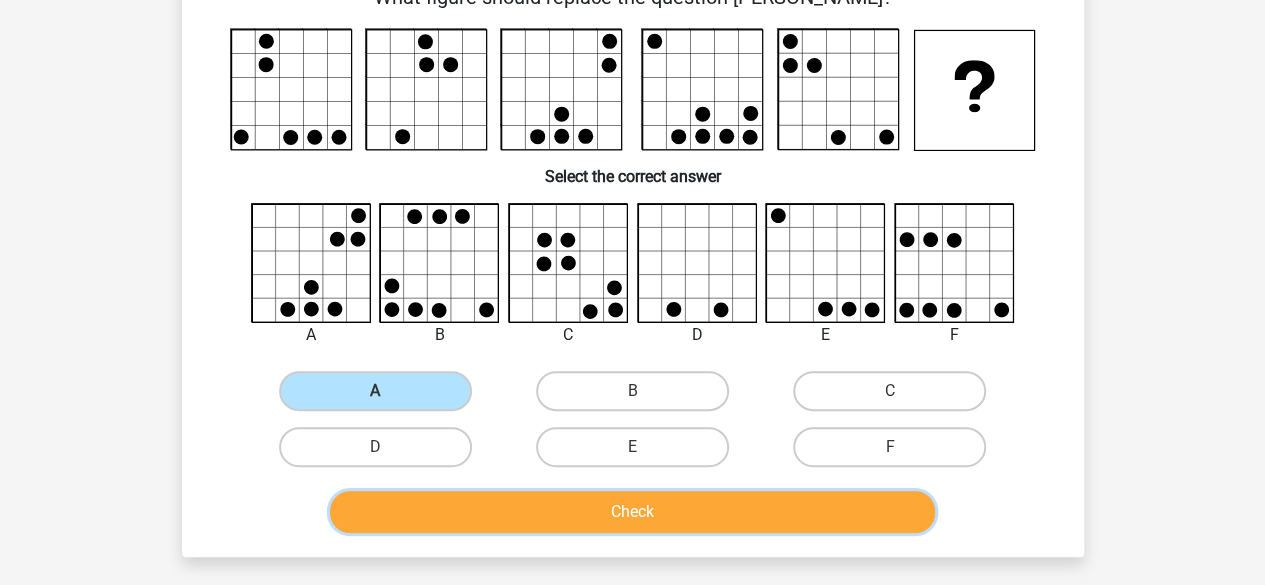 click on "Check" at bounding box center (632, 512) 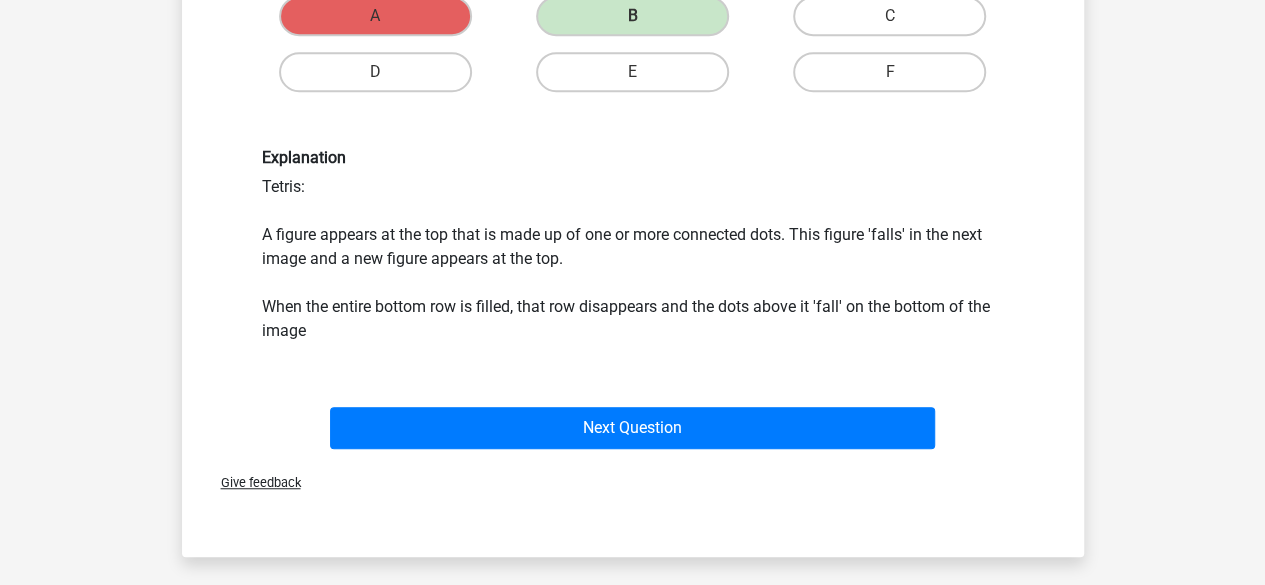 scroll, scrollTop: 534, scrollLeft: 0, axis: vertical 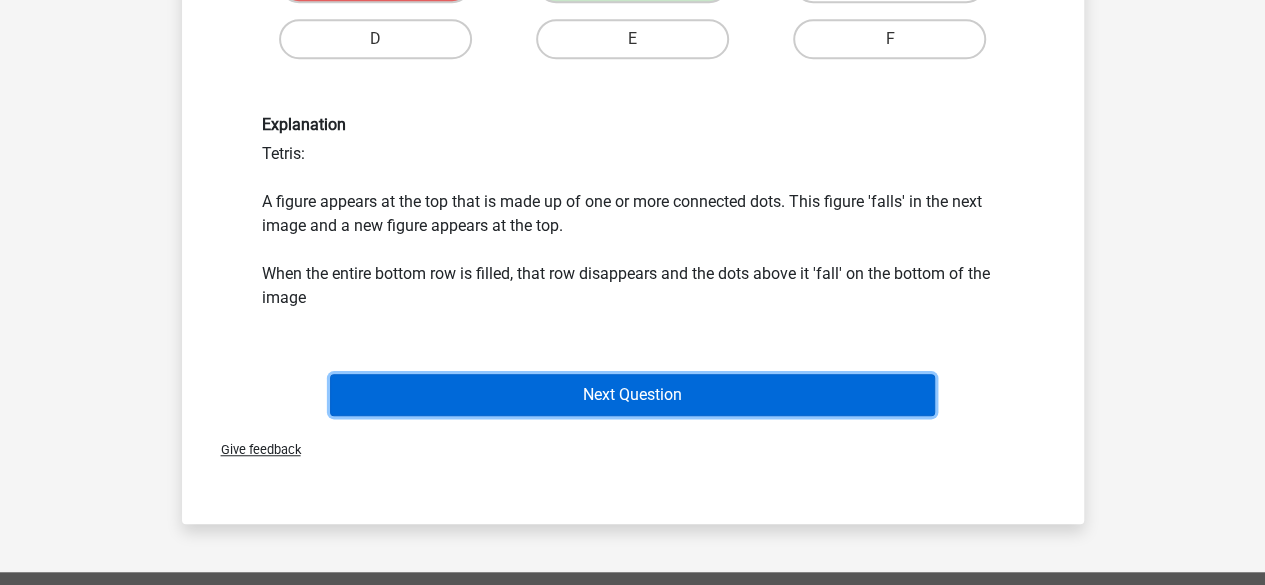 click on "Next Question" at bounding box center [632, 395] 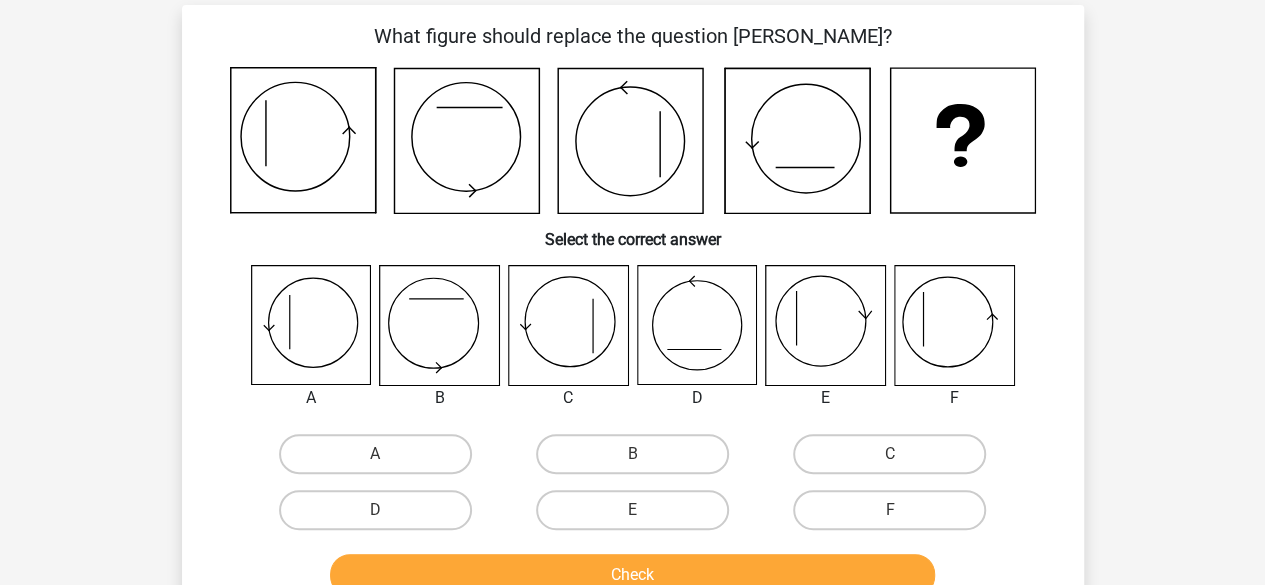scroll, scrollTop: 88, scrollLeft: 0, axis: vertical 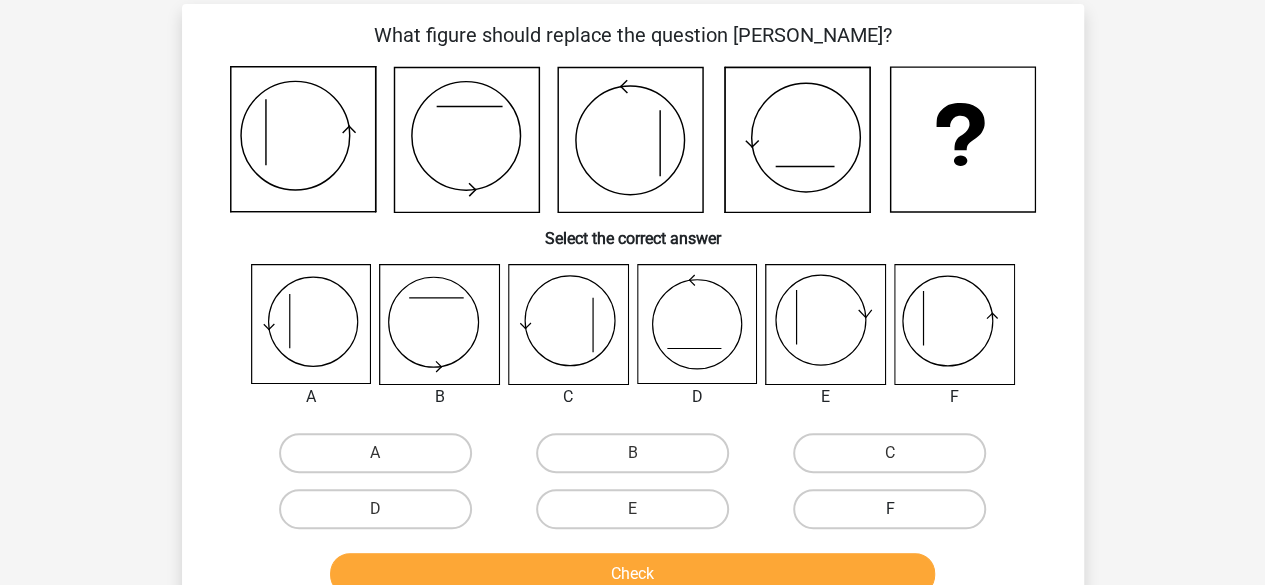 click on "F" at bounding box center [889, 509] 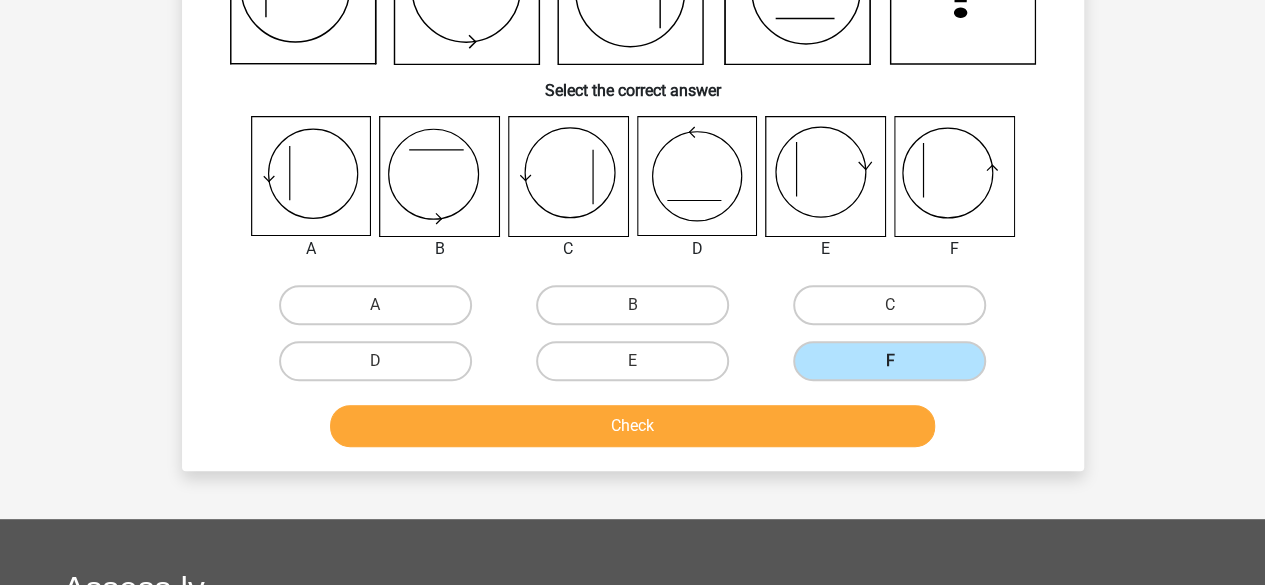 scroll, scrollTop: 160, scrollLeft: 0, axis: vertical 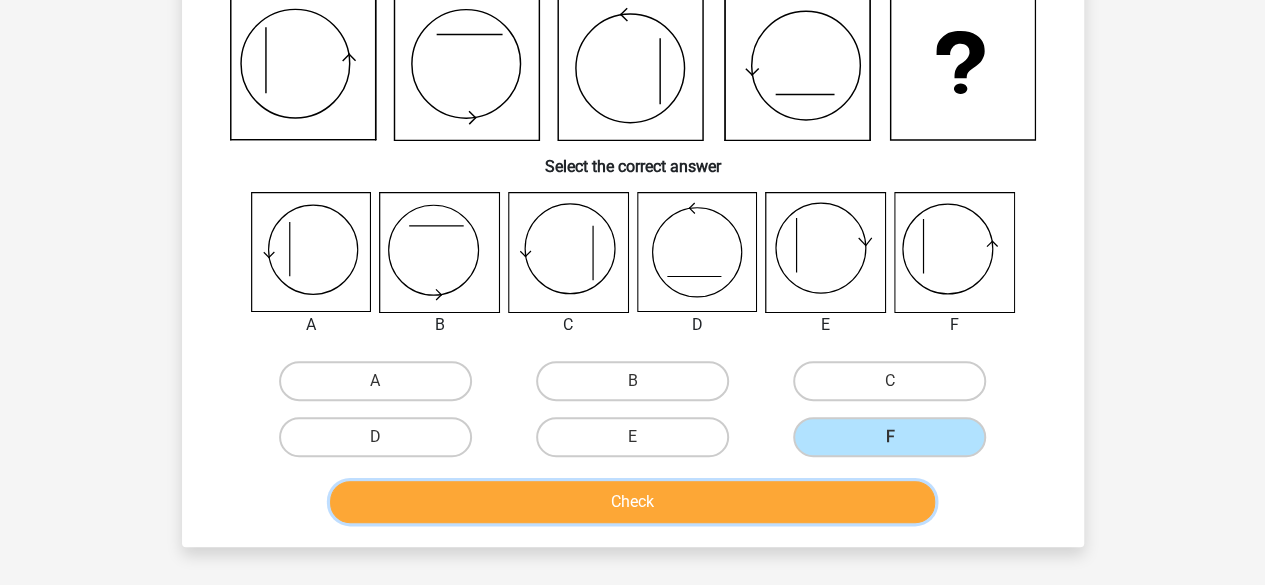 click on "Check" at bounding box center [632, 502] 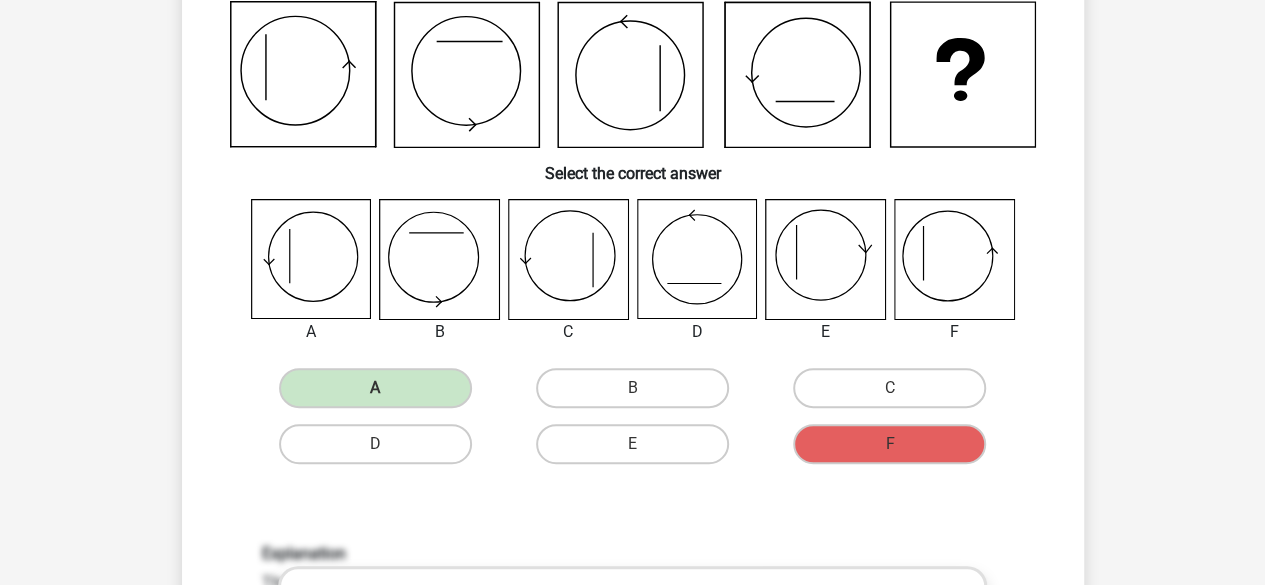 scroll, scrollTop: 150, scrollLeft: 0, axis: vertical 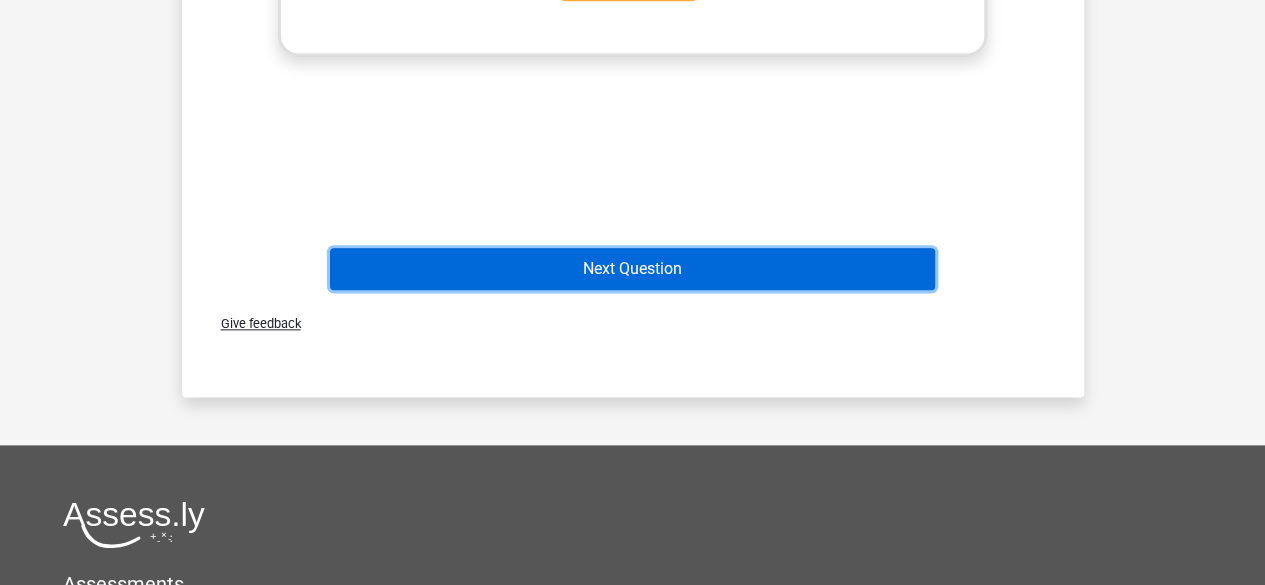 click on "Next Question" at bounding box center (632, 269) 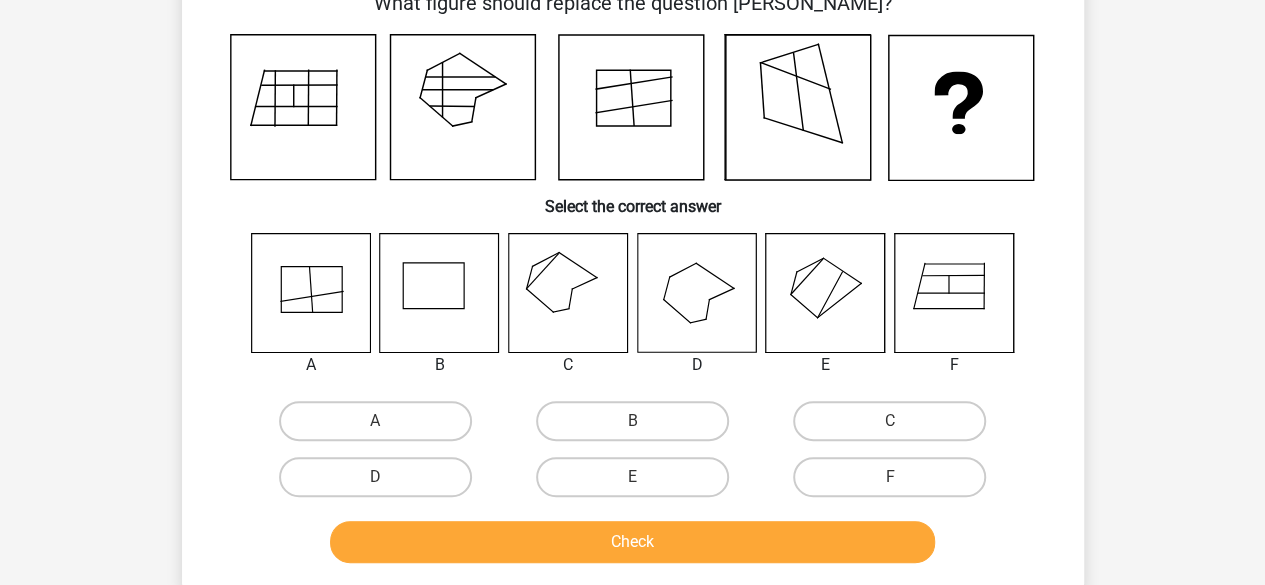 scroll, scrollTop: 96, scrollLeft: 0, axis: vertical 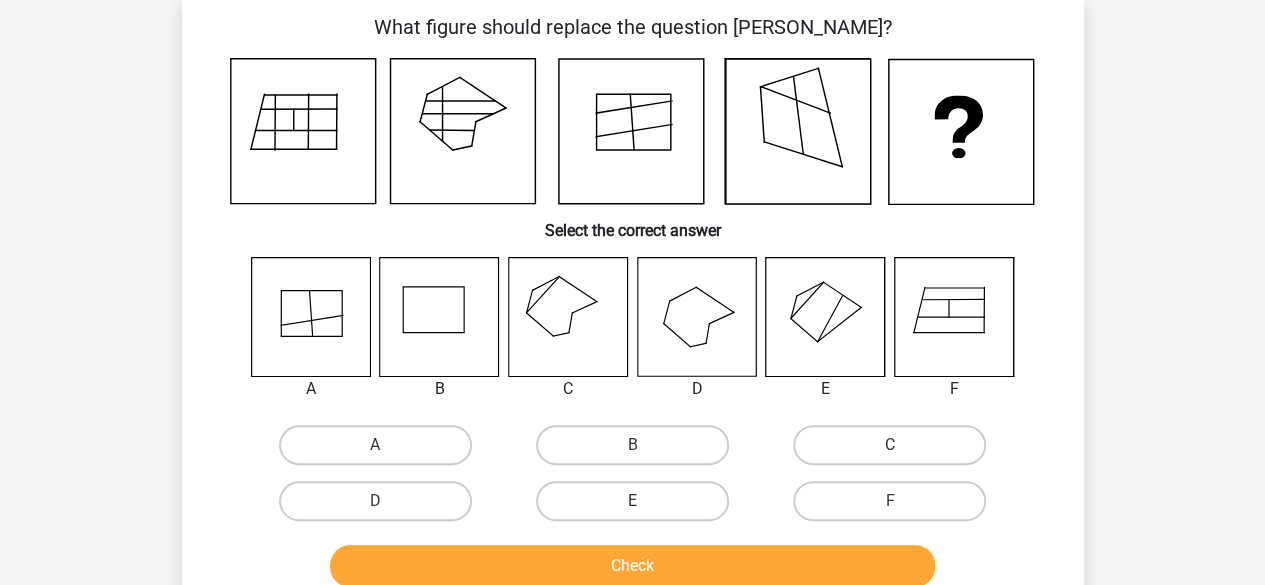 click on "C" at bounding box center (889, 445) 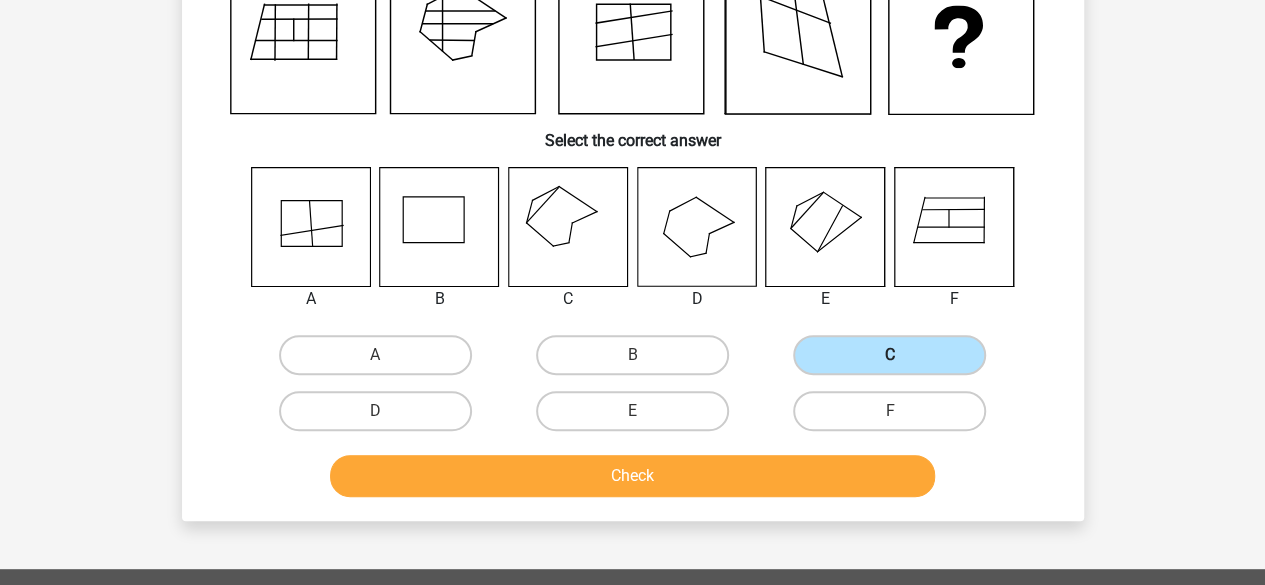 scroll, scrollTop: 204, scrollLeft: 0, axis: vertical 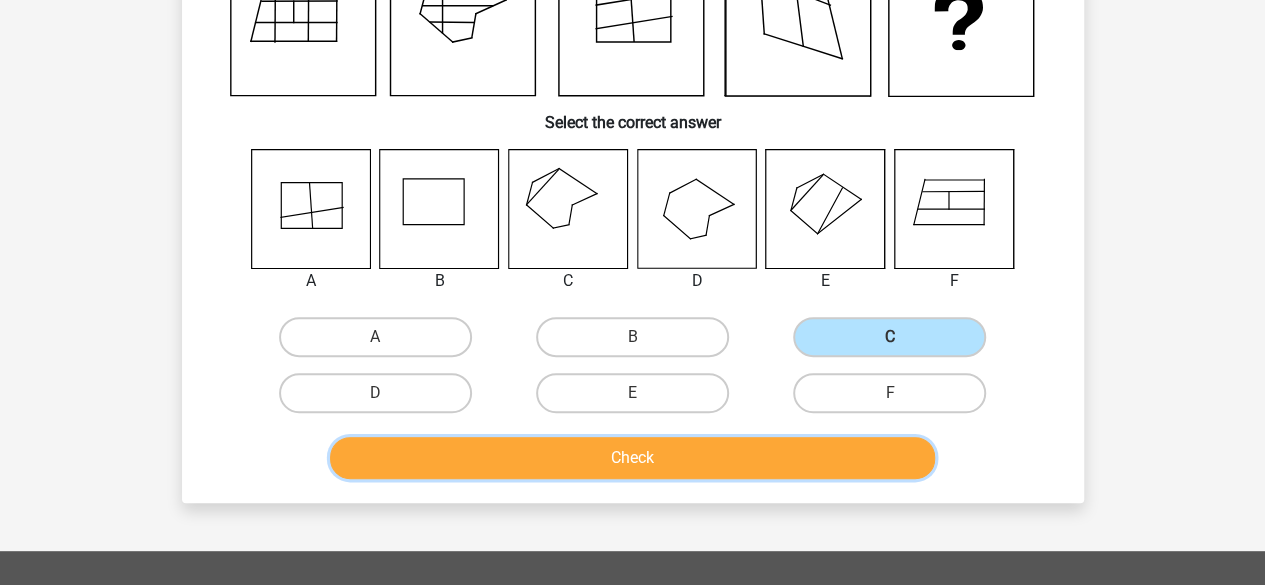 click on "Check" at bounding box center (632, 458) 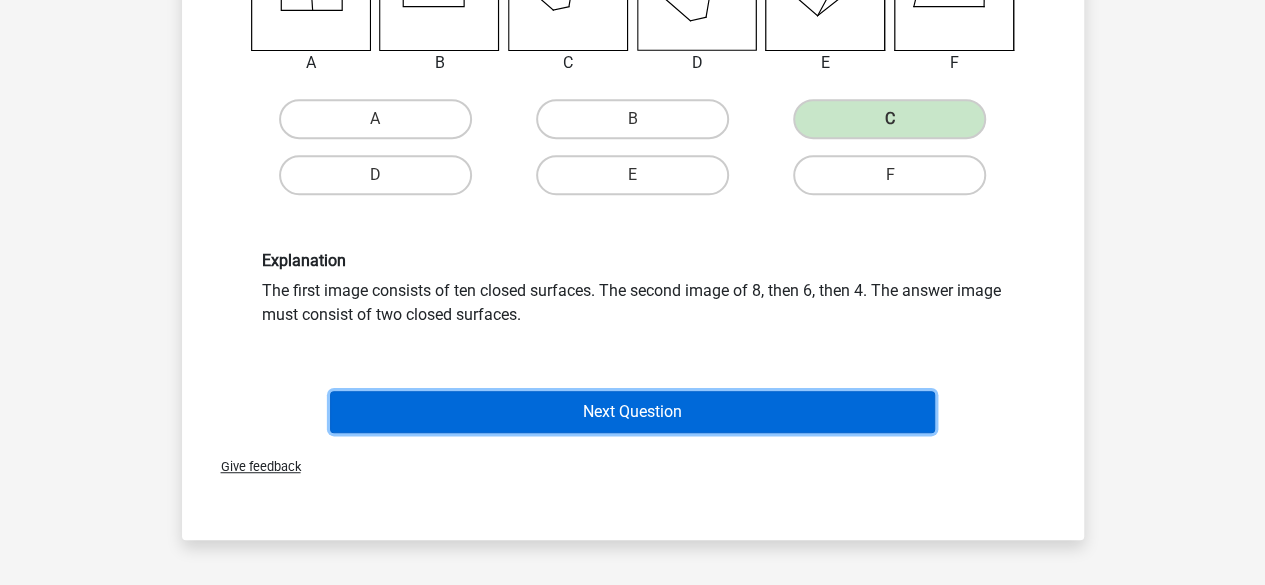click on "Next Question" at bounding box center (632, 412) 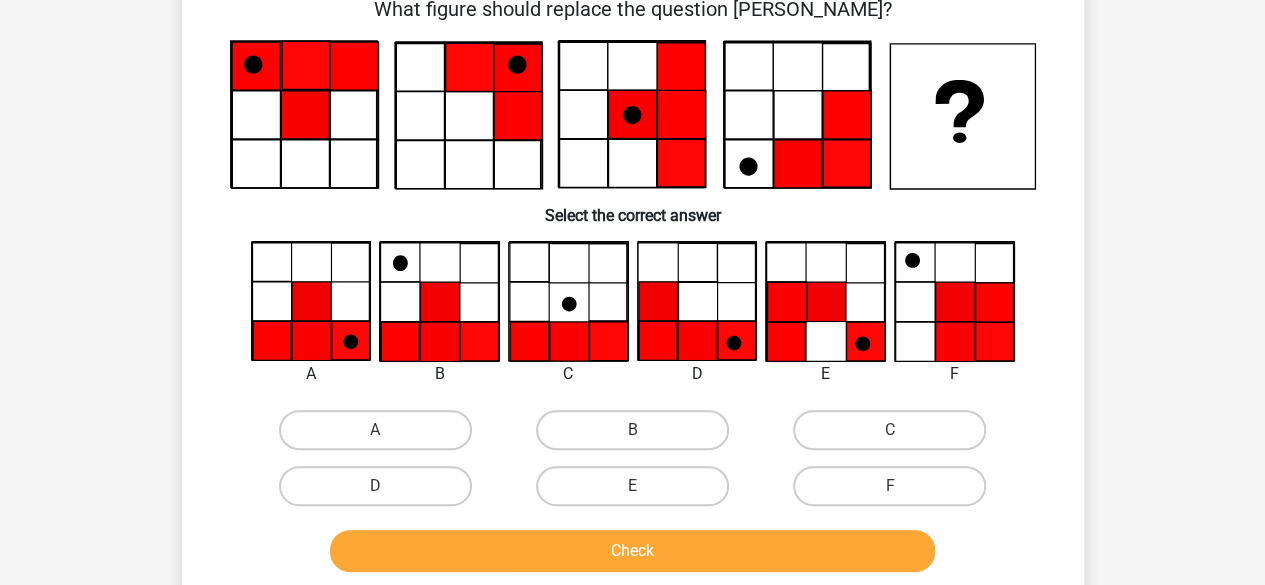 scroll, scrollTop: 114, scrollLeft: 0, axis: vertical 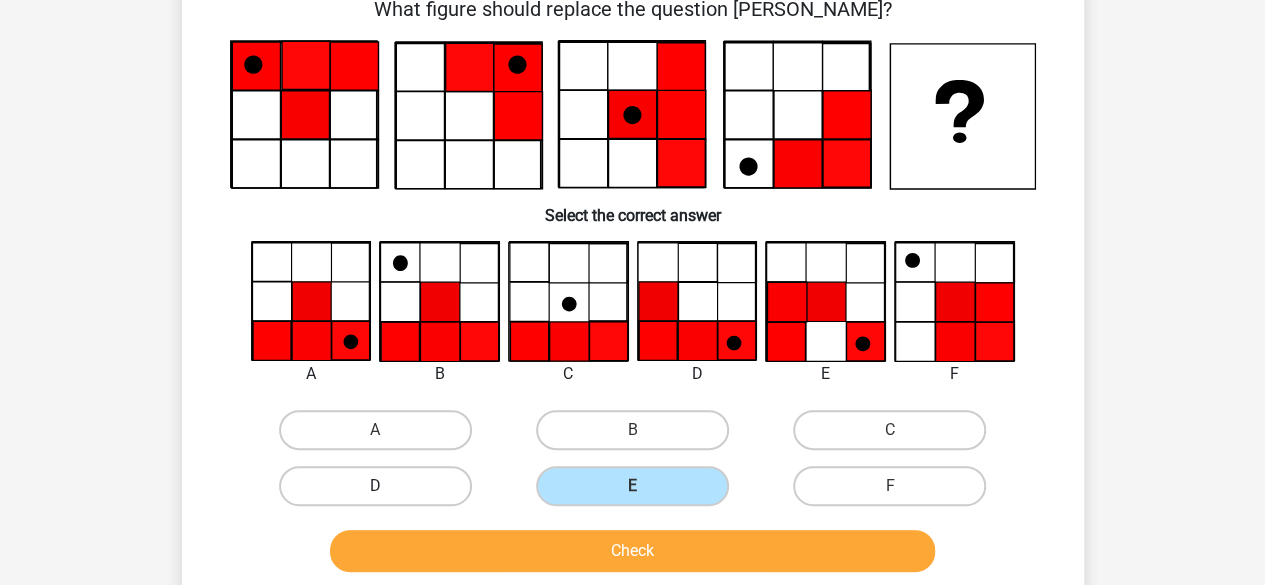 click on "D" at bounding box center [375, 486] 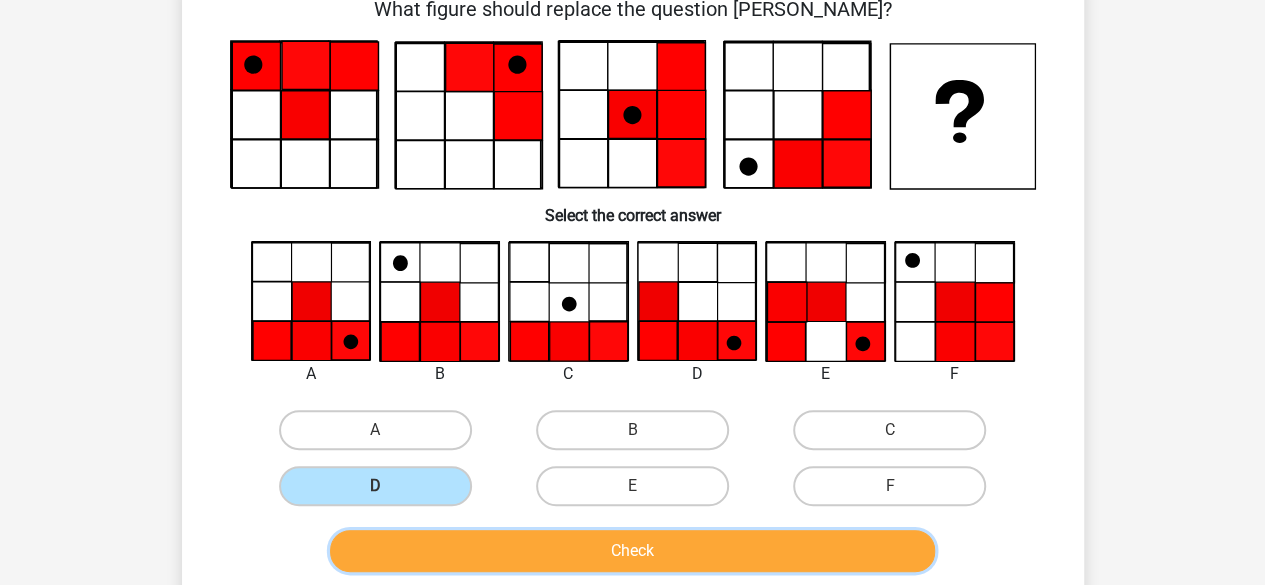 click on "Check" at bounding box center (632, 551) 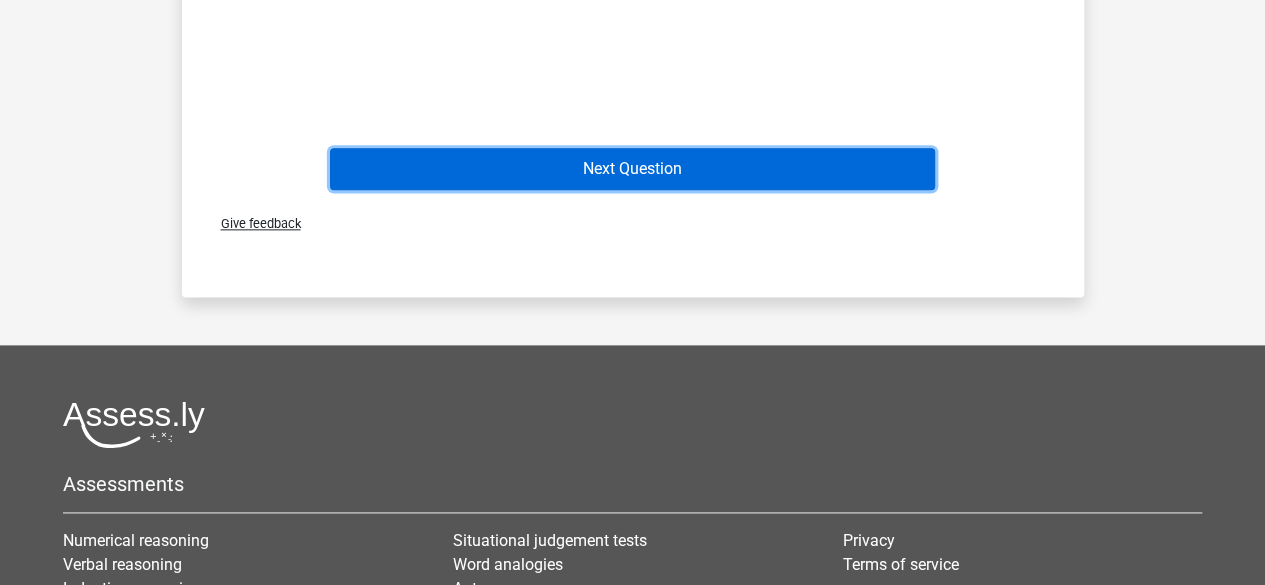 click on "Next Question" at bounding box center [632, 169] 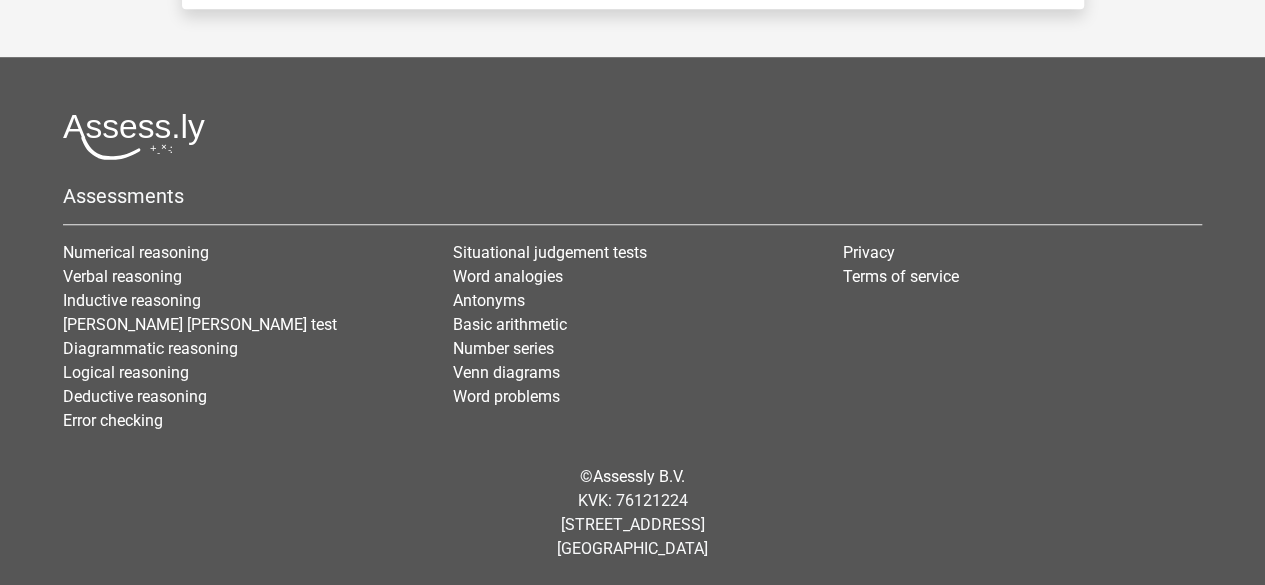 scroll, scrollTop: 92, scrollLeft: 0, axis: vertical 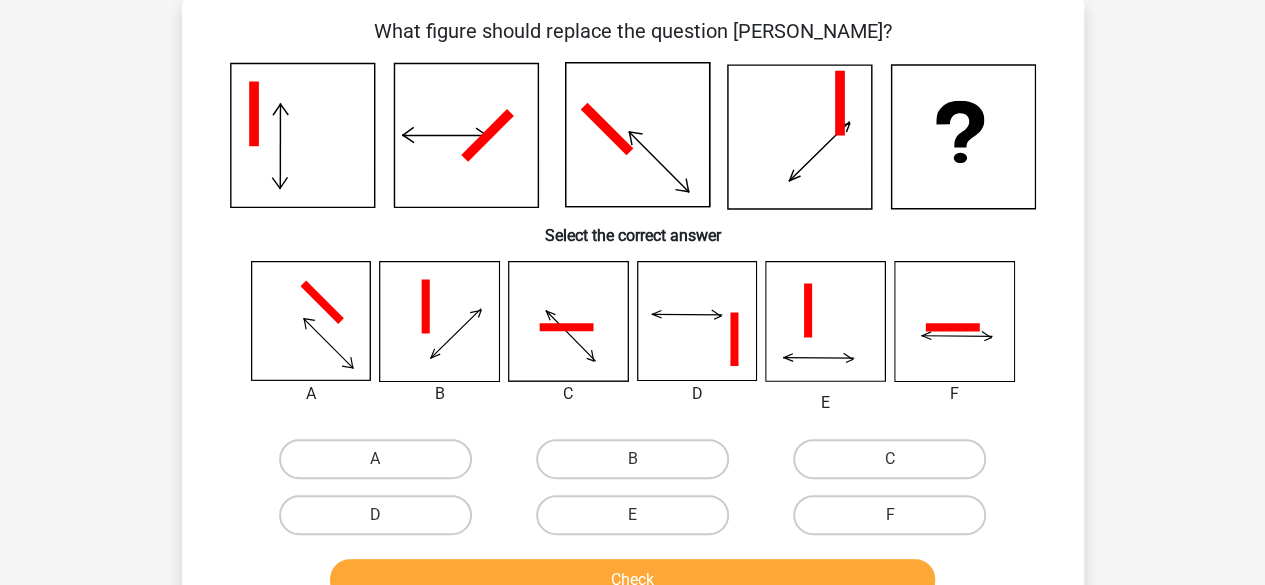 click on "E" at bounding box center [825, 403] 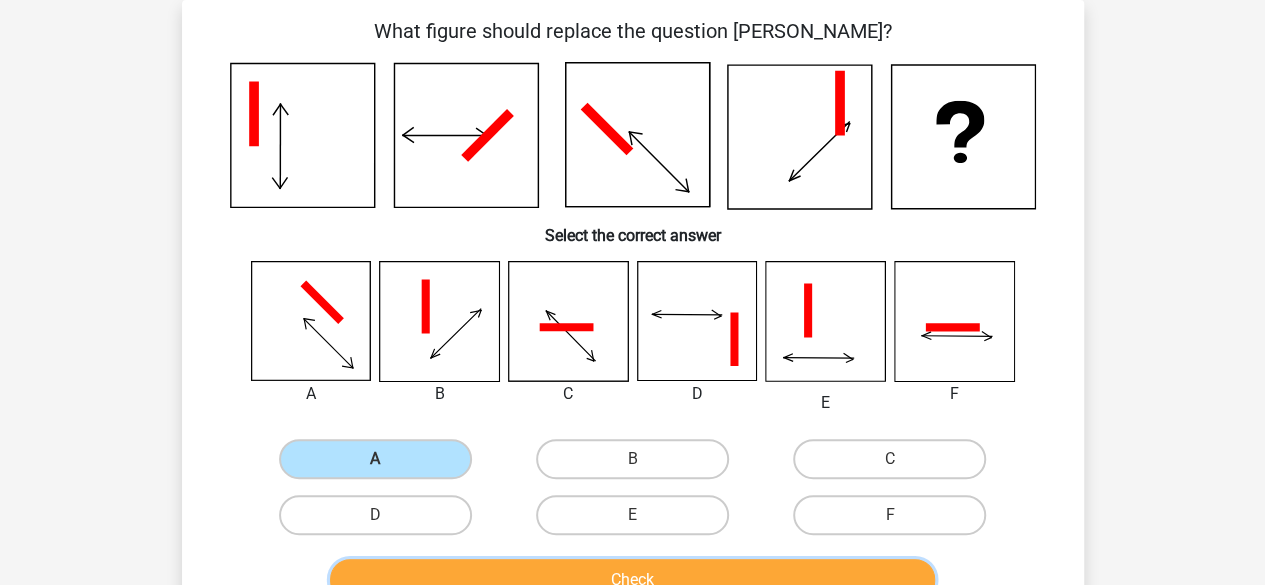 click on "Check" at bounding box center [632, 580] 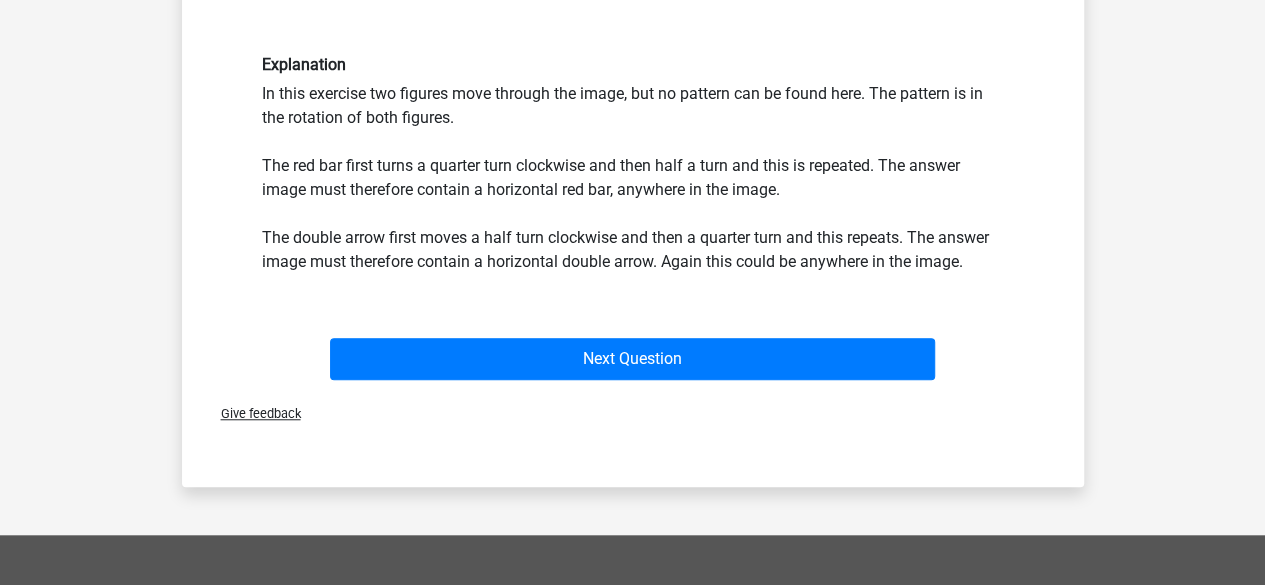 scroll, scrollTop: 602, scrollLeft: 0, axis: vertical 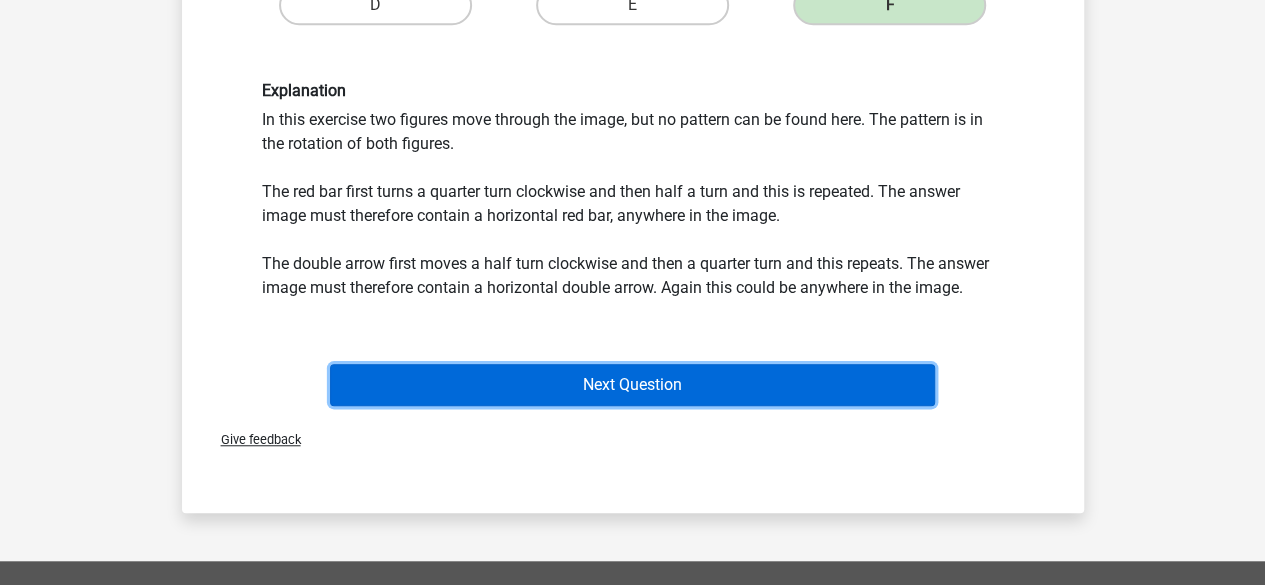 click on "Next Question" at bounding box center (632, 385) 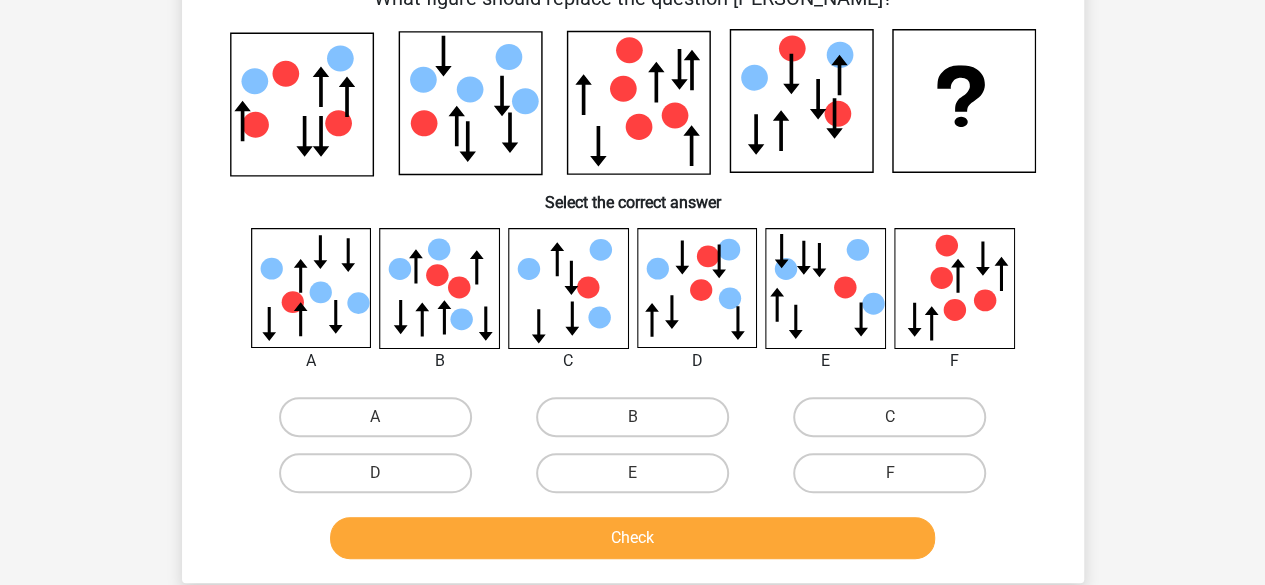 scroll, scrollTop: 124, scrollLeft: 0, axis: vertical 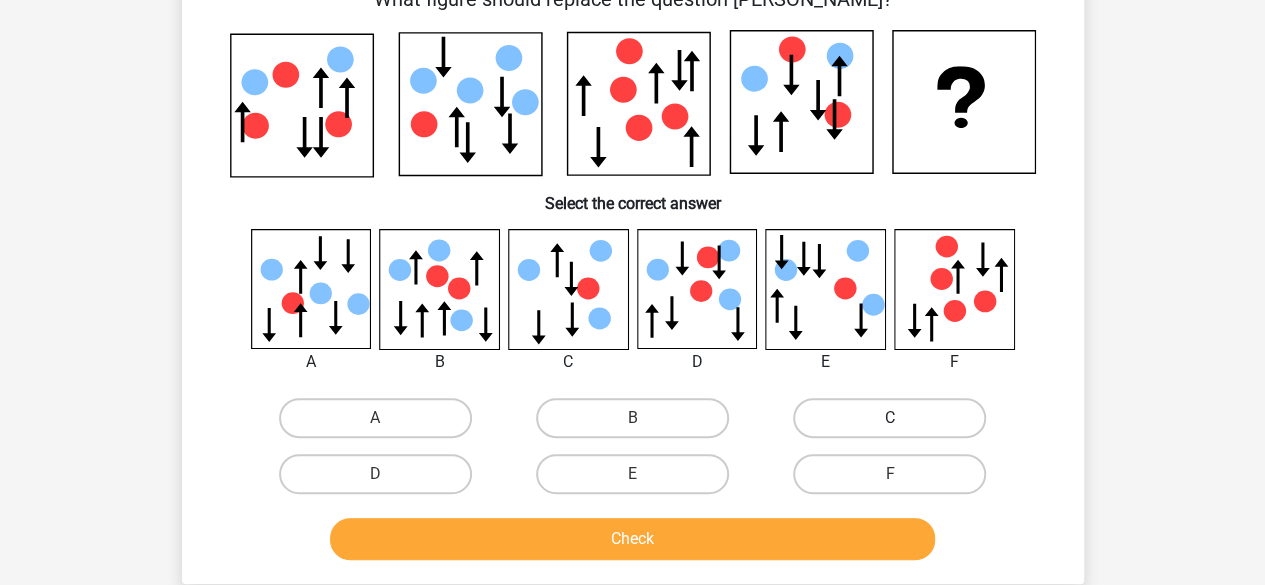 click on "C" at bounding box center [889, 418] 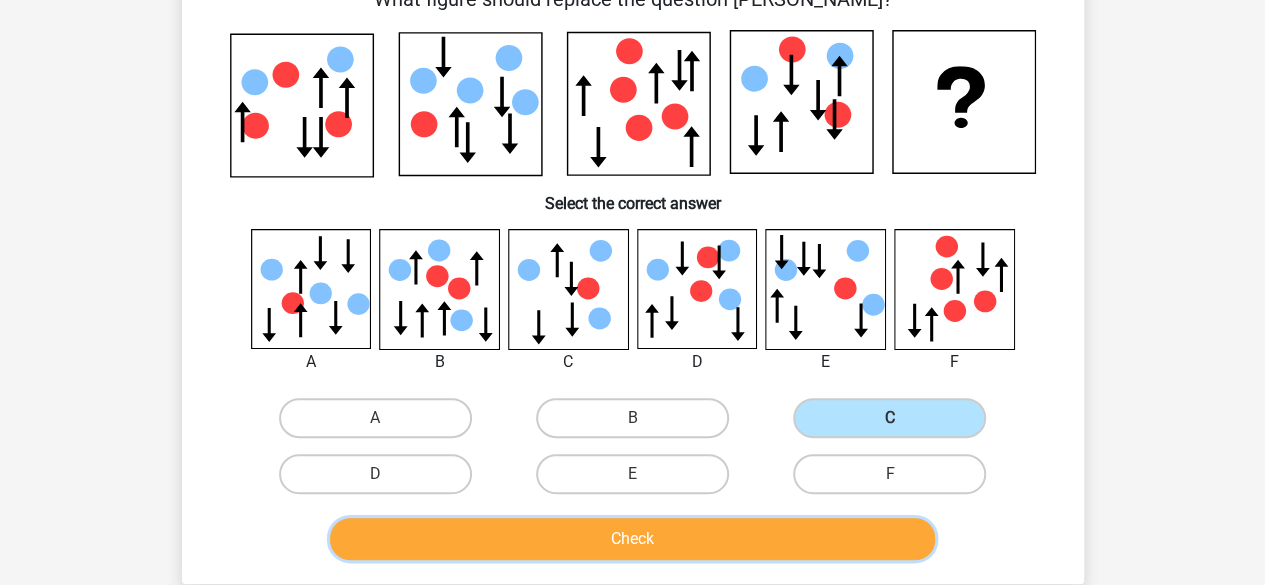 click on "Check" at bounding box center [632, 539] 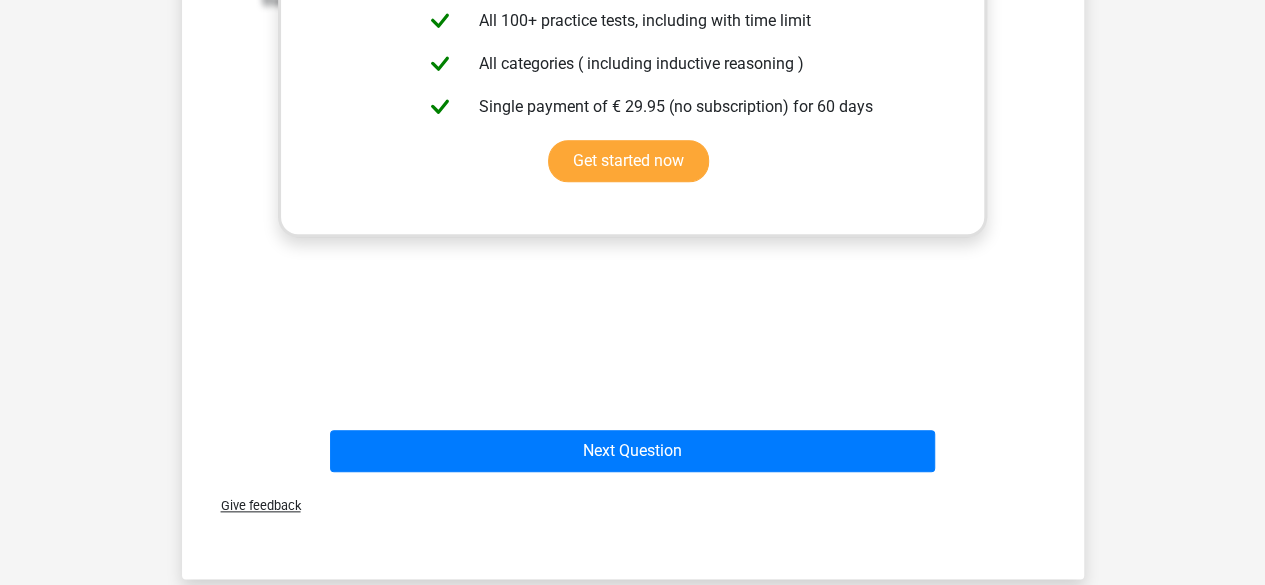 scroll, scrollTop: 876, scrollLeft: 0, axis: vertical 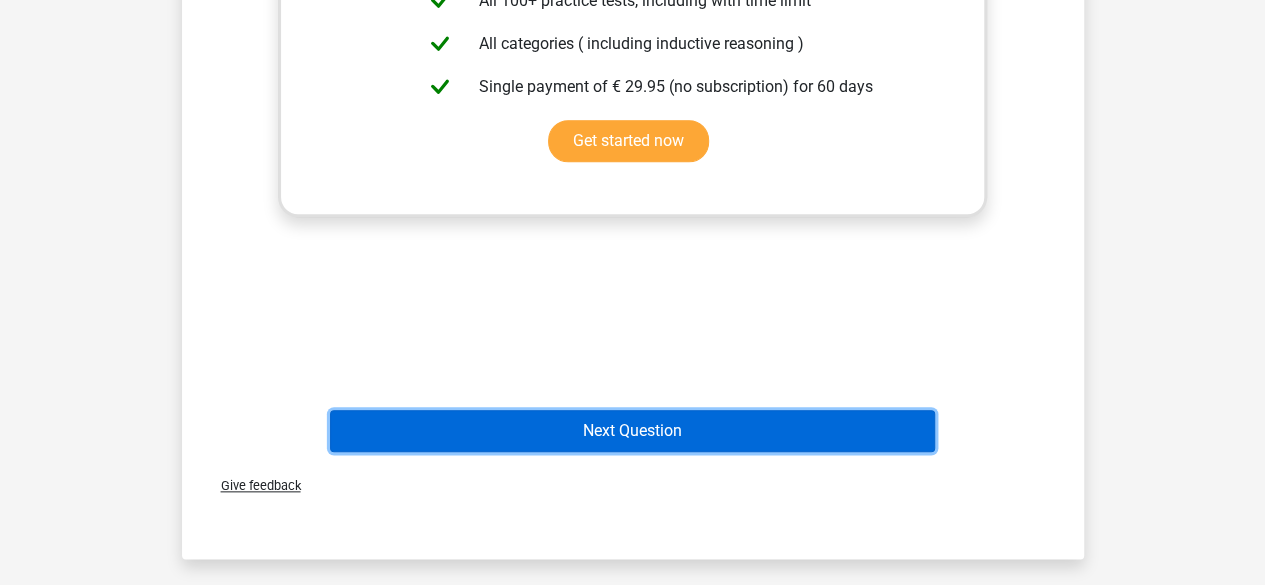 click on "Next Question" at bounding box center (632, 431) 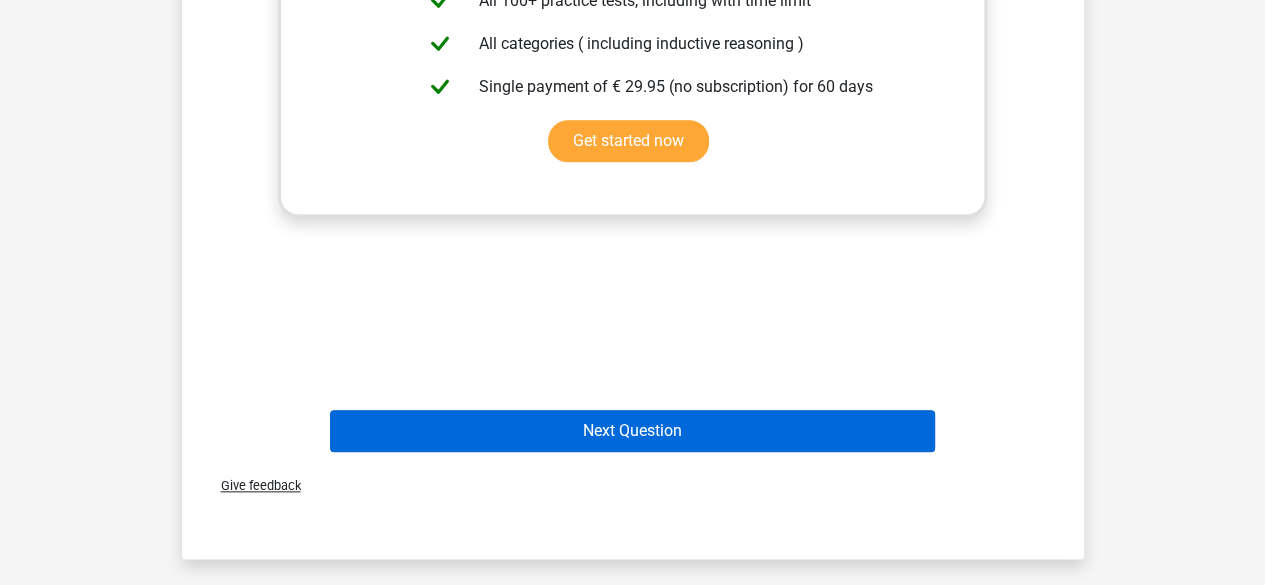 scroll, scrollTop: 92, scrollLeft: 0, axis: vertical 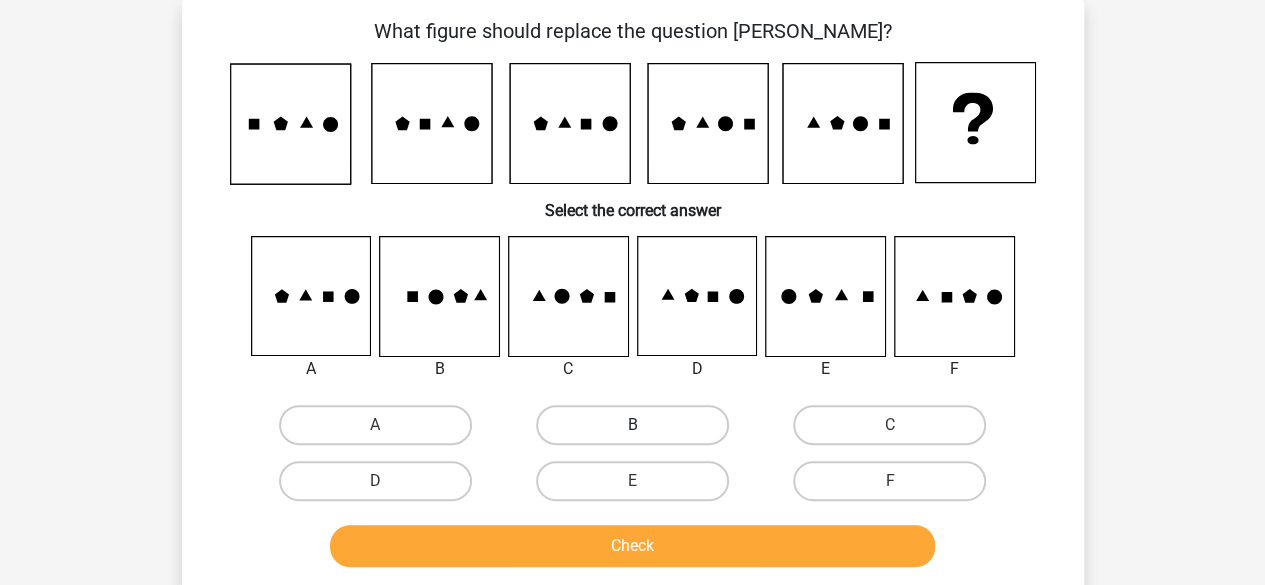 click on "B" at bounding box center [632, 425] 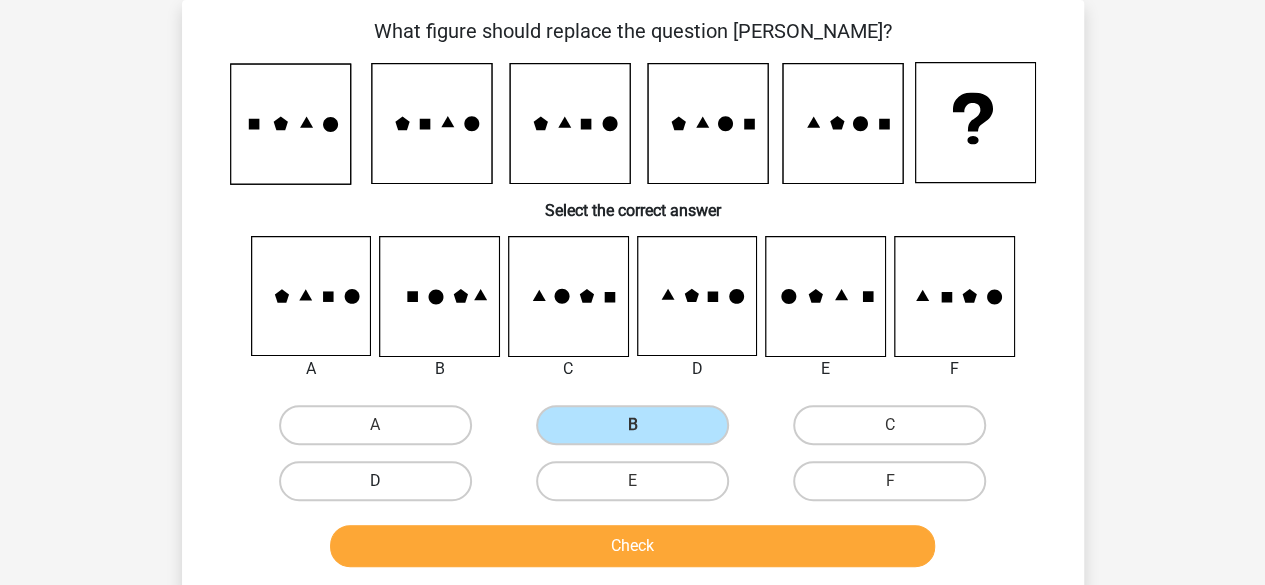 click on "D" at bounding box center (375, 481) 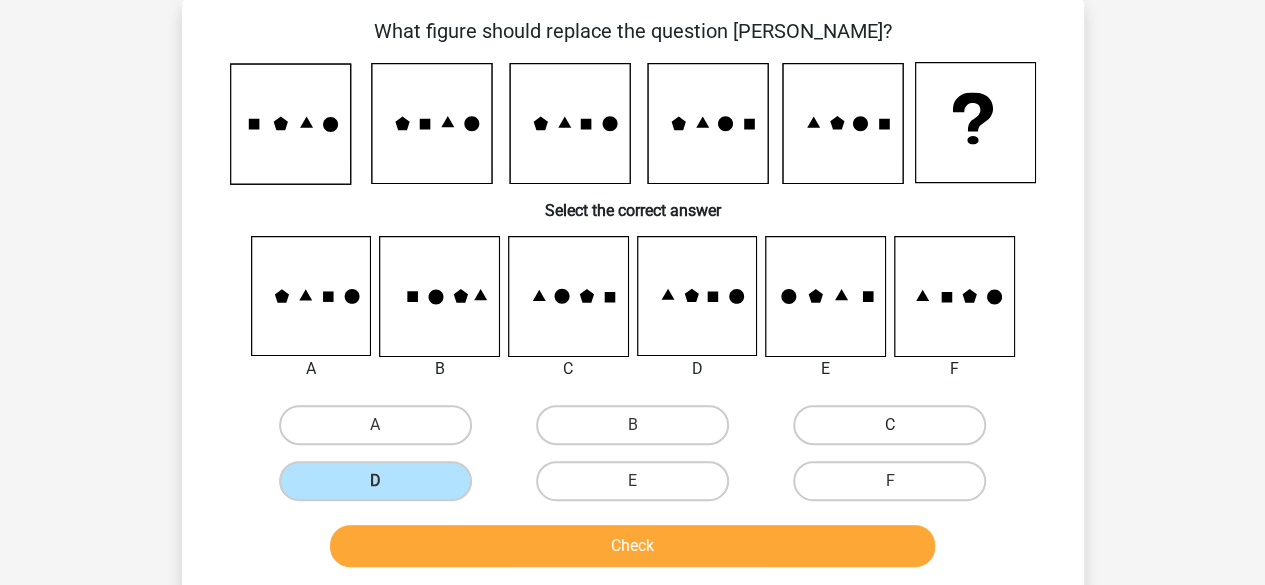click on "C" at bounding box center (889, 425) 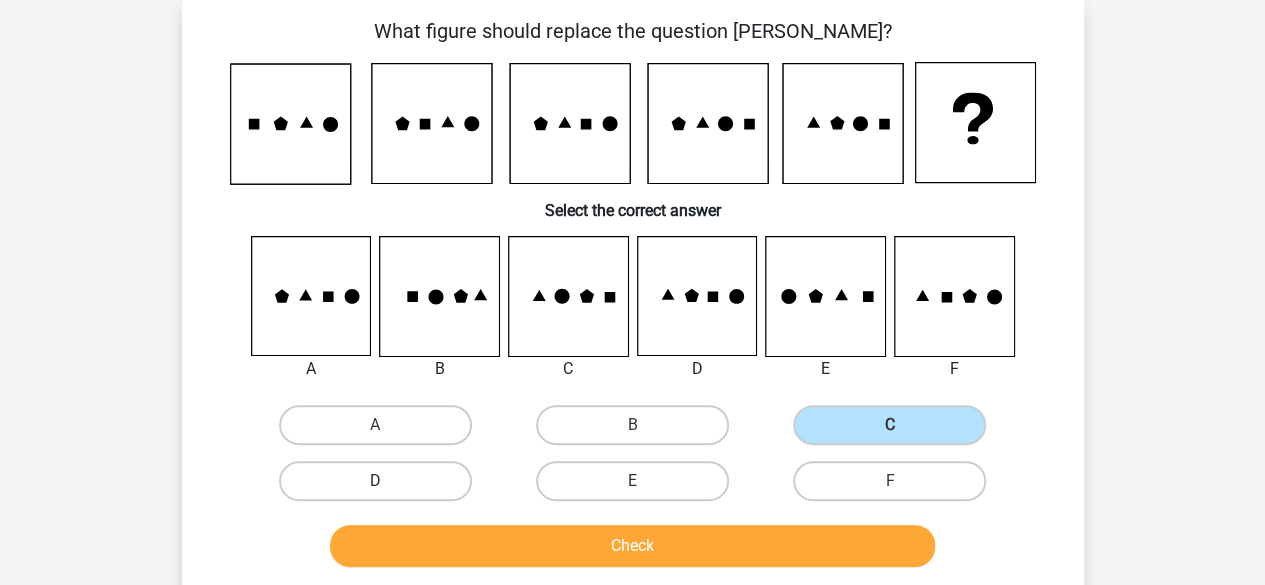 click on "D" at bounding box center [375, 481] 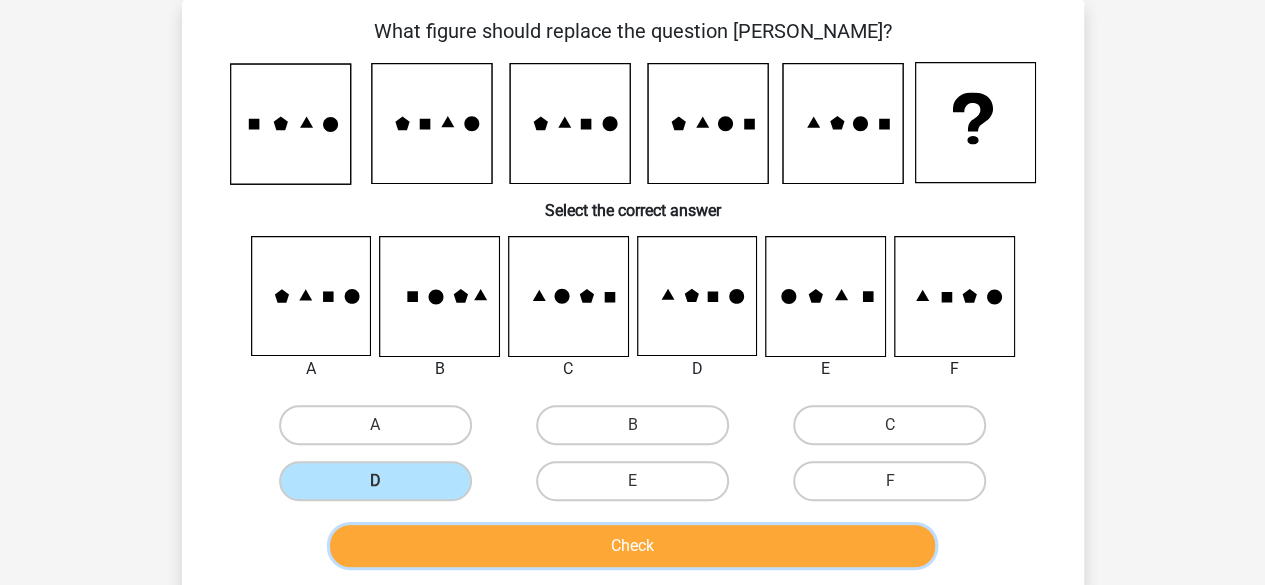 click on "Check" at bounding box center [632, 546] 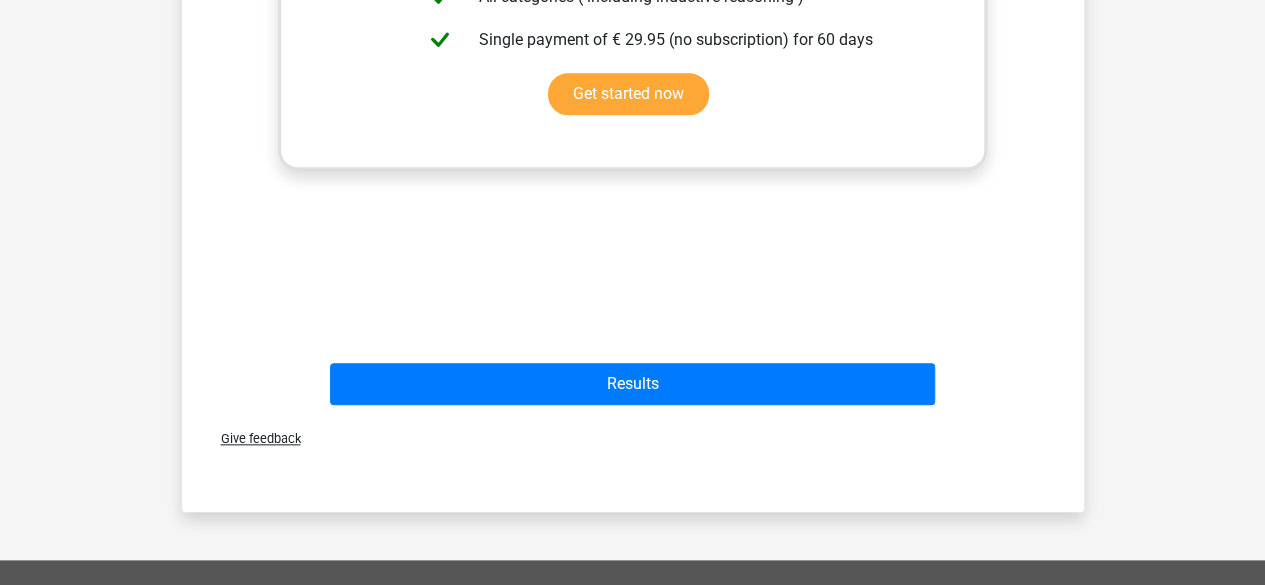 scroll, scrollTop: 877, scrollLeft: 0, axis: vertical 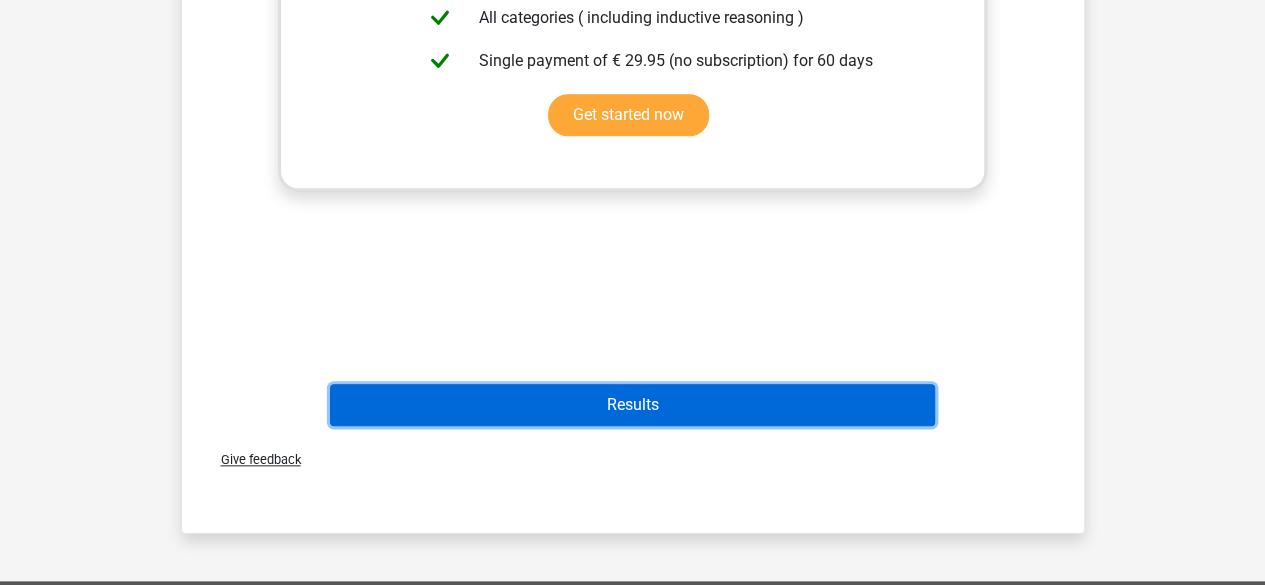 click on "Results" at bounding box center [632, 405] 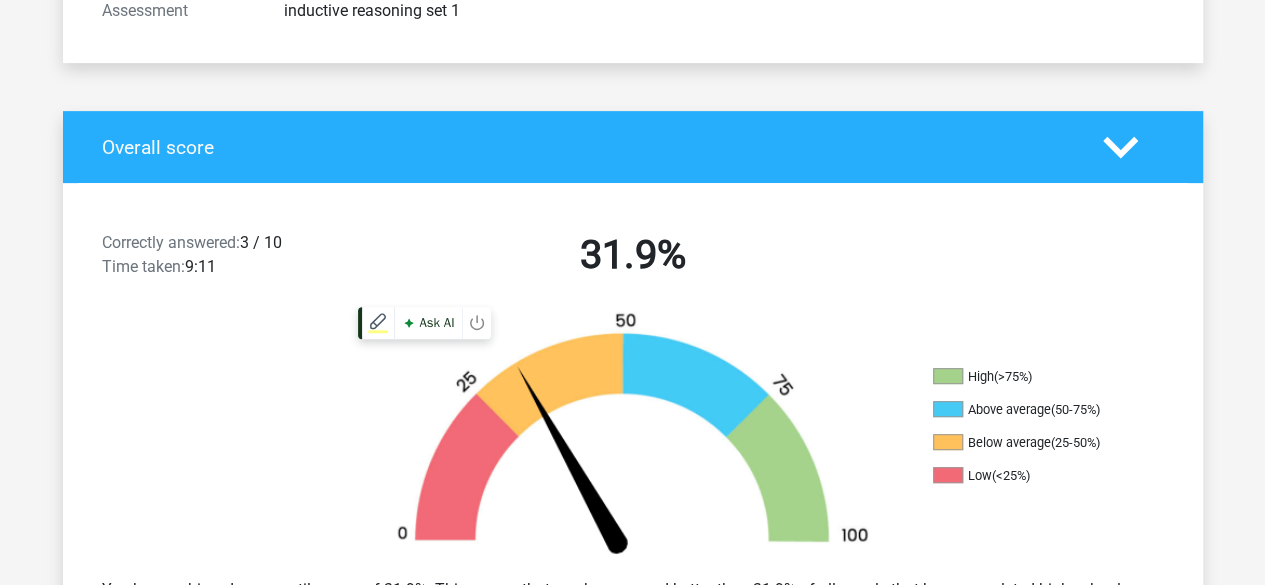 scroll, scrollTop: 0, scrollLeft: 0, axis: both 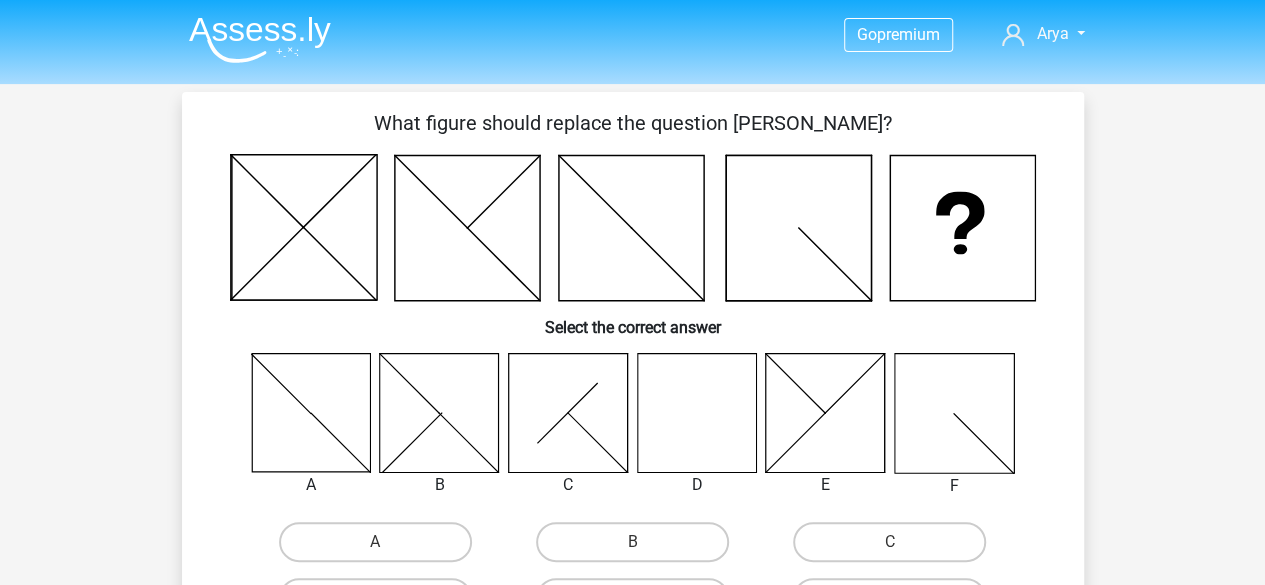 click at bounding box center (260, 39) 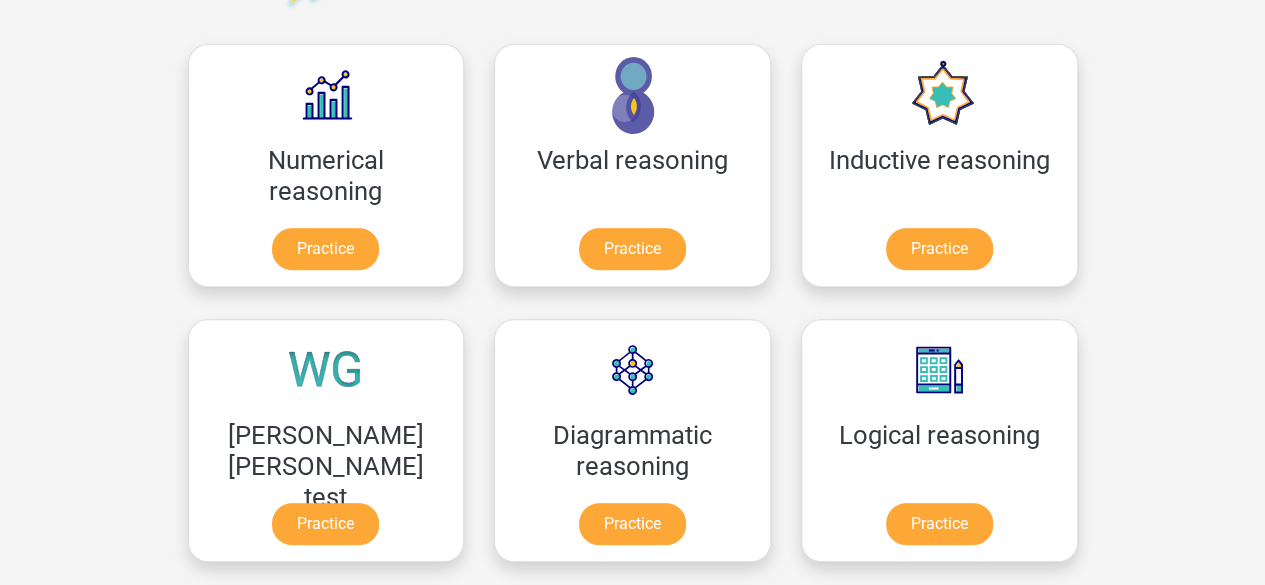 scroll, scrollTop: 280, scrollLeft: 0, axis: vertical 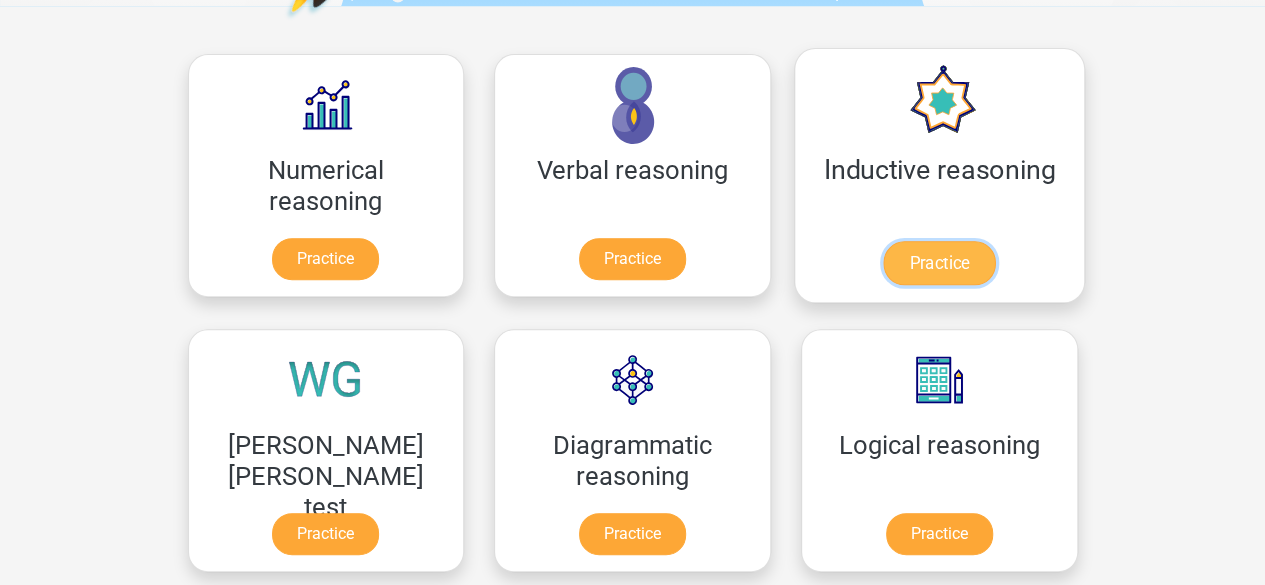 click on "Practice" at bounding box center [939, 263] 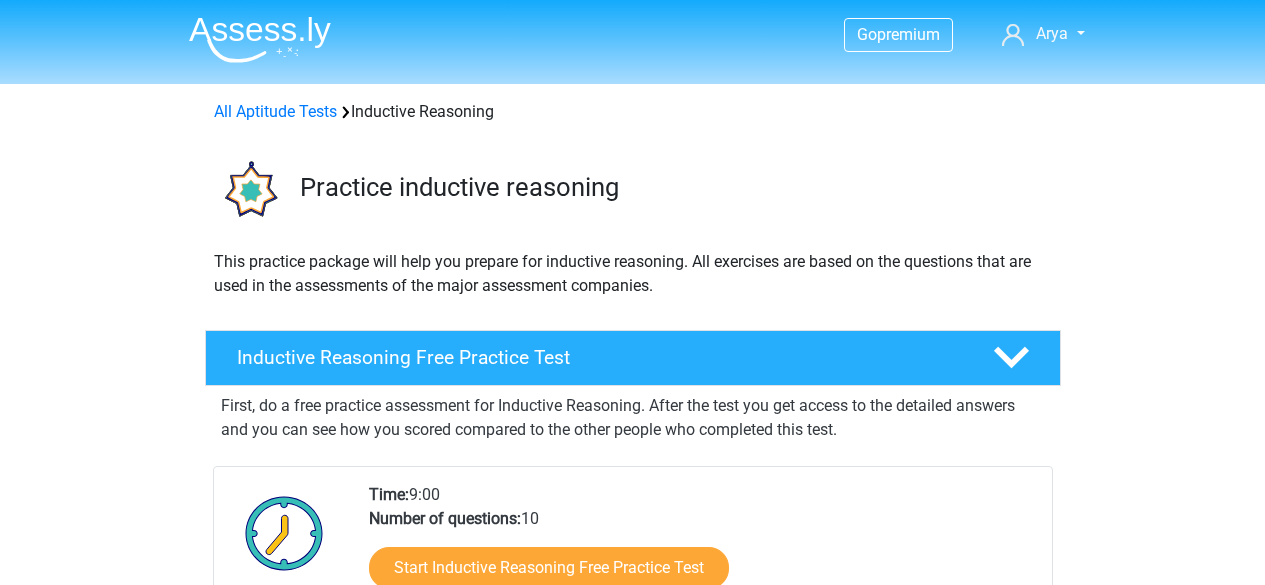 scroll, scrollTop: 248, scrollLeft: 0, axis: vertical 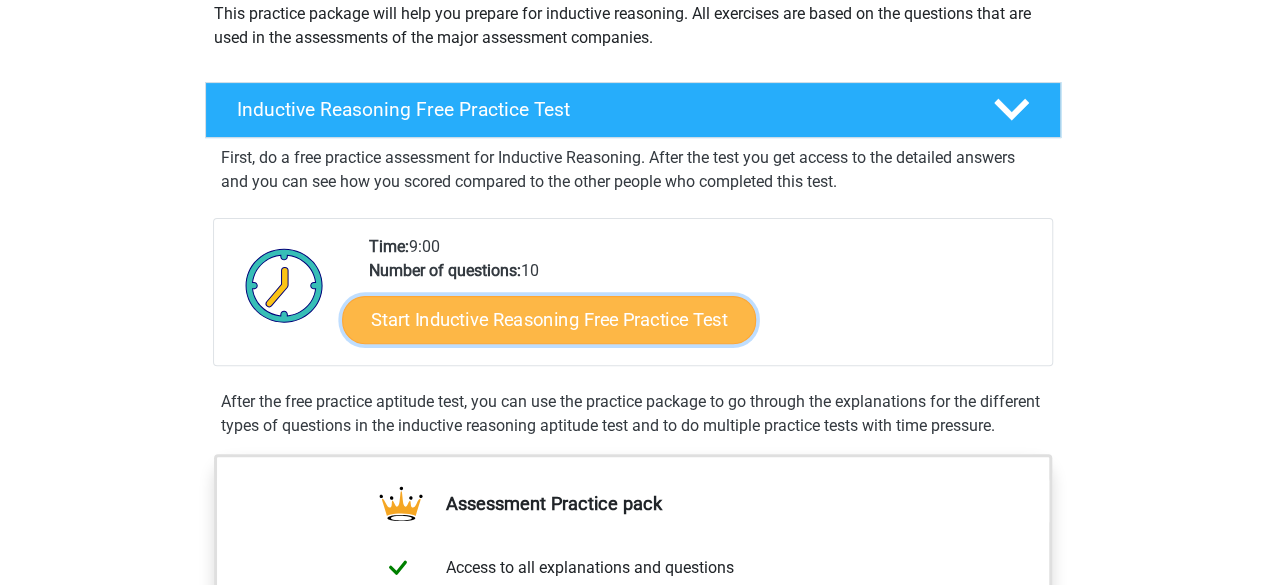 click on "Start Inductive Reasoning
Free Practice Test" at bounding box center (549, 319) 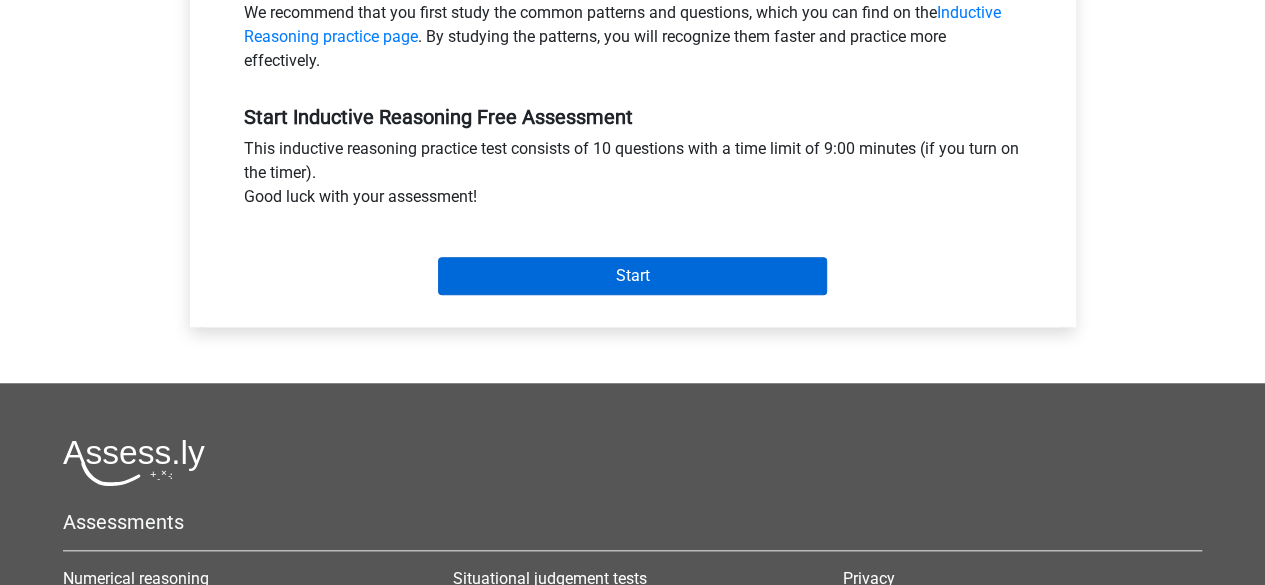 scroll, scrollTop: 679, scrollLeft: 0, axis: vertical 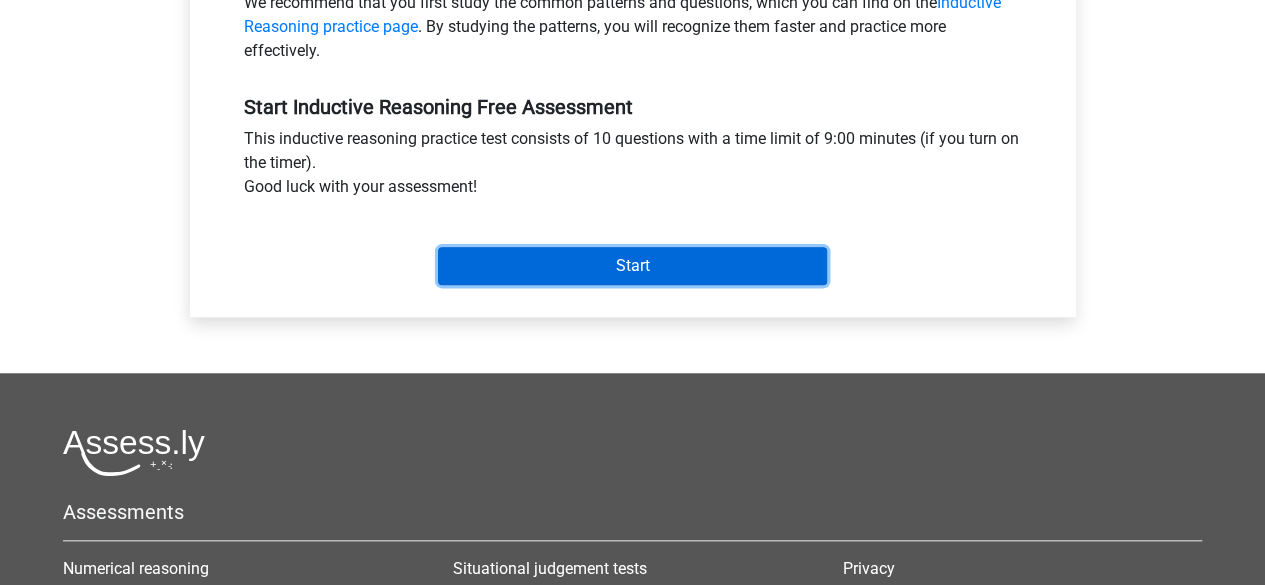 click on "Start" at bounding box center [632, 266] 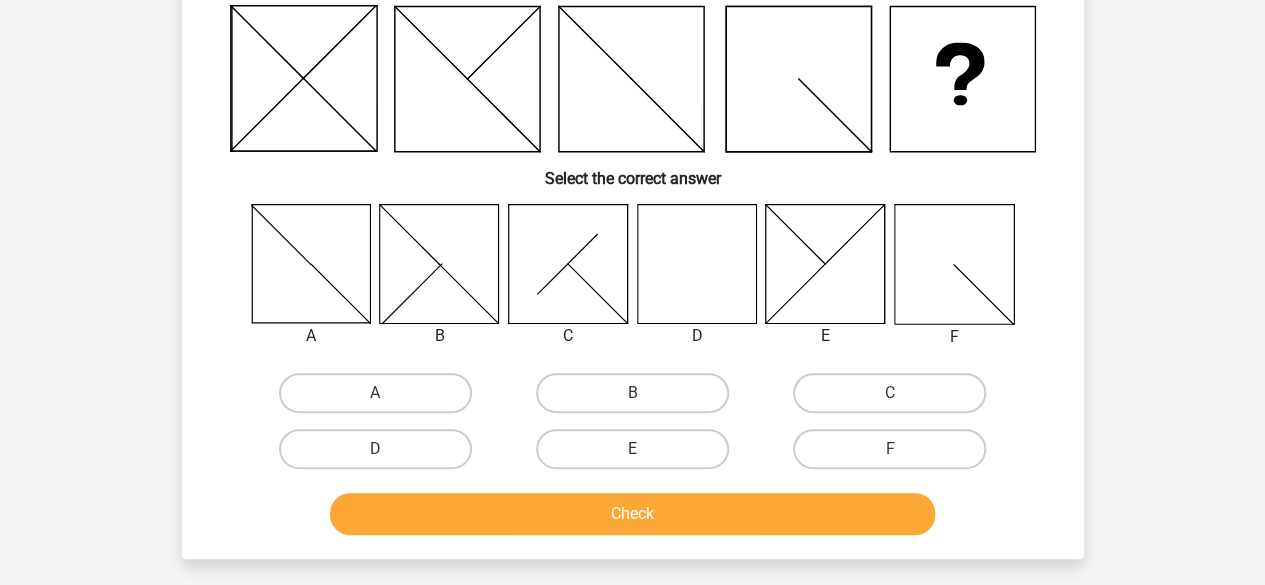 scroll, scrollTop: 177, scrollLeft: 0, axis: vertical 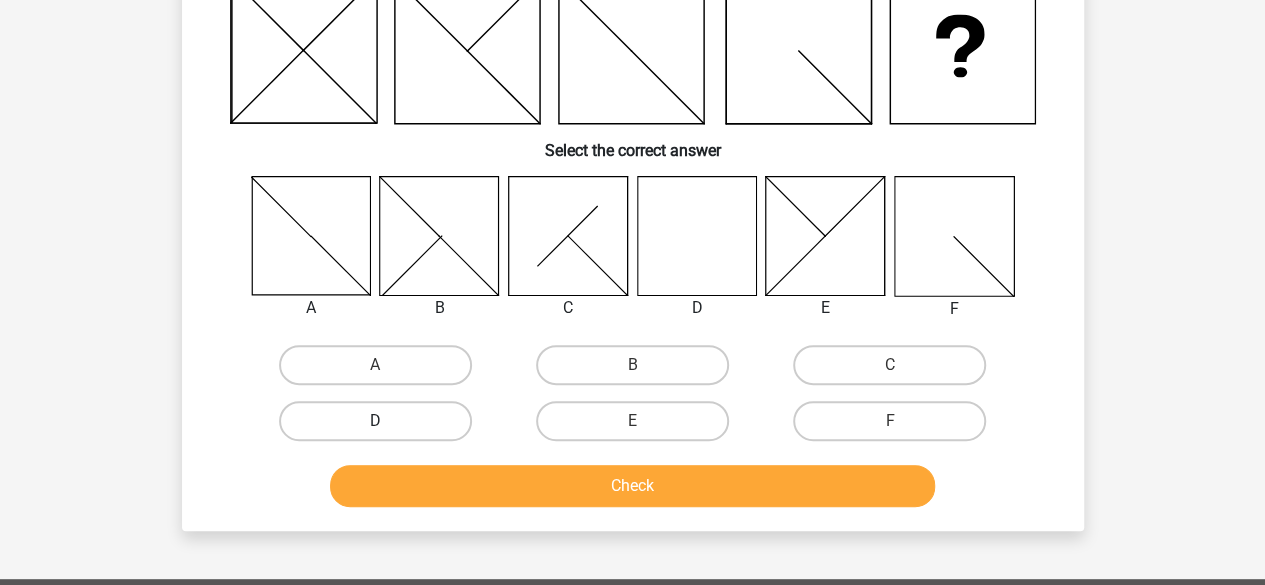 click on "D" at bounding box center (375, 421) 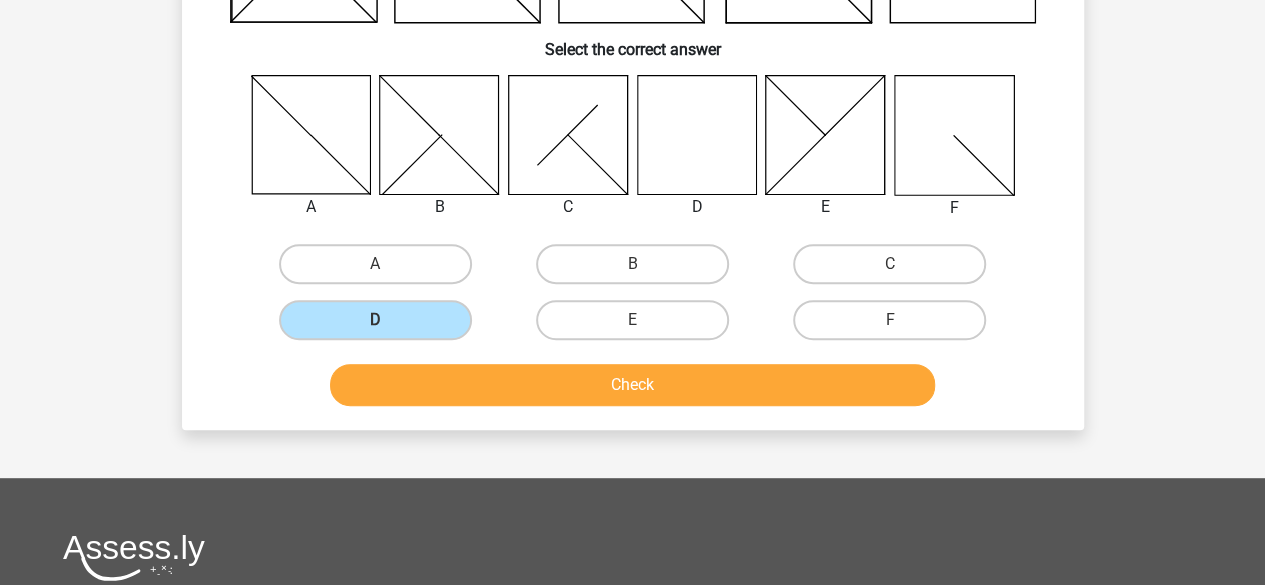 scroll, scrollTop: 281, scrollLeft: 0, axis: vertical 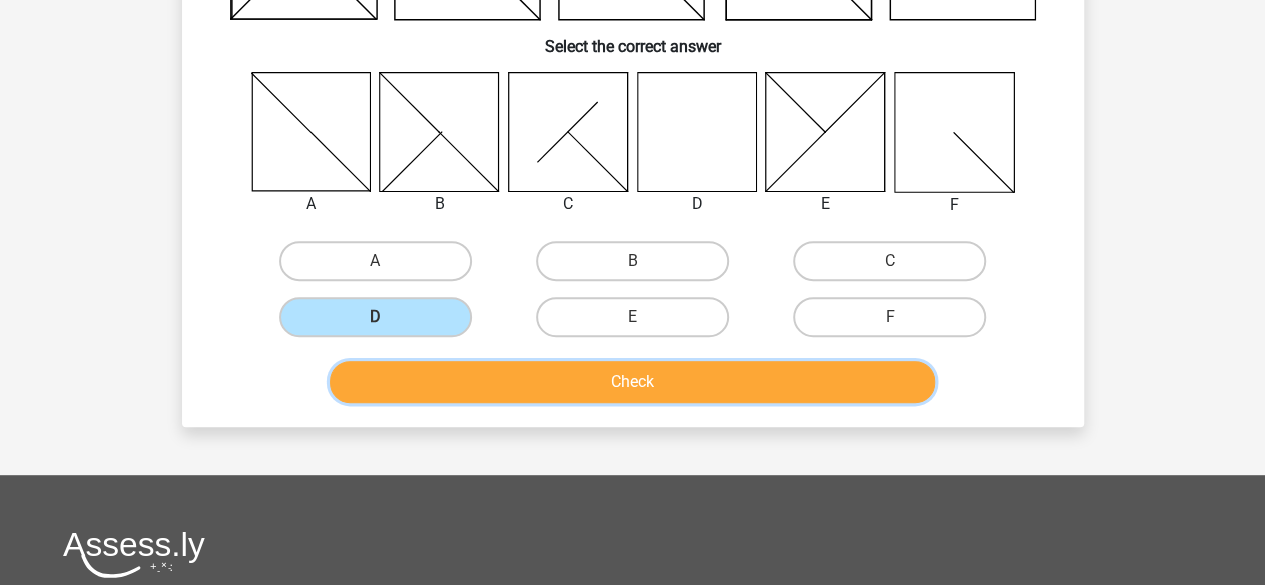 click on "Check" at bounding box center [632, 382] 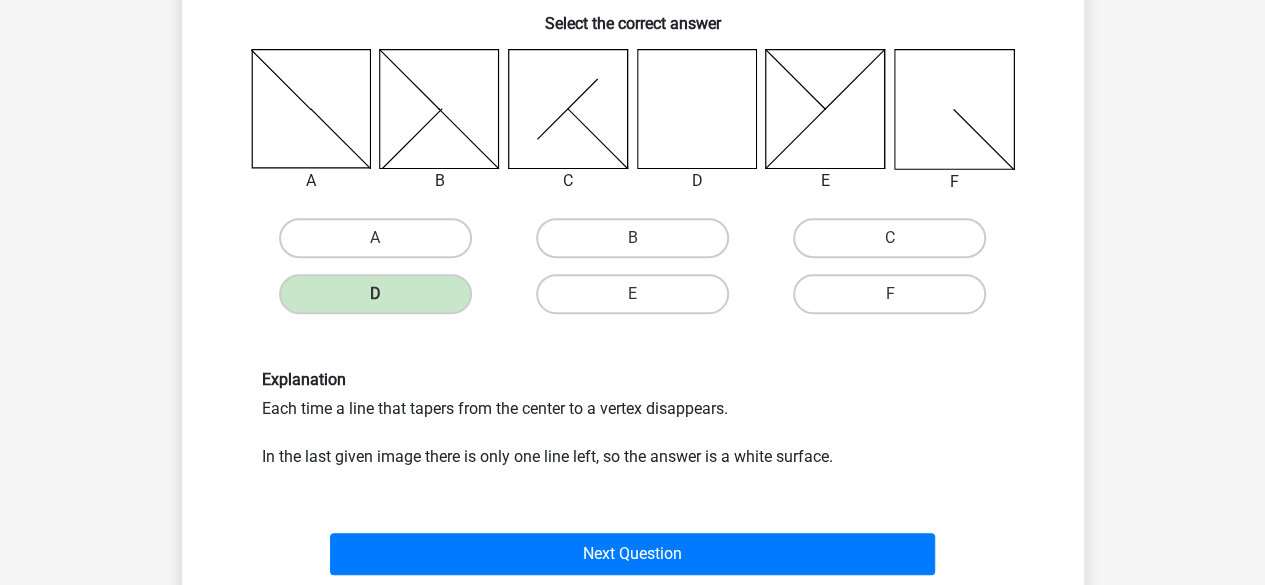 scroll, scrollTop: 330, scrollLeft: 0, axis: vertical 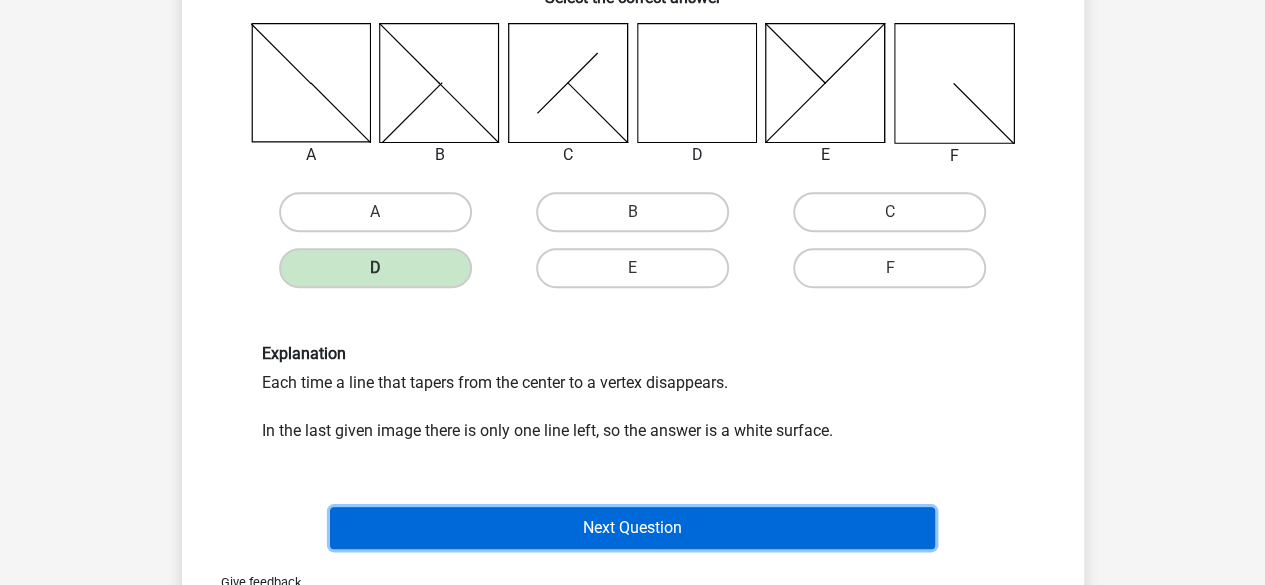 click on "Next Question" at bounding box center (632, 528) 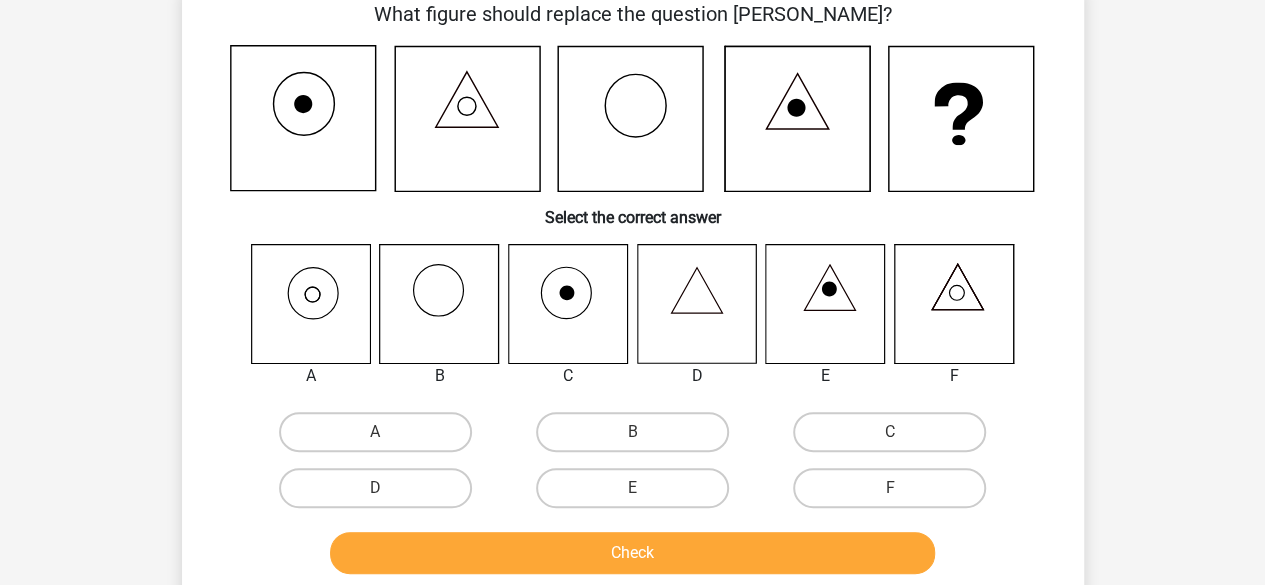 scroll, scrollTop: 110, scrollLeft: 0, axis: vertical 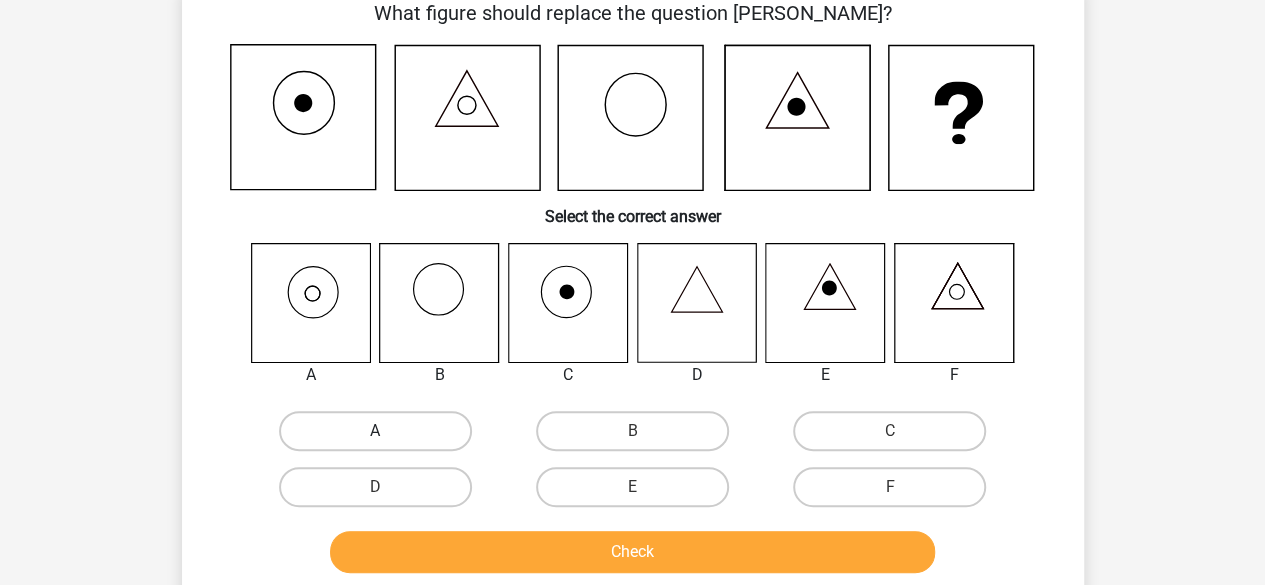 click on "A" at bounding box center [375, 431] 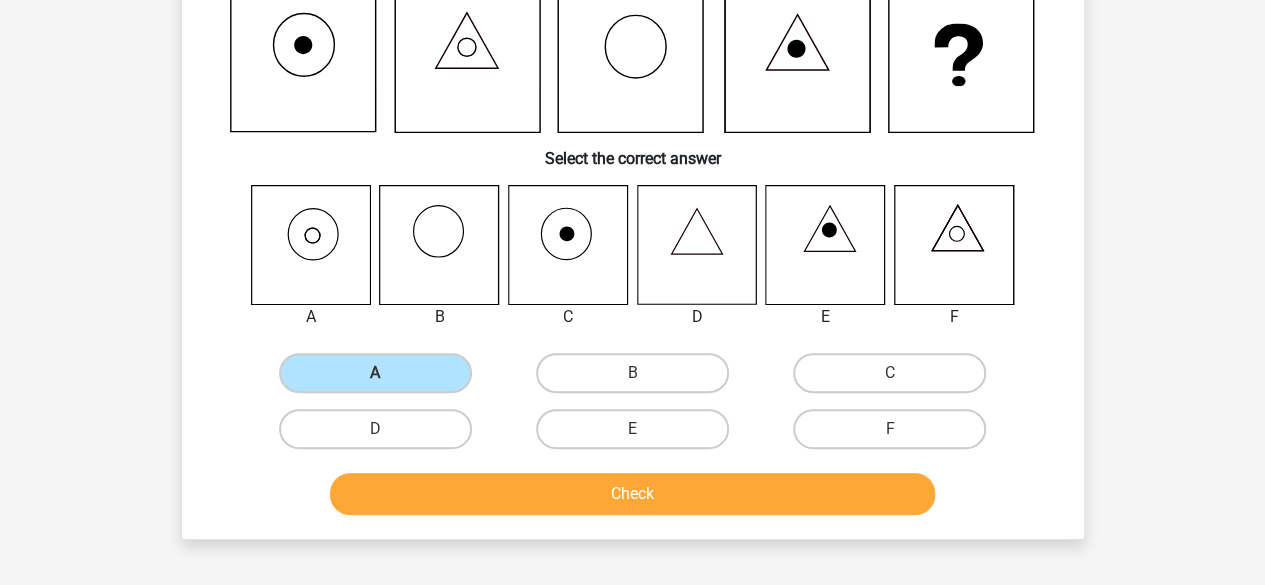 scroll, scrollTop: 169, scrollLeft: 0, axis: vertical 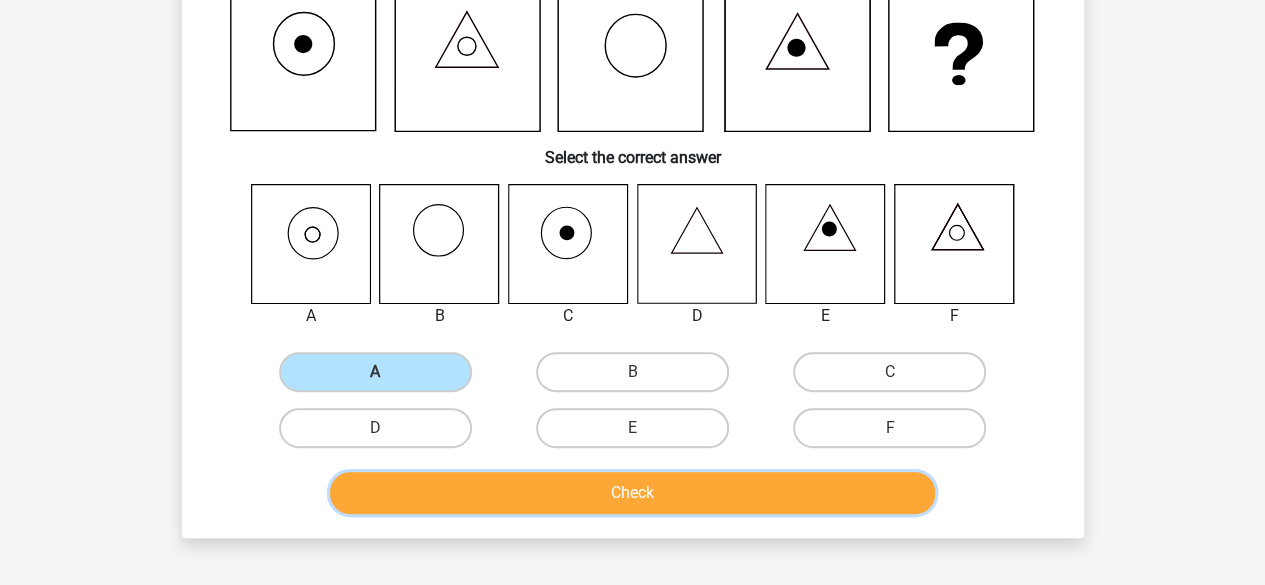 click on "Check" at bounding box center (632, 493) 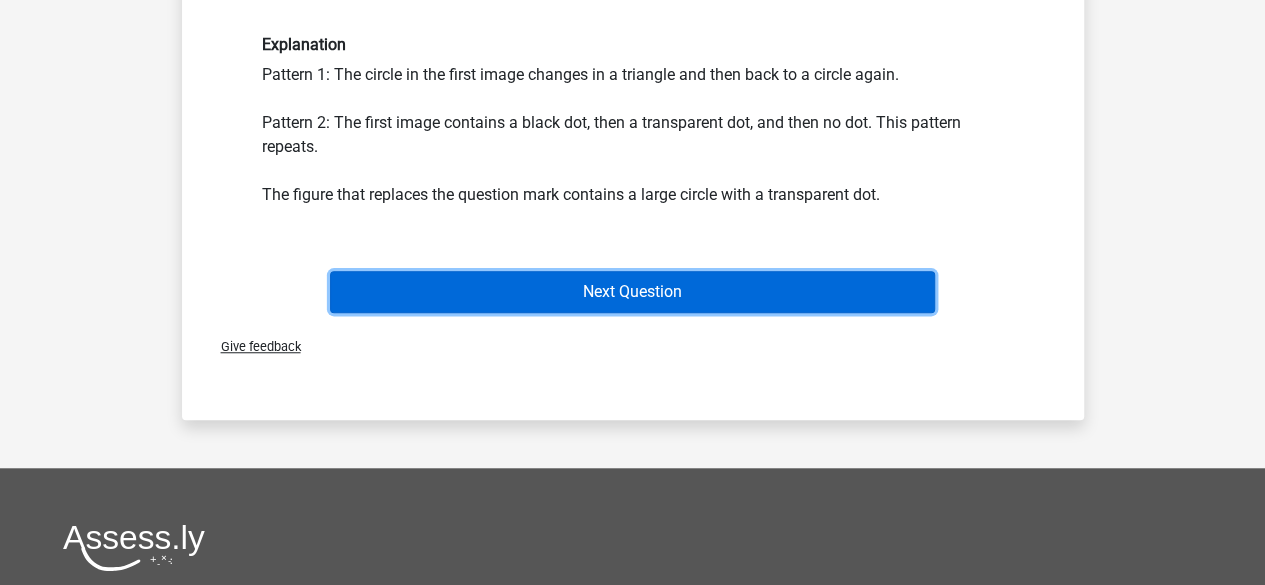 click on "Next Question" at bounding box center [632, 292] 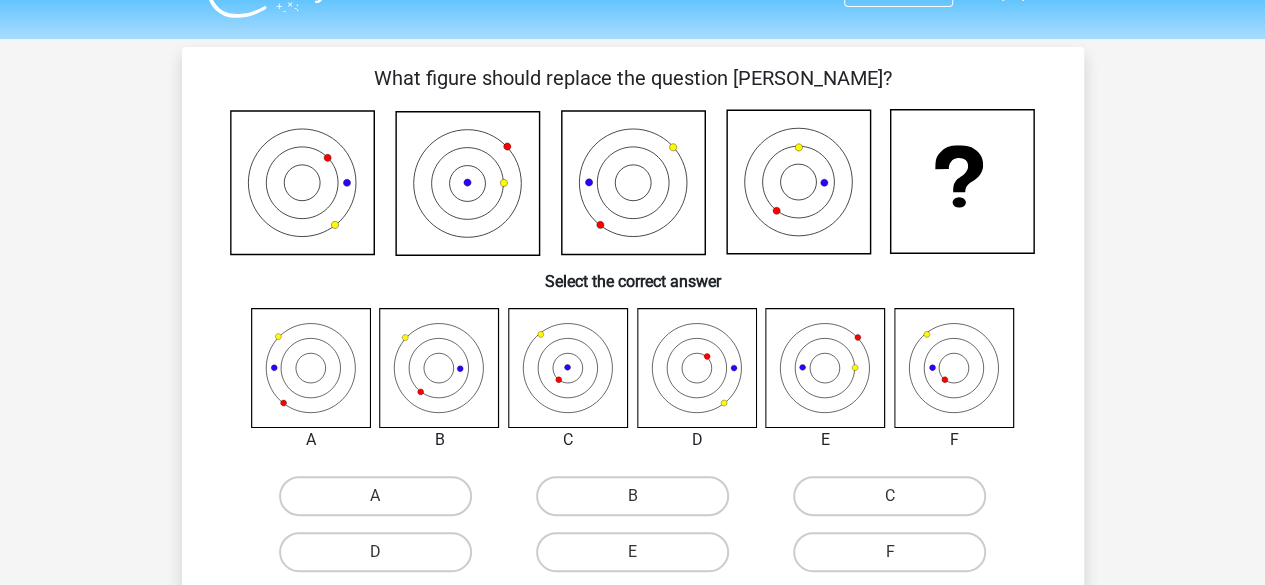 scroll, scrollTop: 46, scrollLeft: 0, axis: vertical 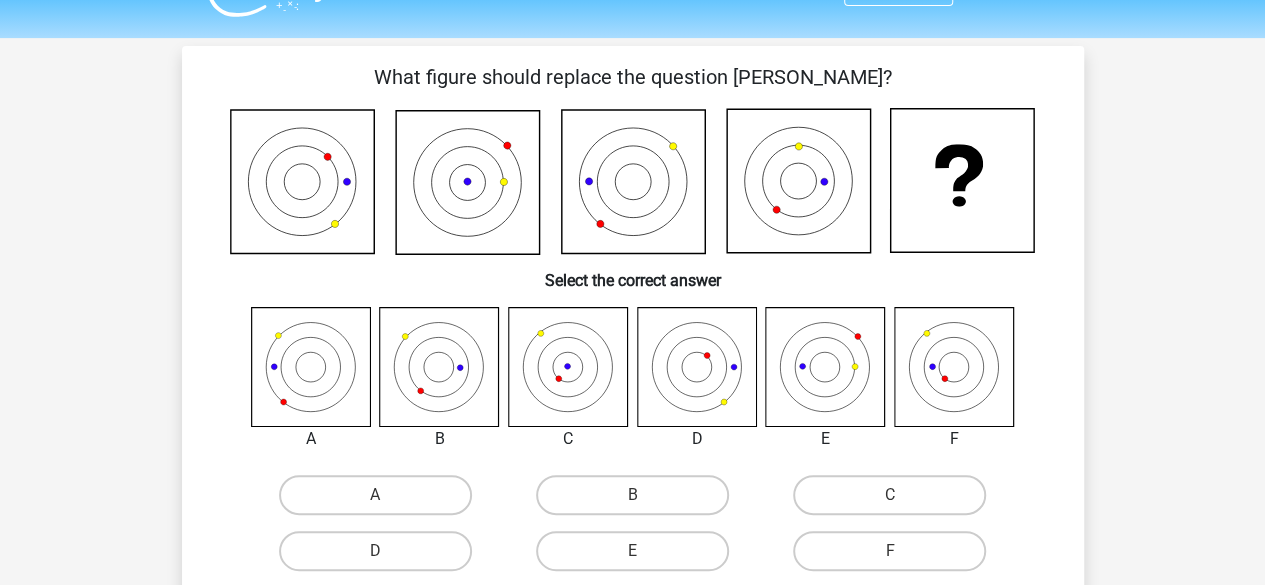 drag, startPoint x: 586, startPoint y: 310, endPoint x: 890, endPoint y: 322, distance: 304.23676 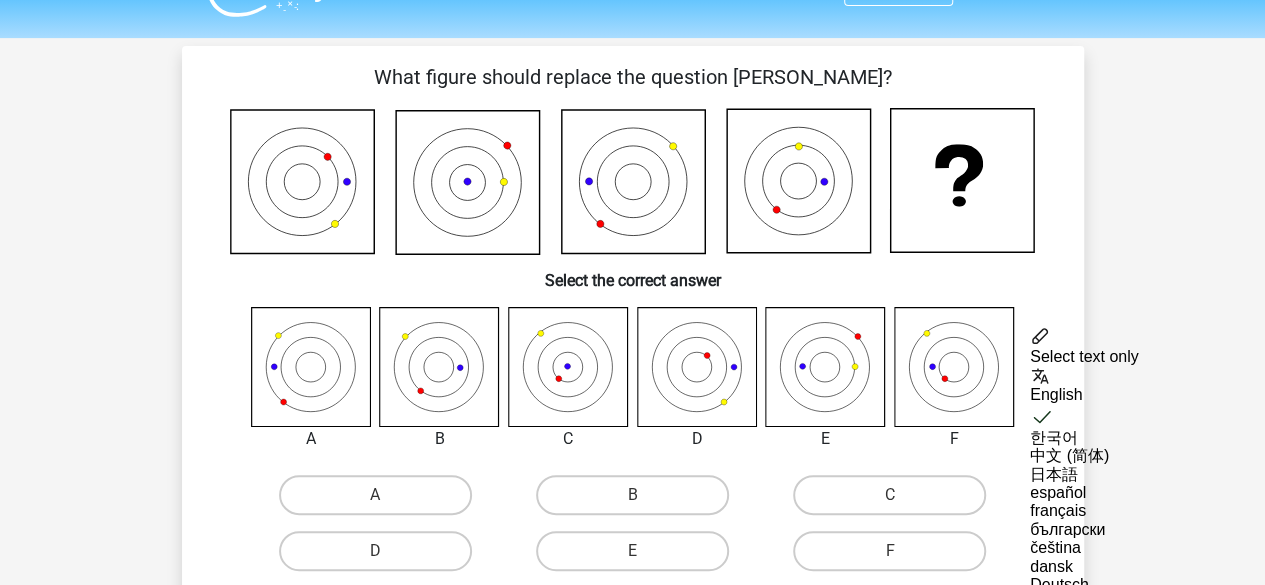 scroll, scrollTop: 94, scrollLeft: 0, axis: vertical 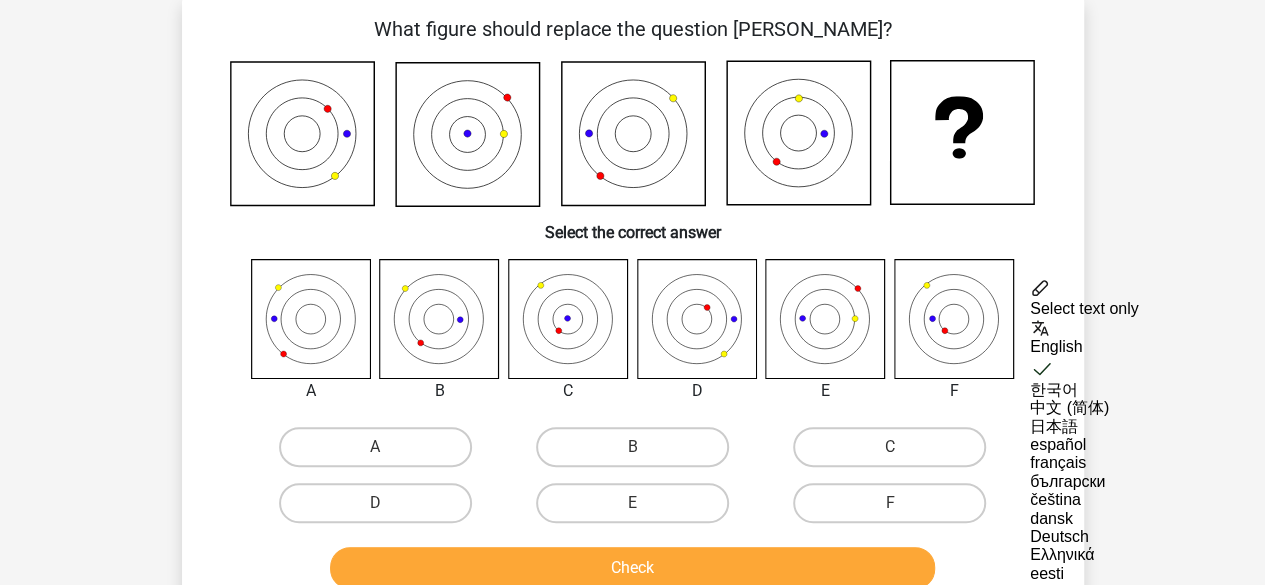 click on "Go  premium
Arya
arya.amirian47@gmail.com" at bounding box center [632, 547] 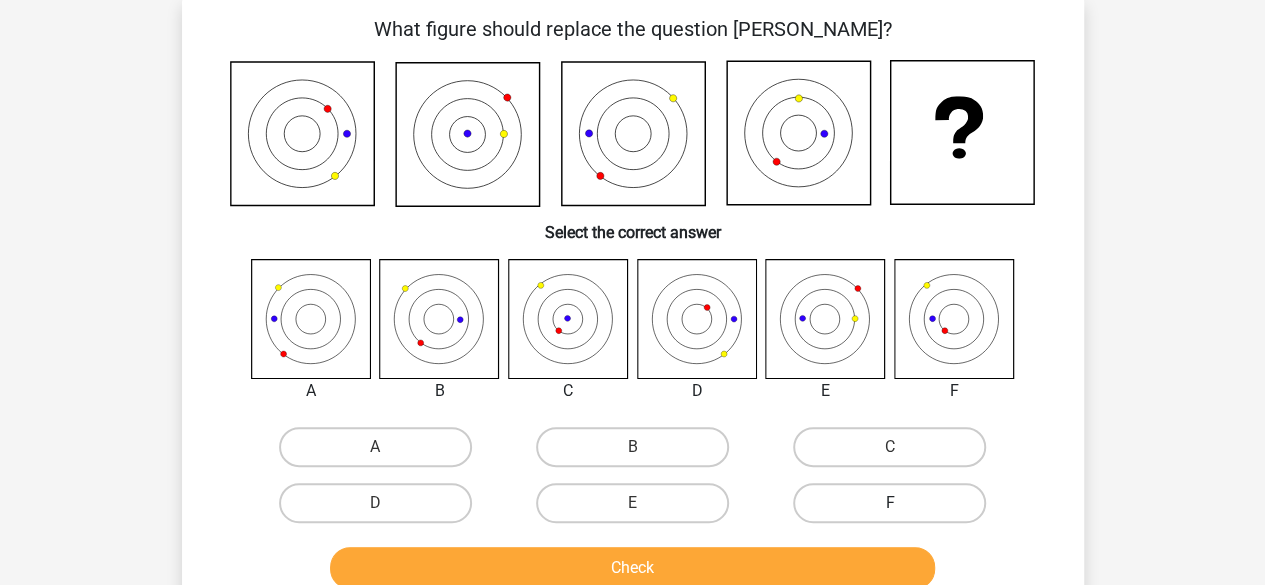 click on "F" at bounding box center [889, 503] 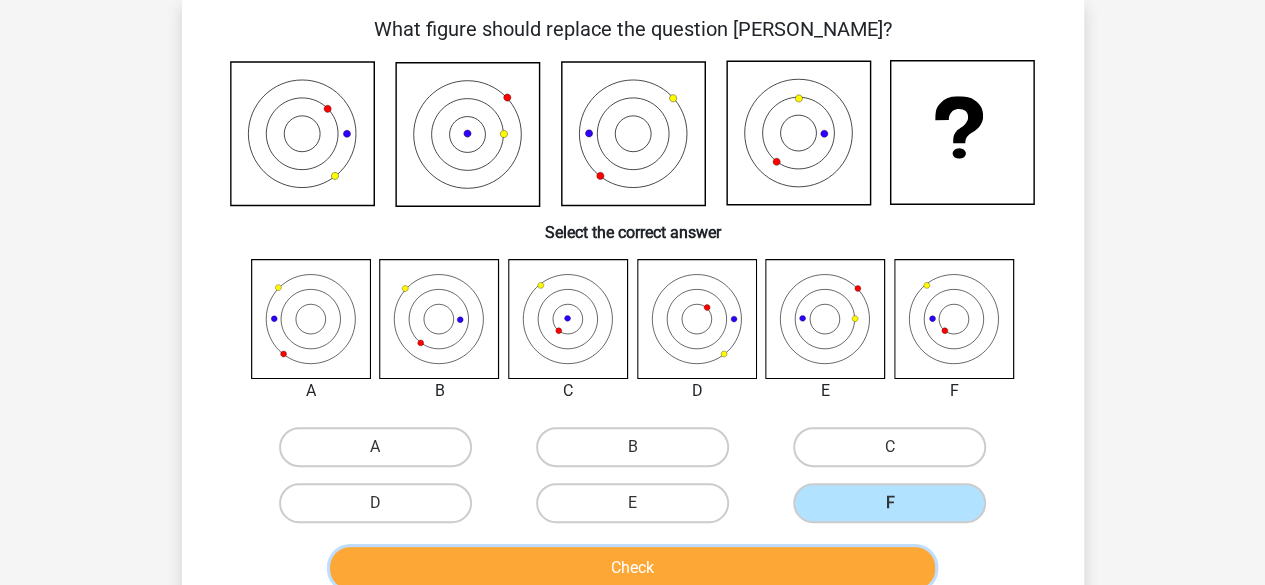 click on "Check" at bounding box center (632, 568) 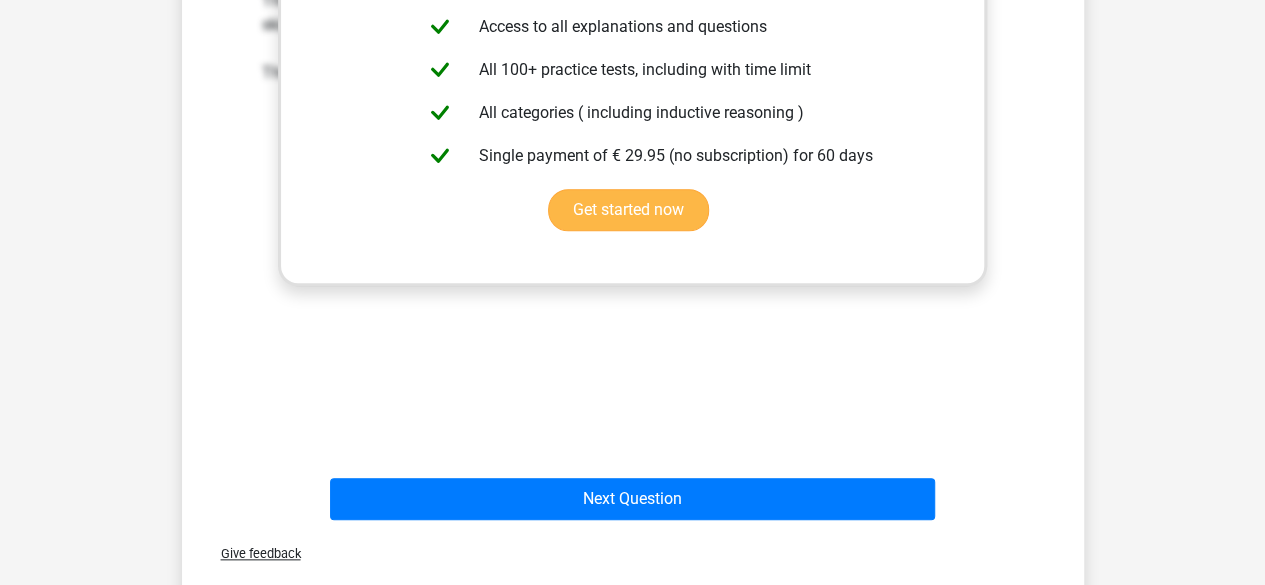 scroll, scrollTop: 873, scrollLeft: 0, axis: vertical 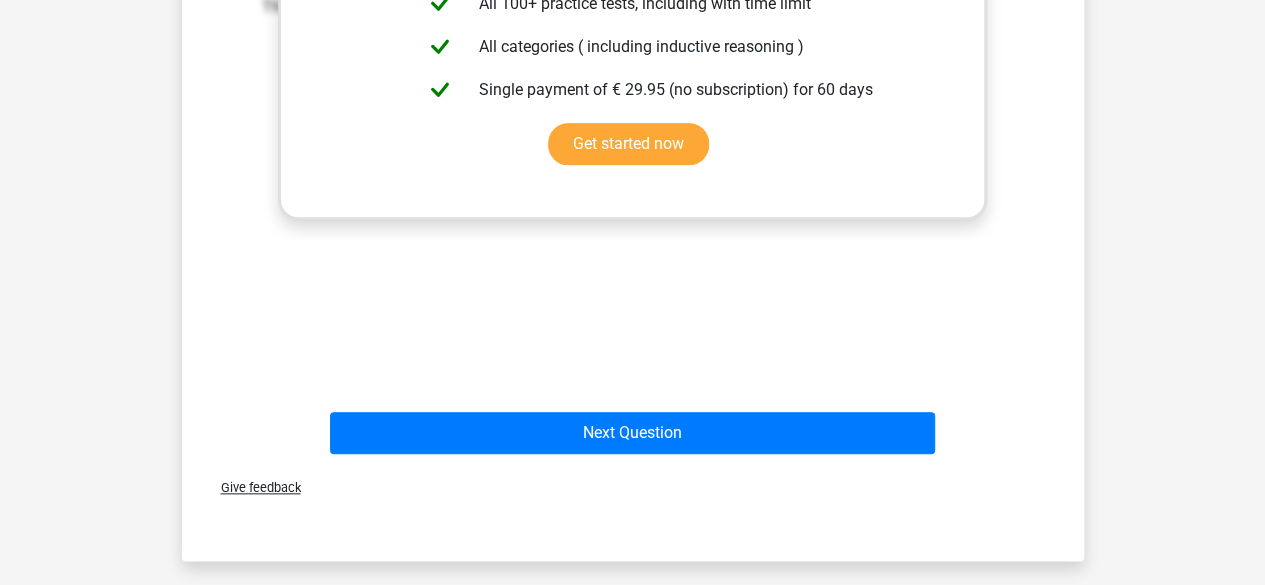 click on "Next Question" at bounding box center (633, 429) 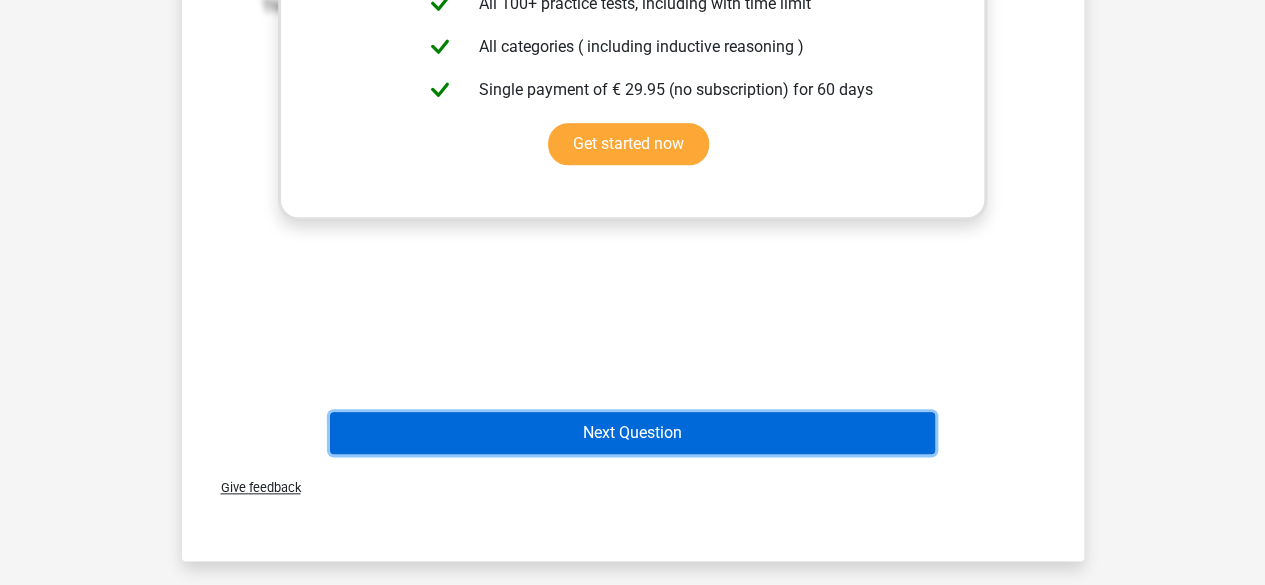 click on "Next Question" at bounding box center (632, 433) 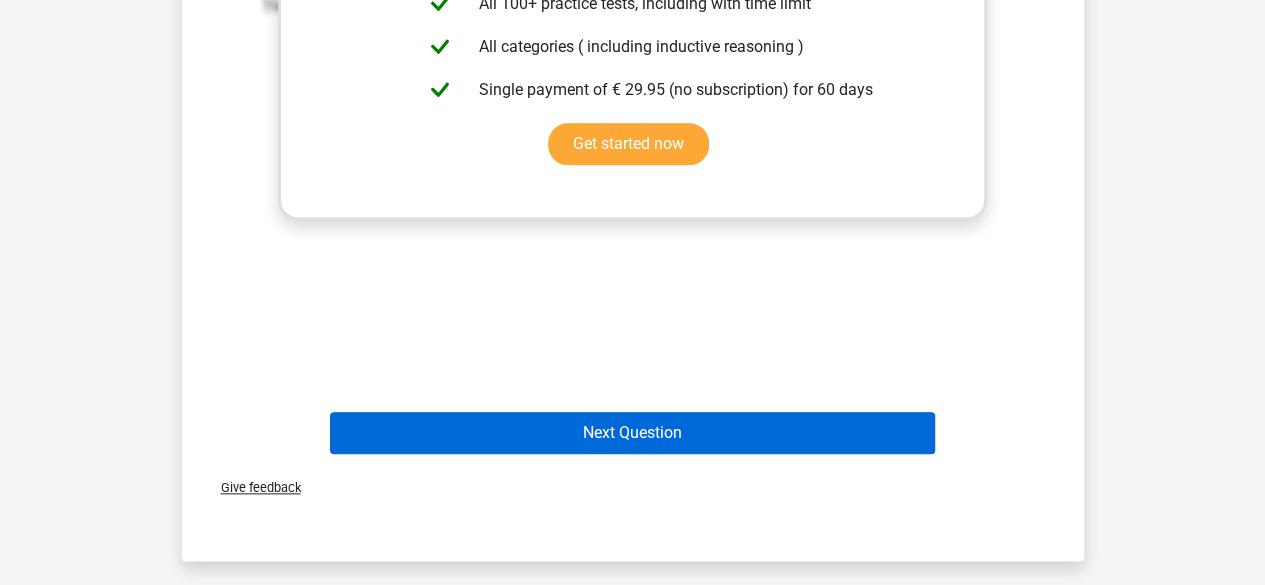 scroll, scrollTop: 92, scrollLeft: 0, axis: vertical 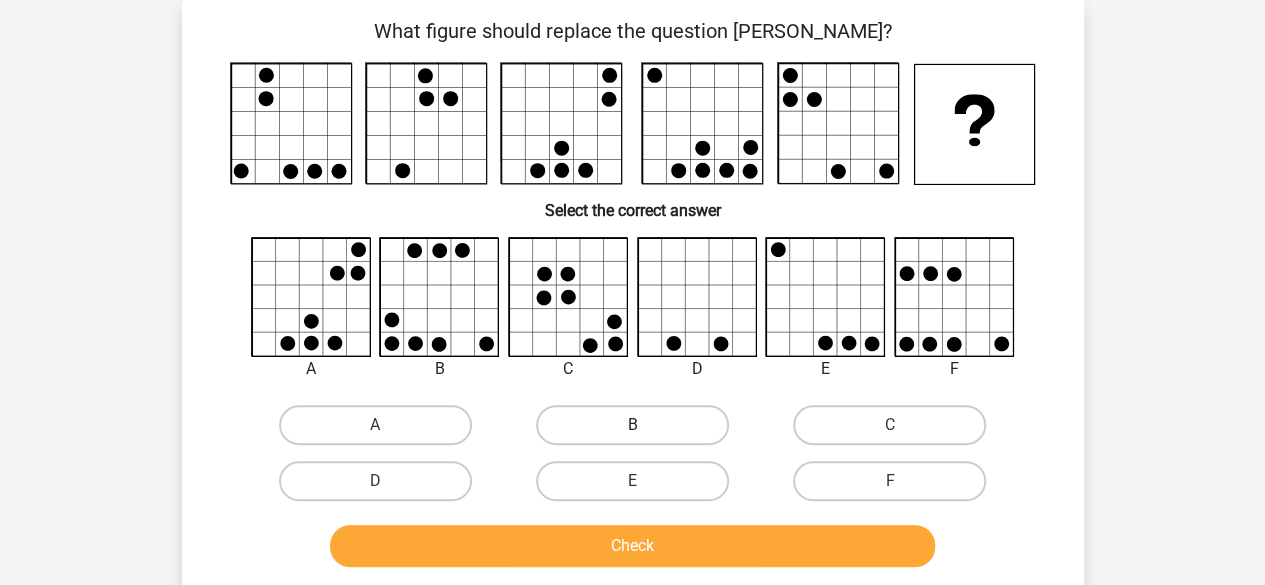 click on "B" at bounding box center (632, 425) 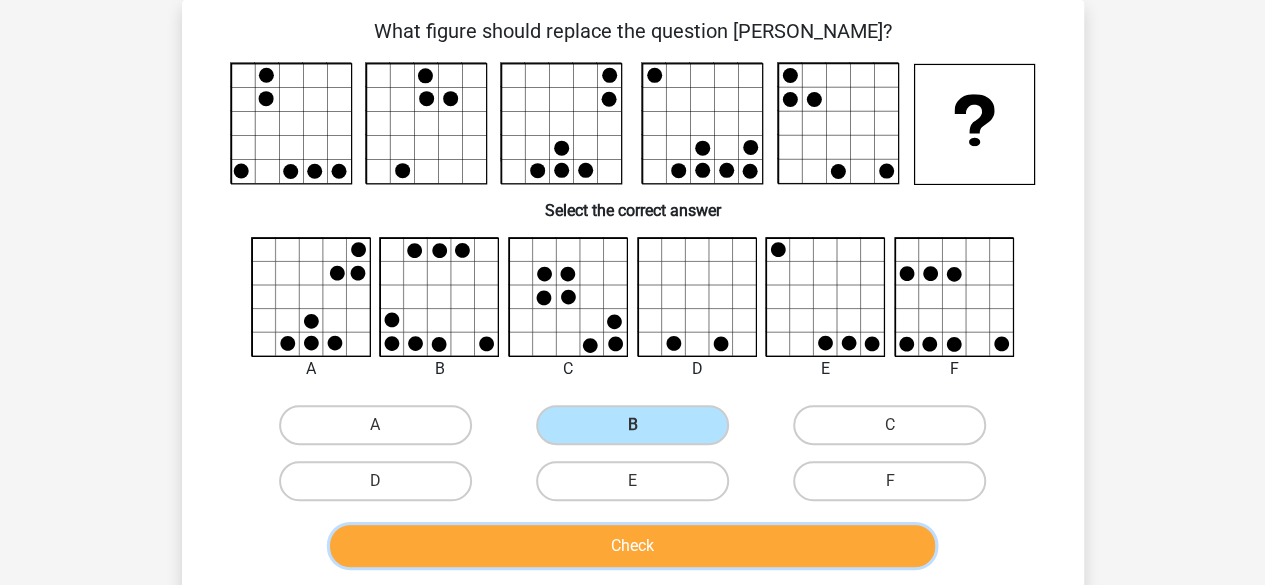 click on "Check" at bounding box center (632, 546) 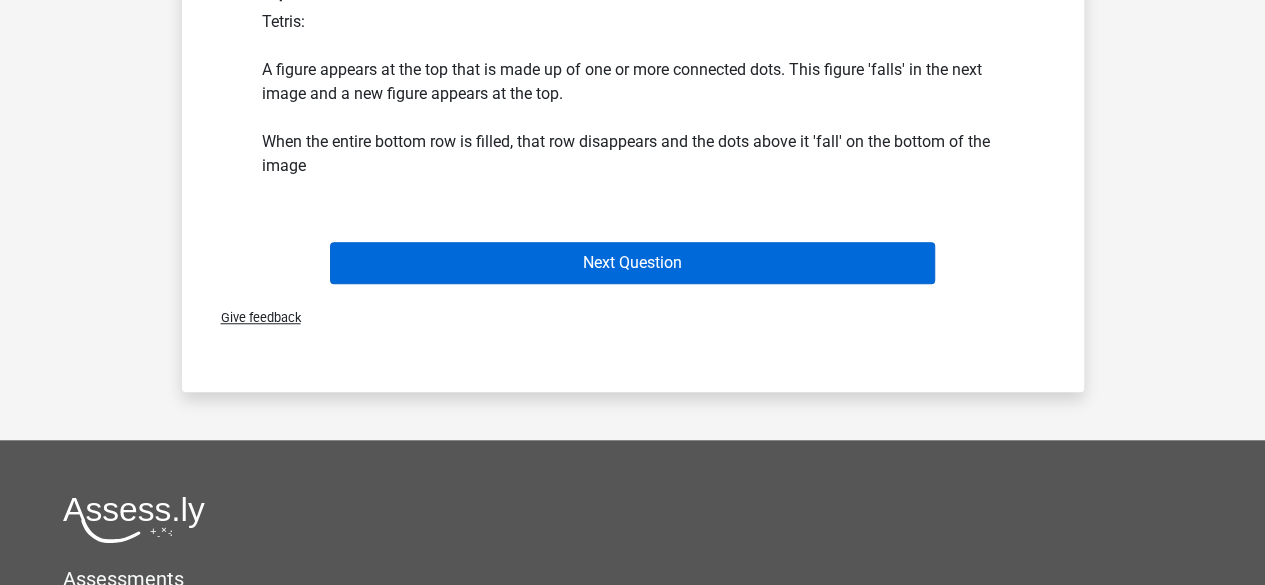 scroll, scrollTop: 632, scrollLeft: 0, axis: vertical 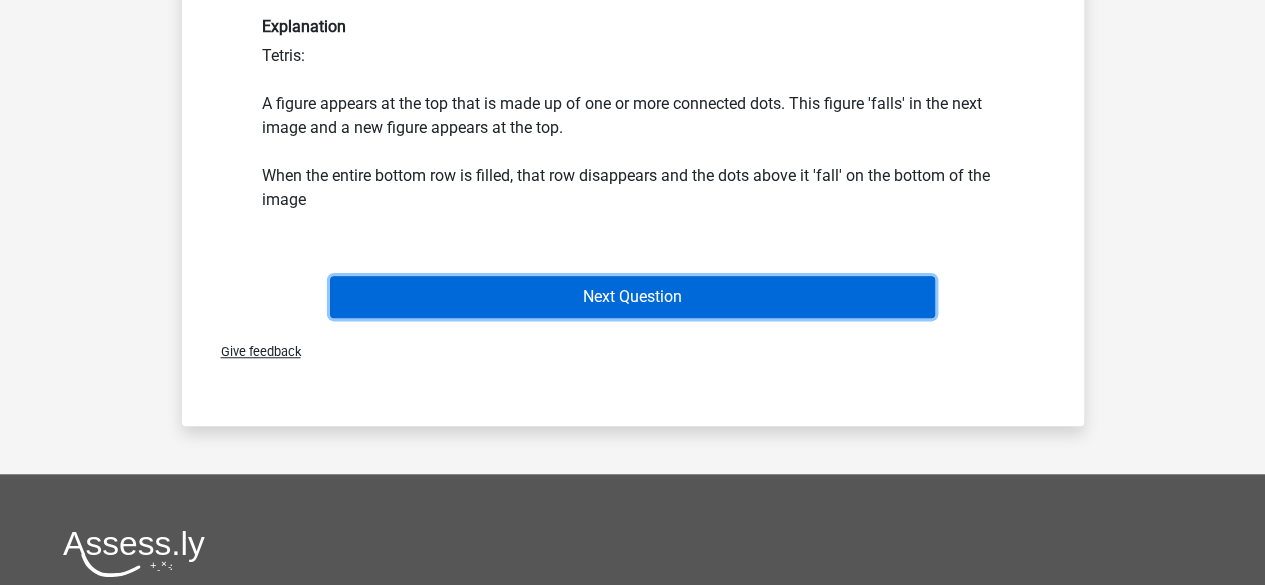click on "Next Question" at bounding box center [632, 297] 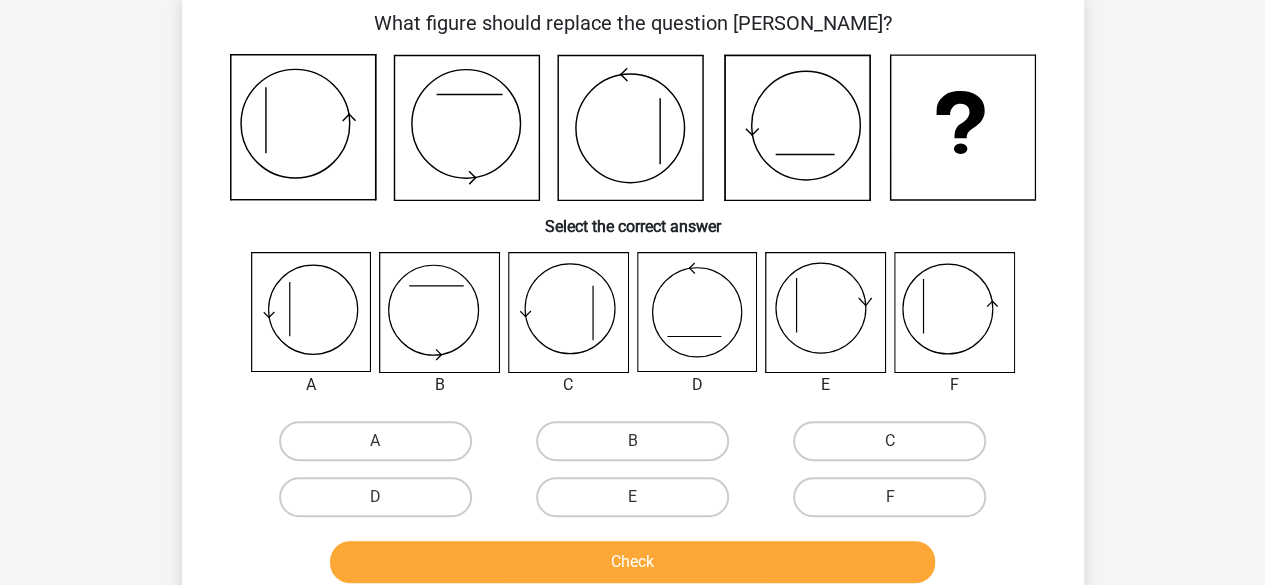 scroll, scrollTop: 112, scrollLeft: 0, axis: vertical 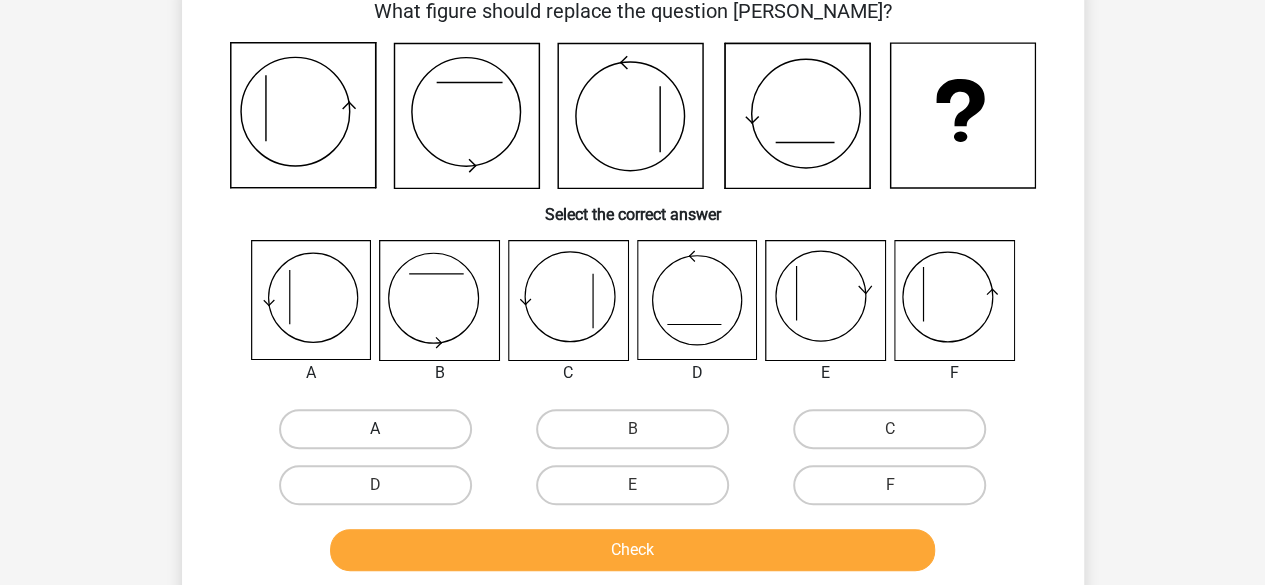 click on "A" at bounding box center (375, 429) 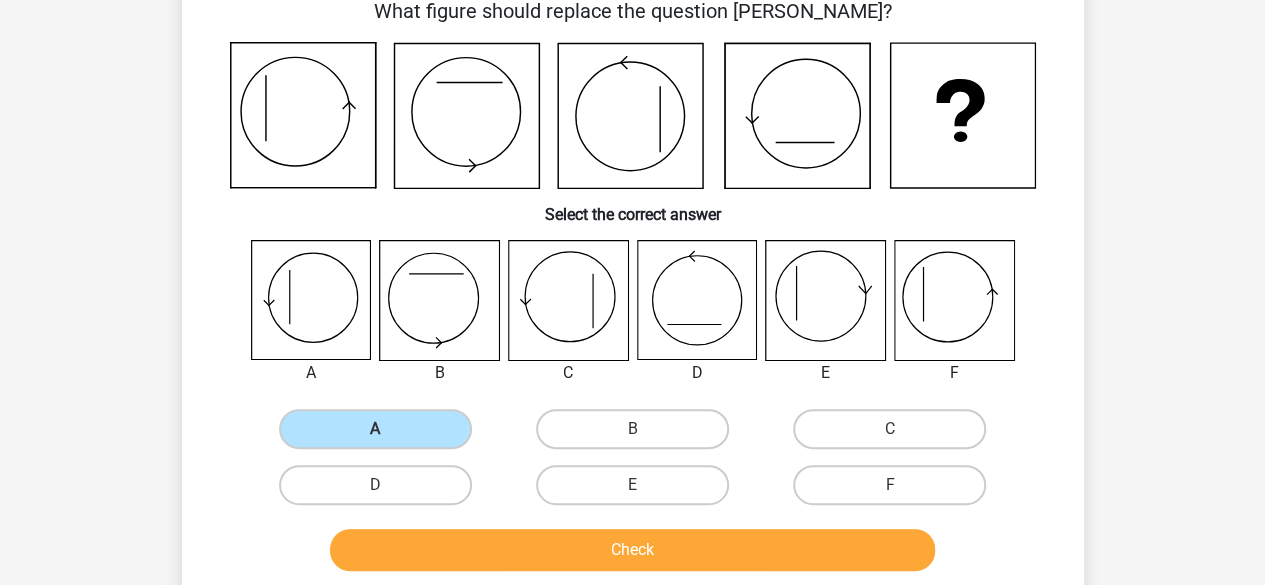 scroll, scrollTop: 164, scrollLeft: 0, axis: vertical 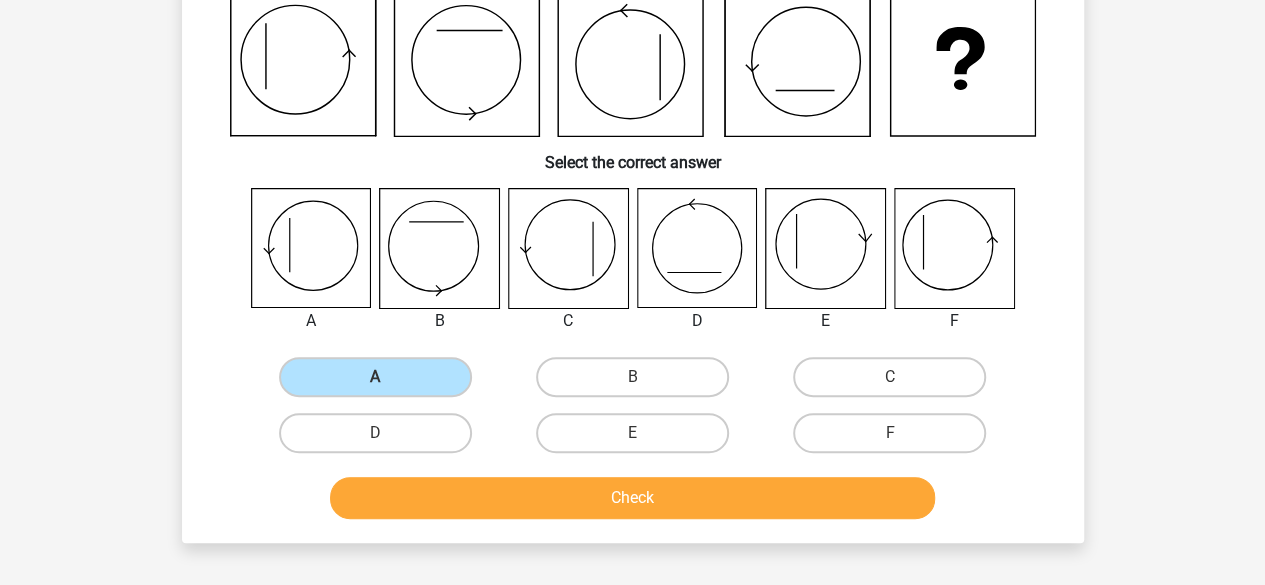 click on "Check" at bounding box center [633, 502] 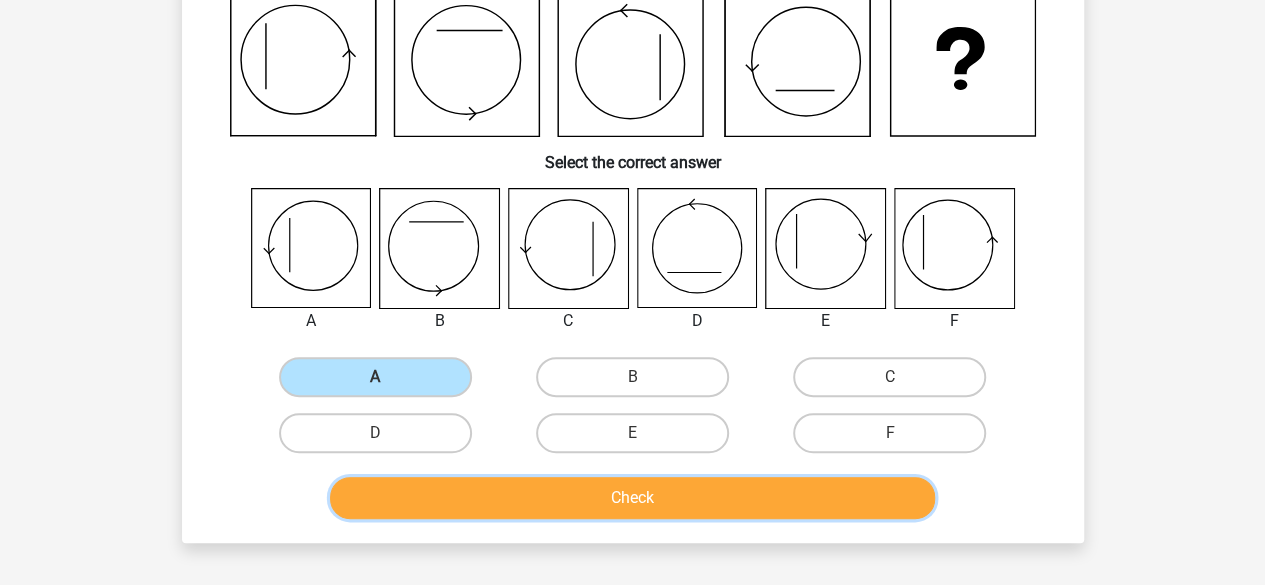click on "Check" at bounding box center [632, 498] 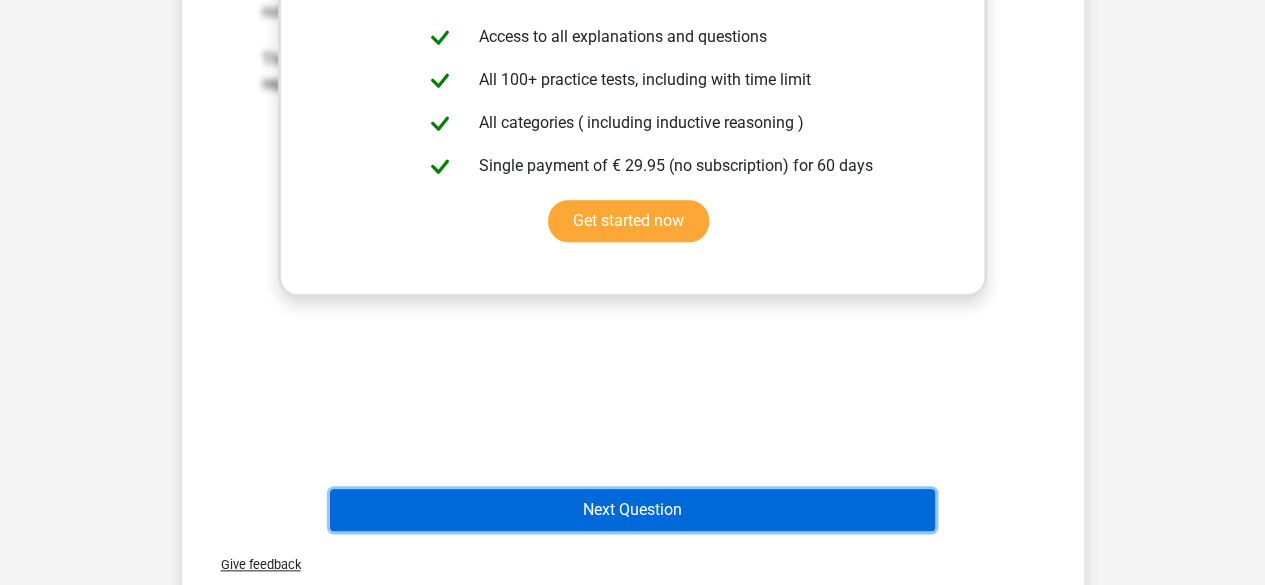 click on "Next Question" at bounding box center (632, 510) 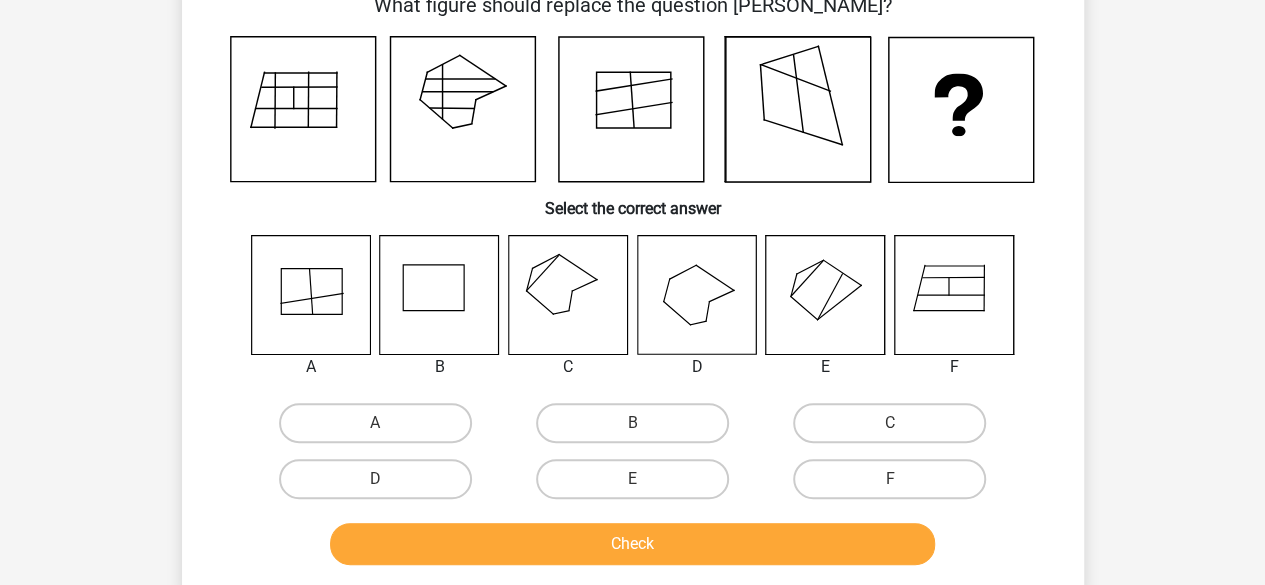 scroll, scrollTop: 120, scrollLeft: 0, axis: vertical 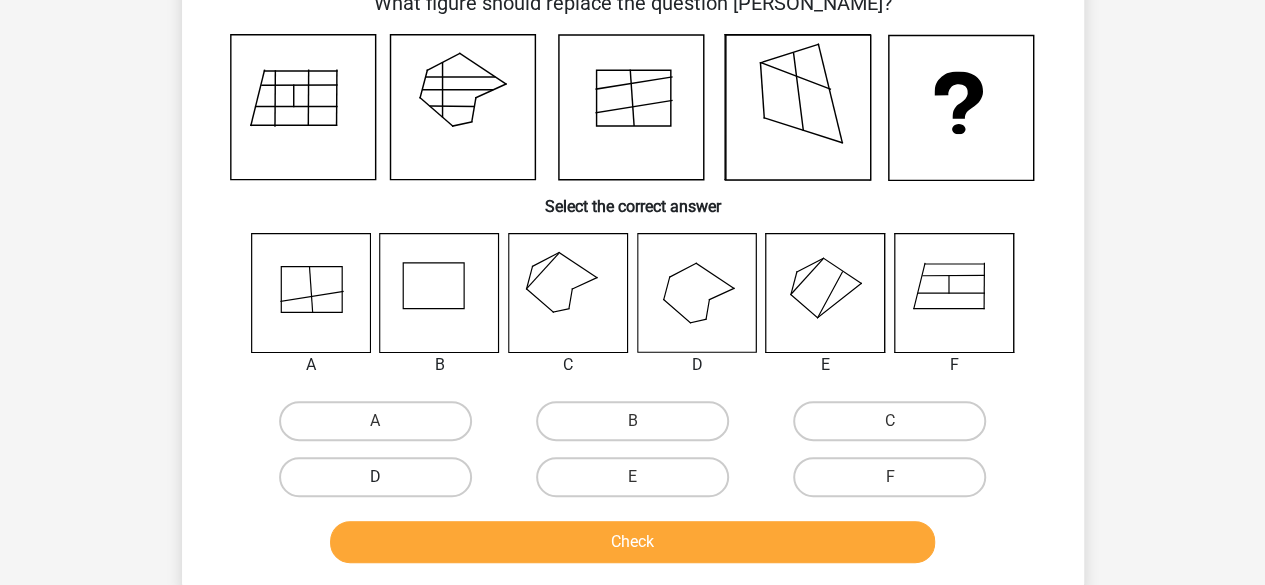 click on "D" at bounding box center [375, 477] 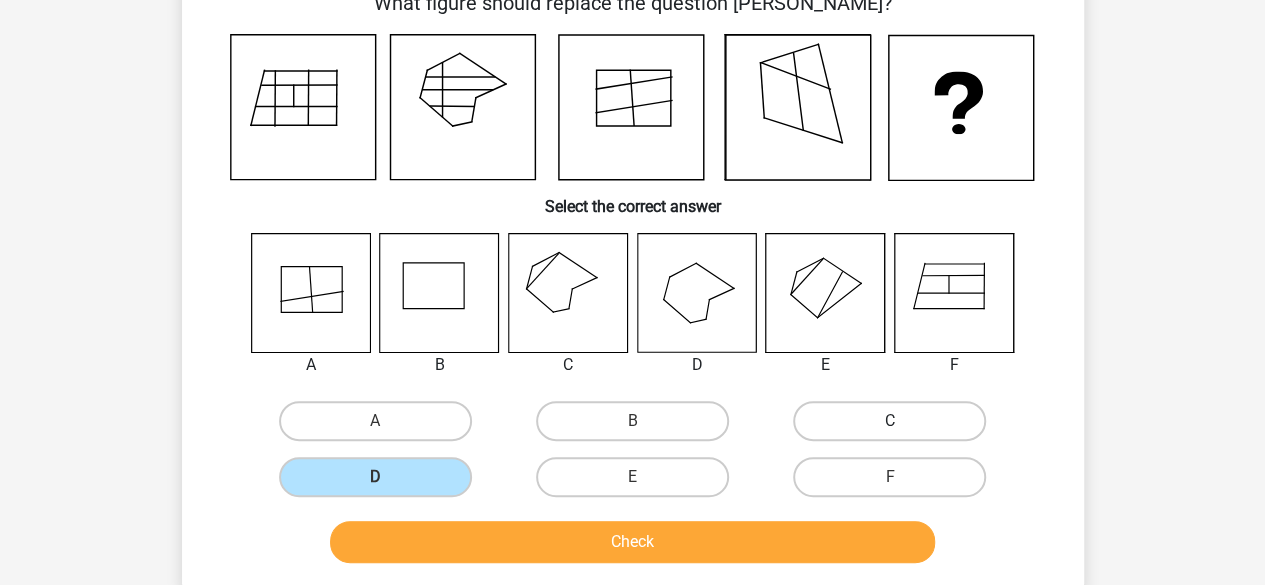 click on "C" at bounding box center (889, 421) 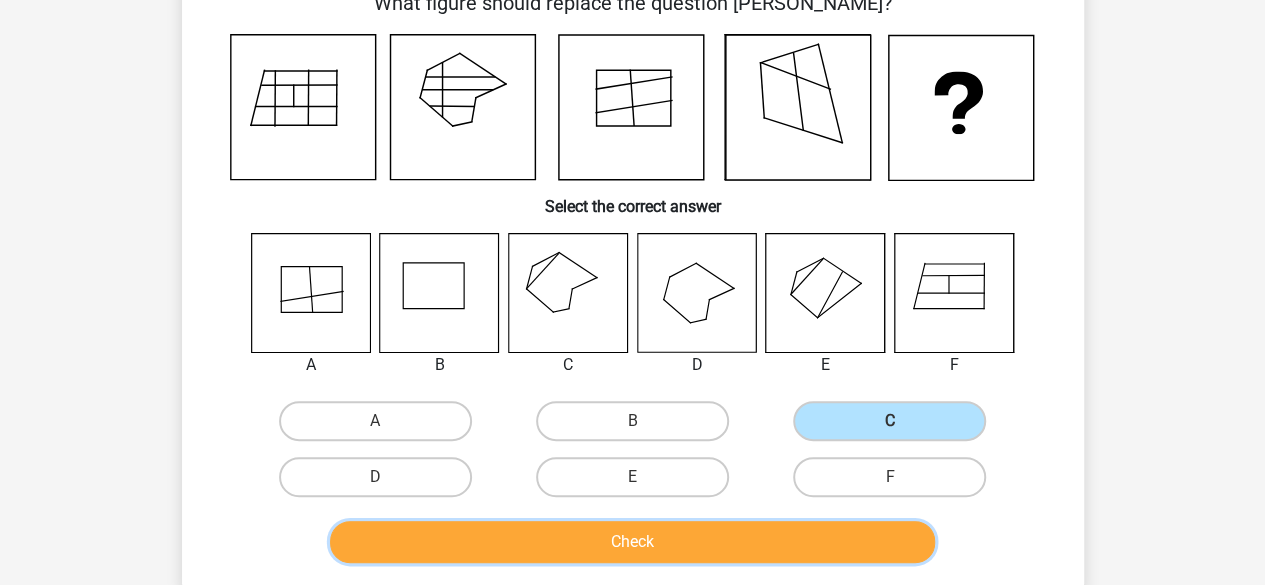 click on "Check" at bounding box center [632, 542] 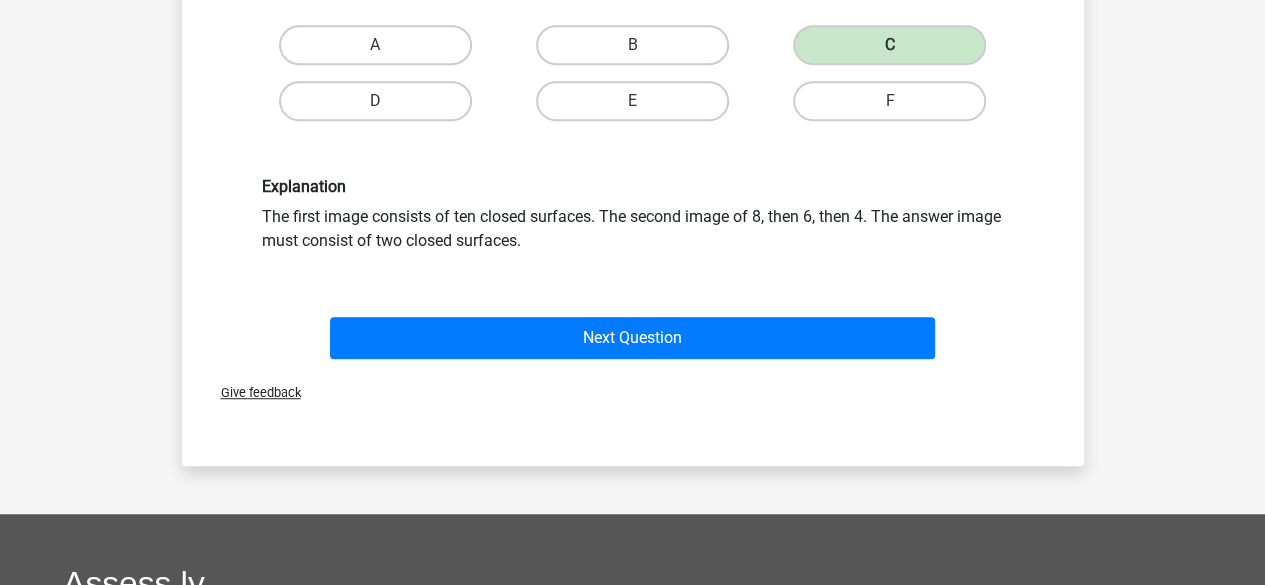 scroll, scrollTop: 559, scrollLeft: 0, axis: vertical 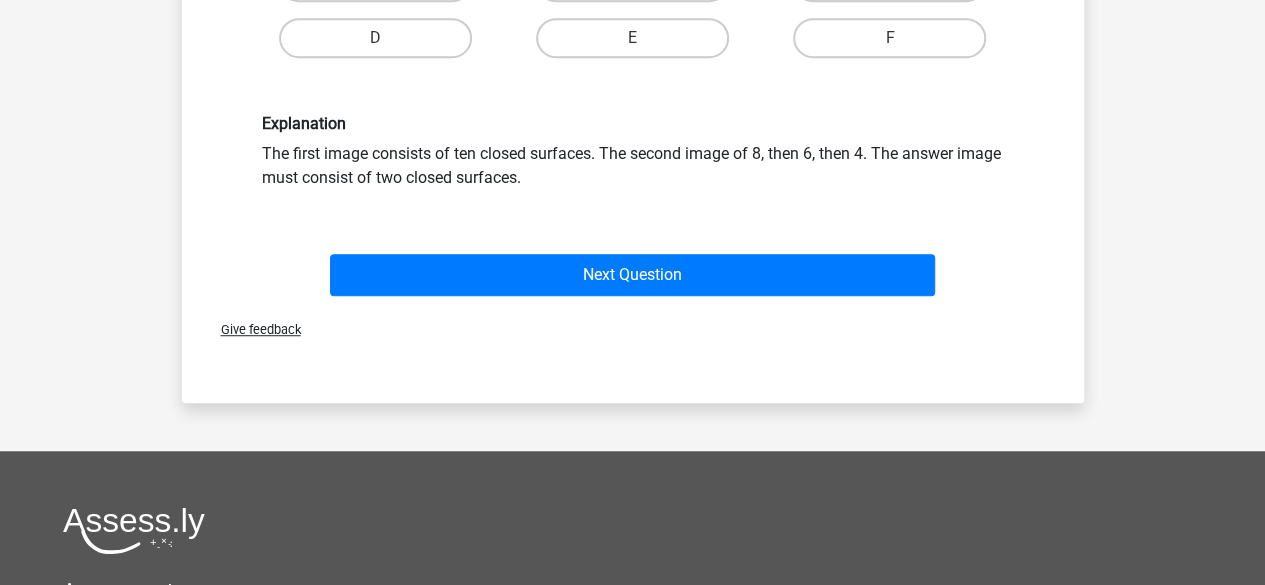 click on "Give feedback" at bounding box center [633, 329] 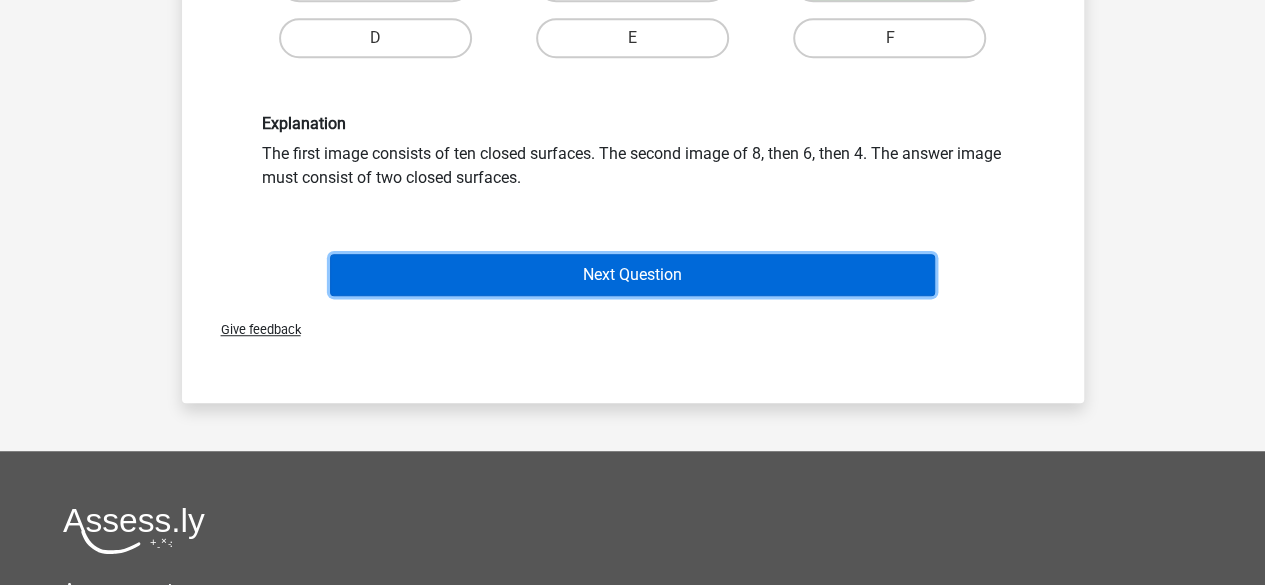 click on "Next Question" at bounding box center (632, 275) 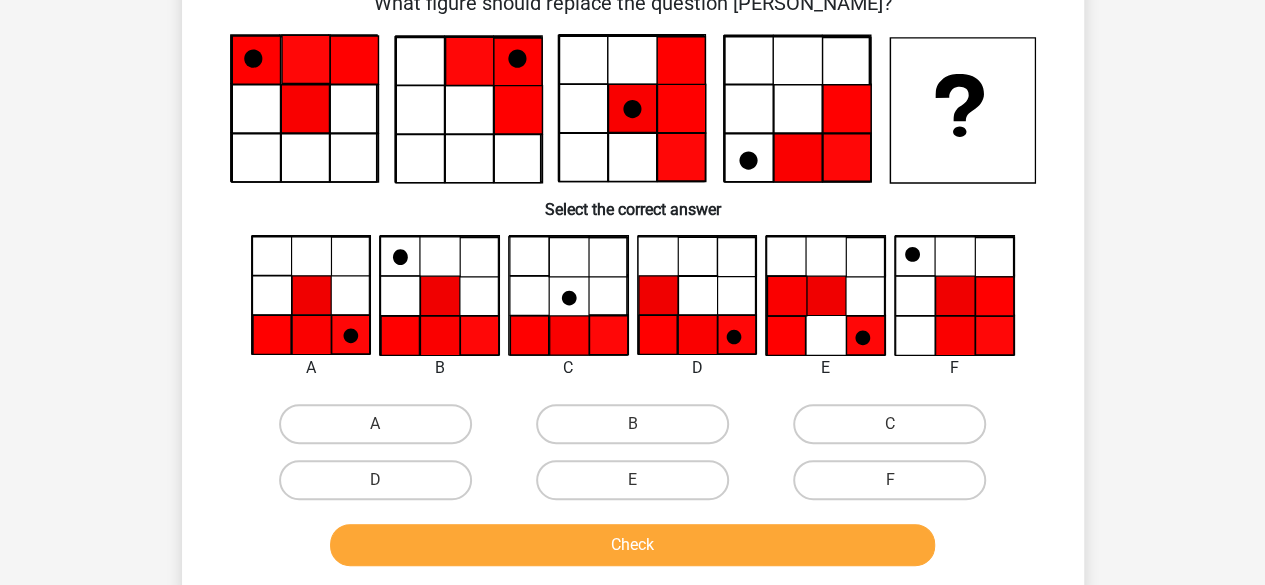 scroll, scrollTop: 150, scrollLeft: 0, axis: vertical 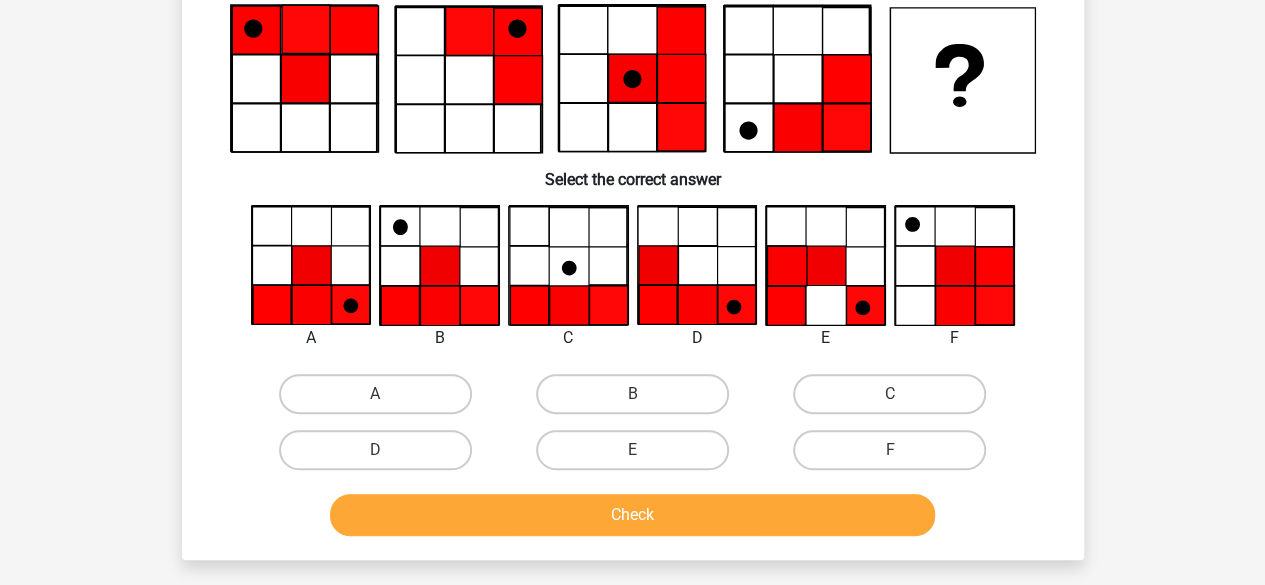 click on "A
B
C" at bounding box center [633, 341] 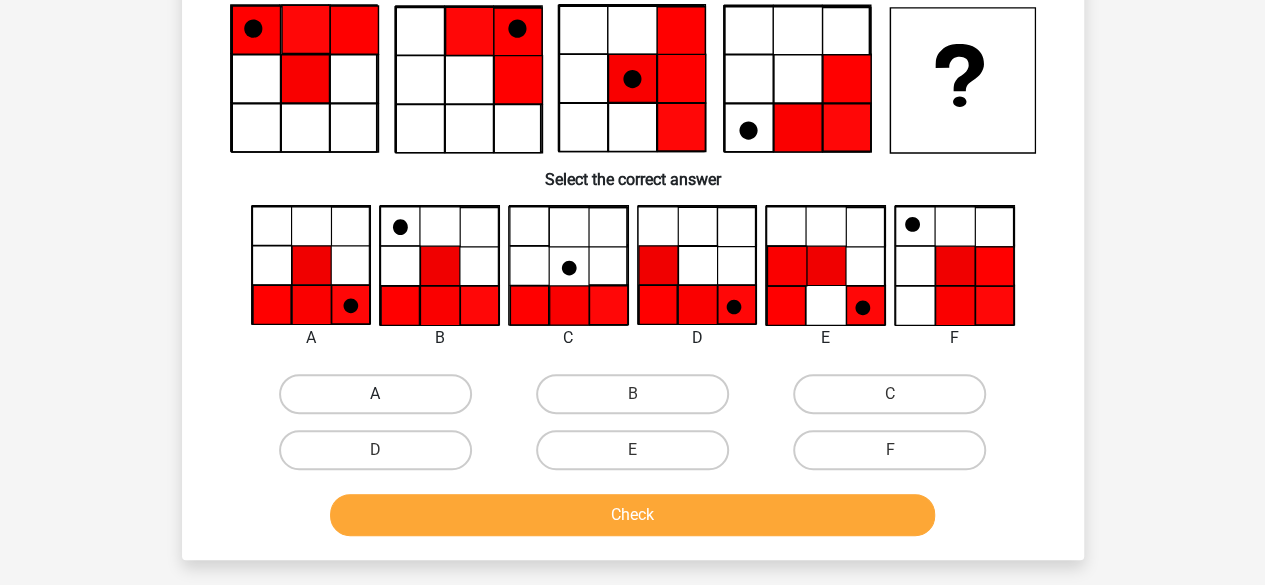 click on "A" at bounding box center (375, 394) 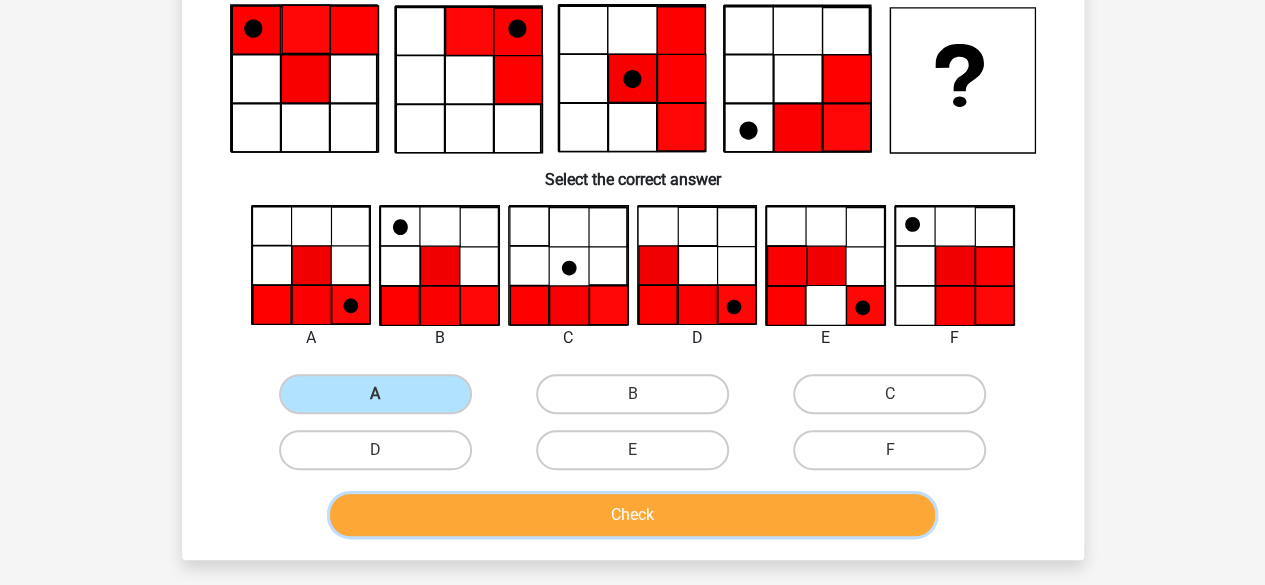 click on "Check" at bounding box center (632, 515) 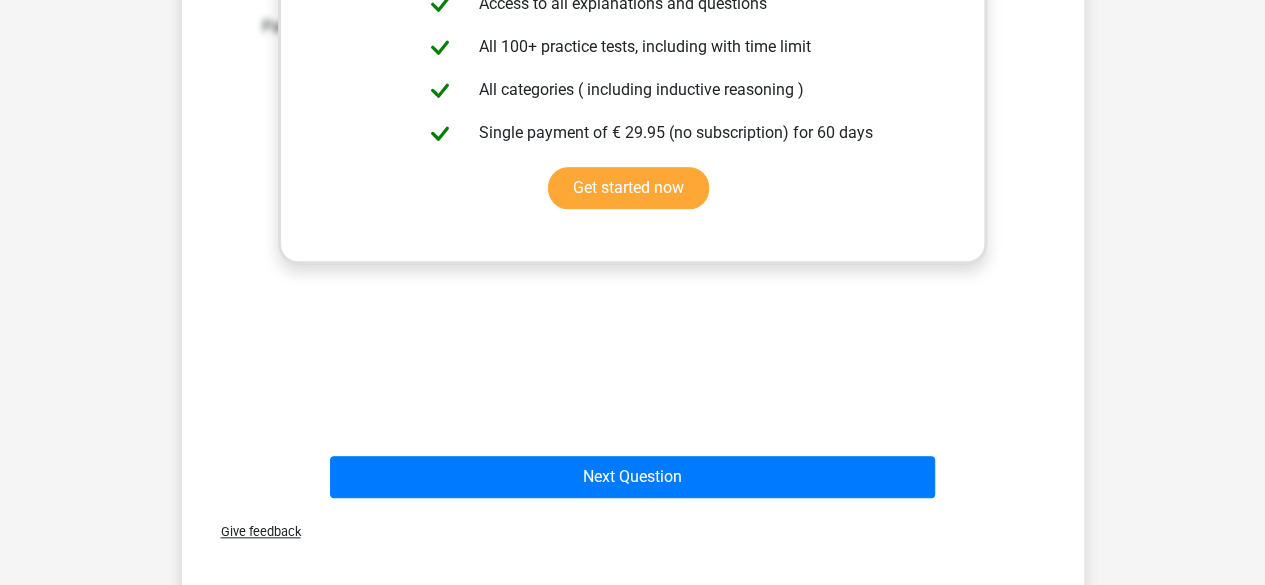 scroll, scrollTop: 866, scrollLeft: 0, axis: vertical 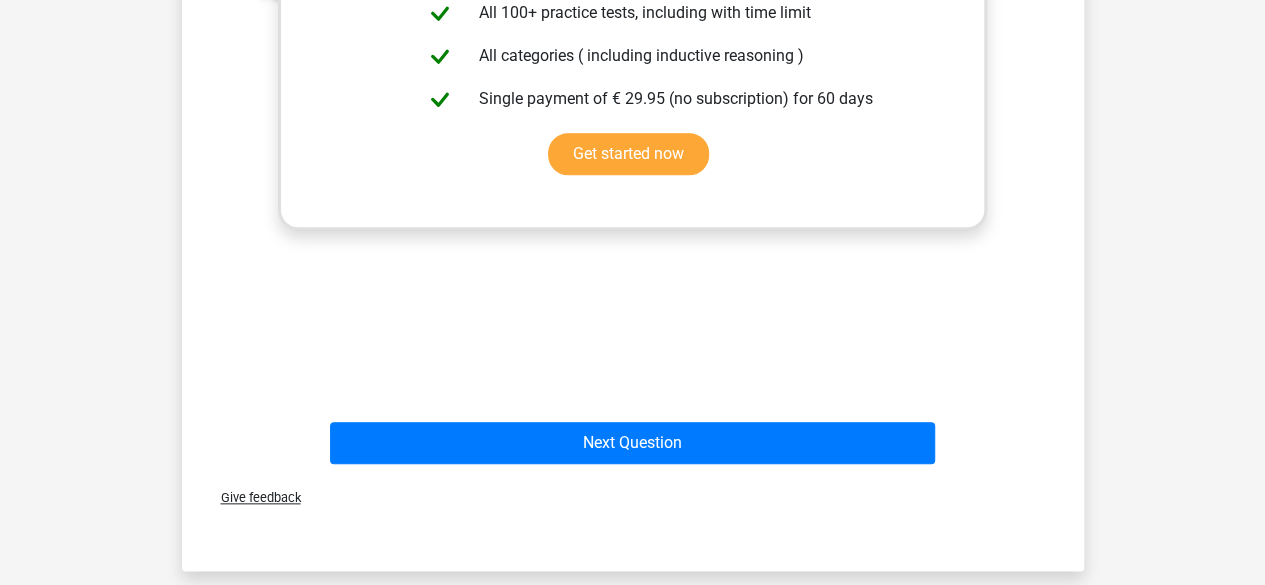 click on "Next Question" at bounding box center (633, 439) 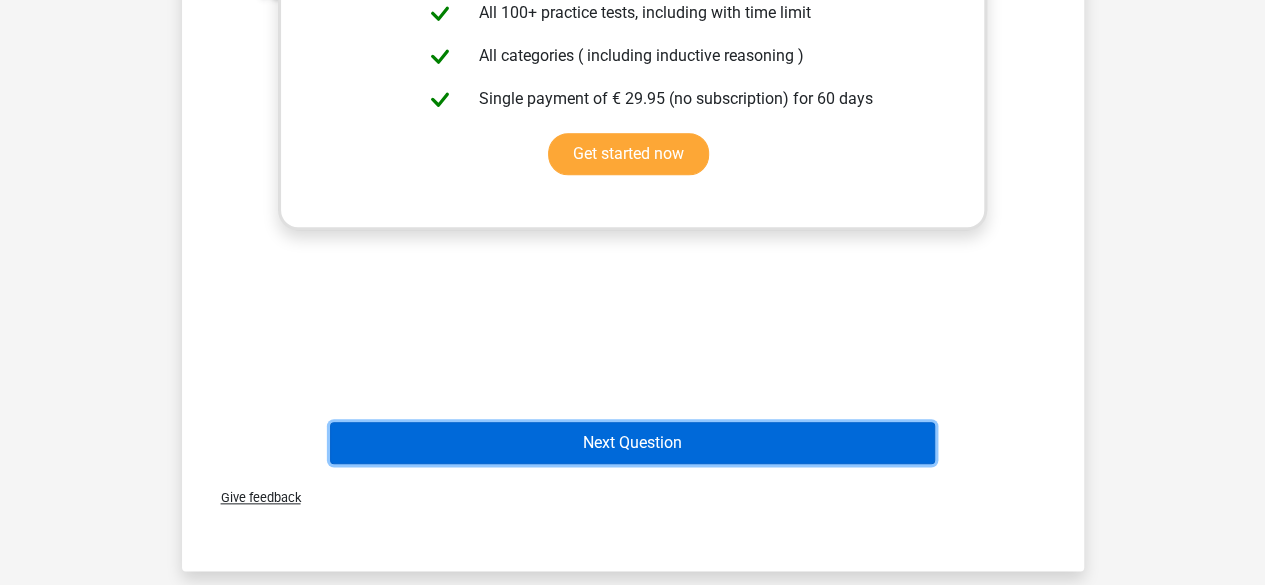 click on "Next Question" at bounding box center (632, 443) 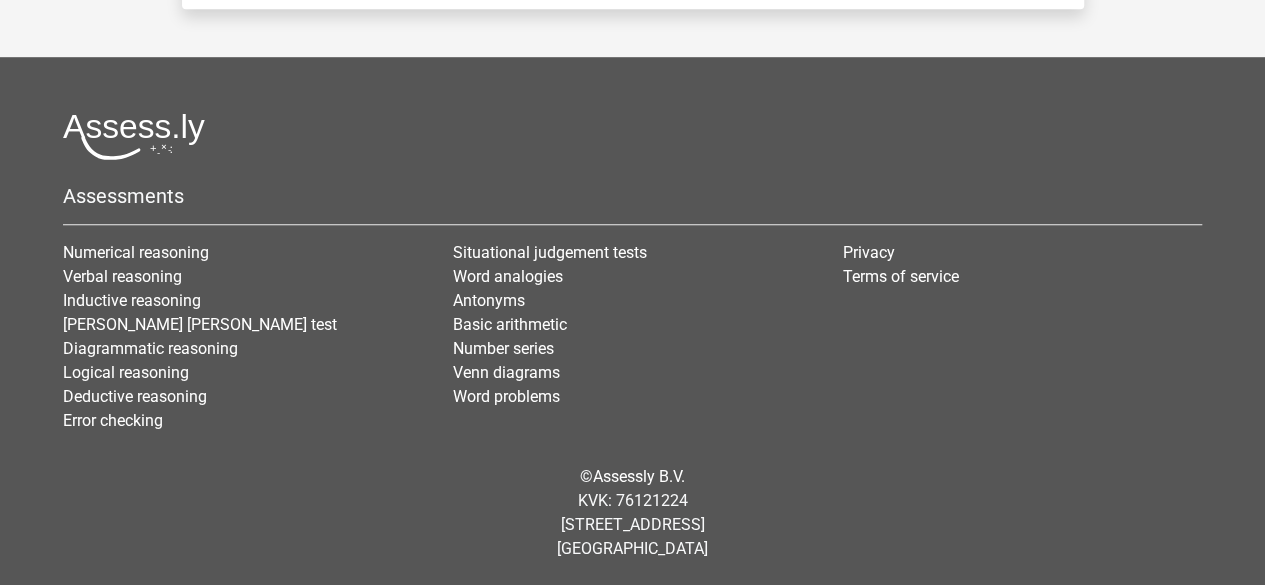 scroll, scrollTop: 92, scrollLeft: 0, axis: vertical 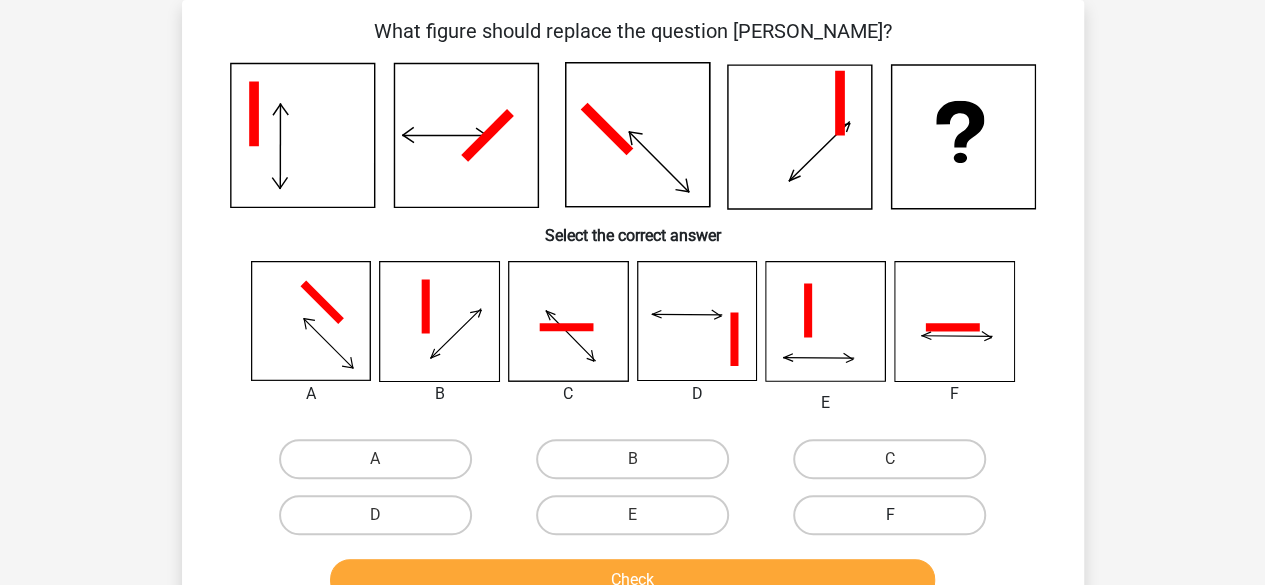 click on "F" at bounding box center (889, 515) 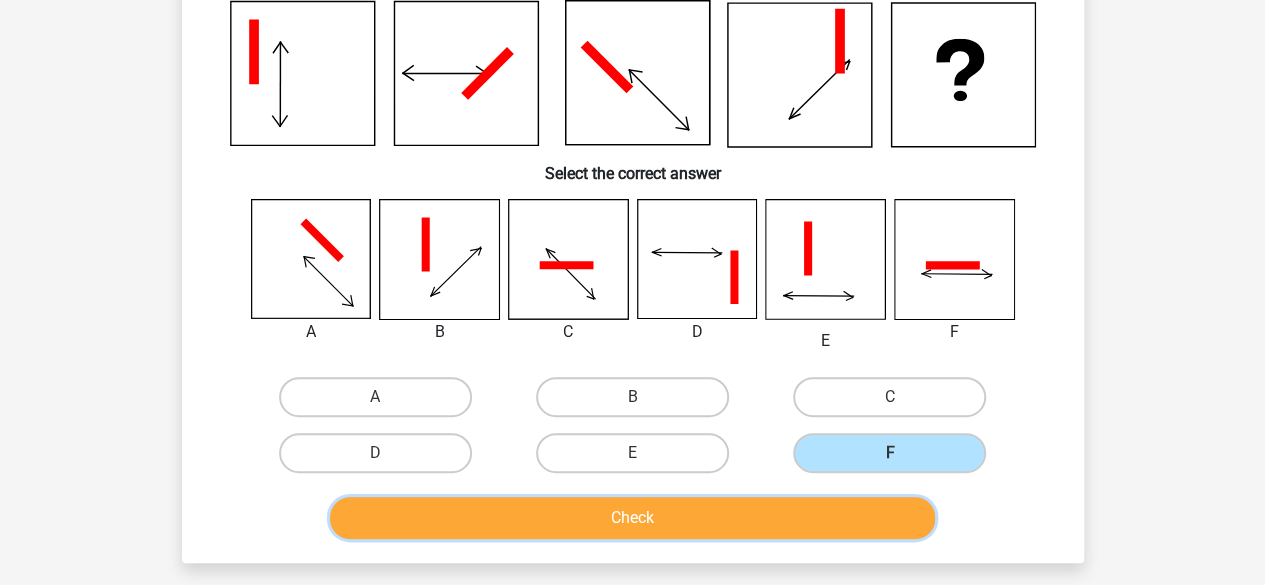 click on "Check" at bounding box center (632, 518) 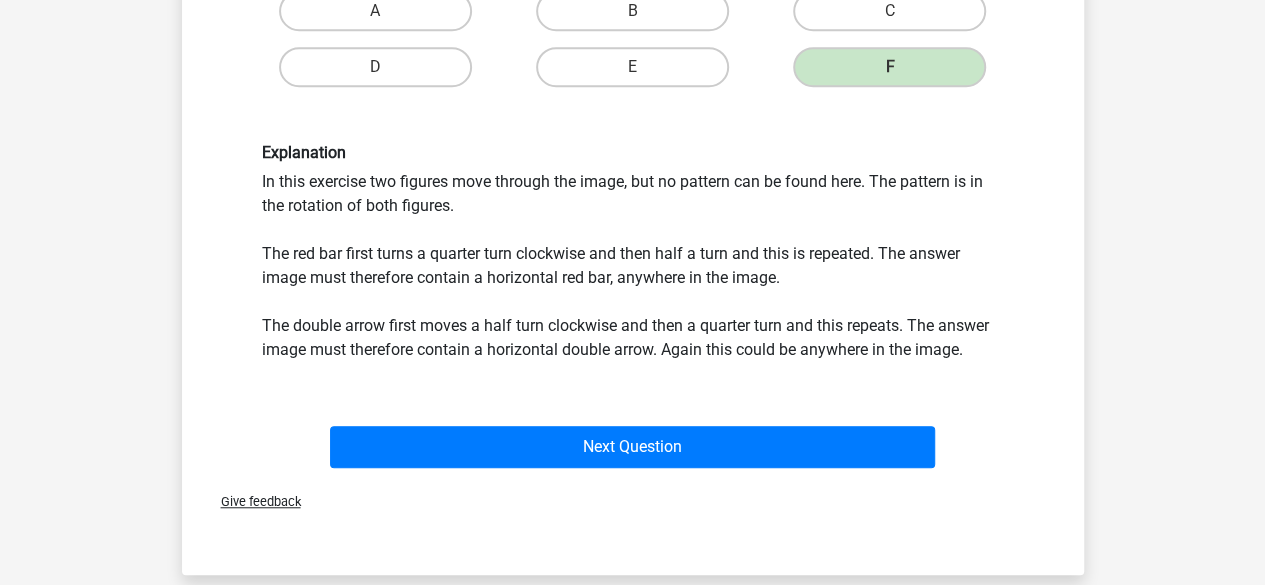 scroll, scrollTop: 542, scrollLeft: 0, axis: vertical 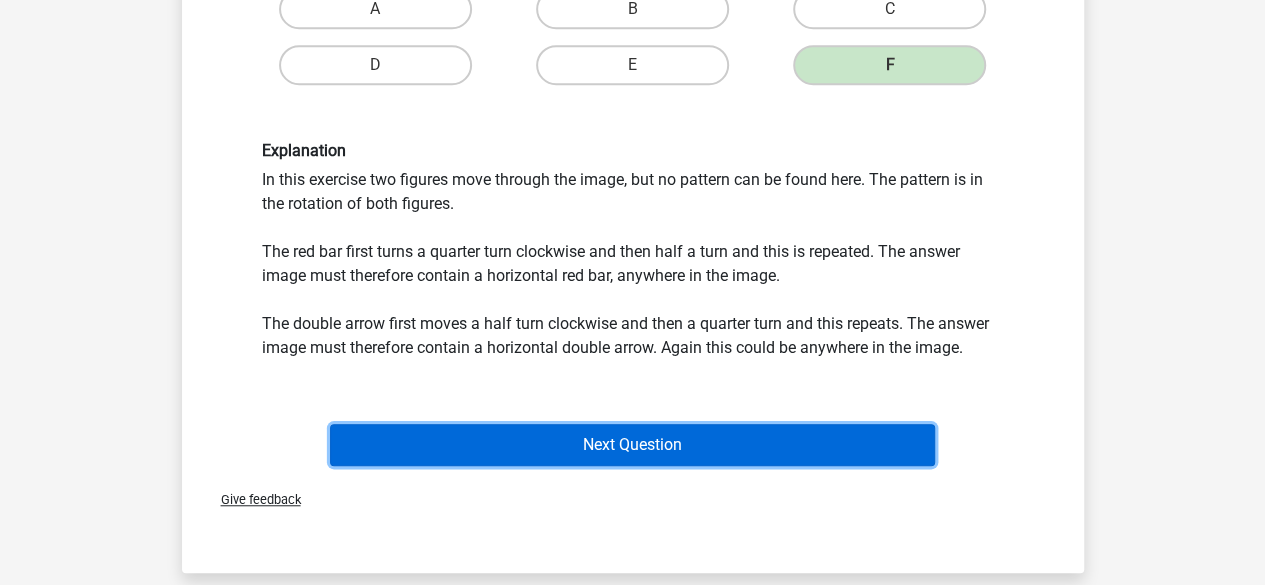 click on "Next Question" at bounding box center (632, 445) 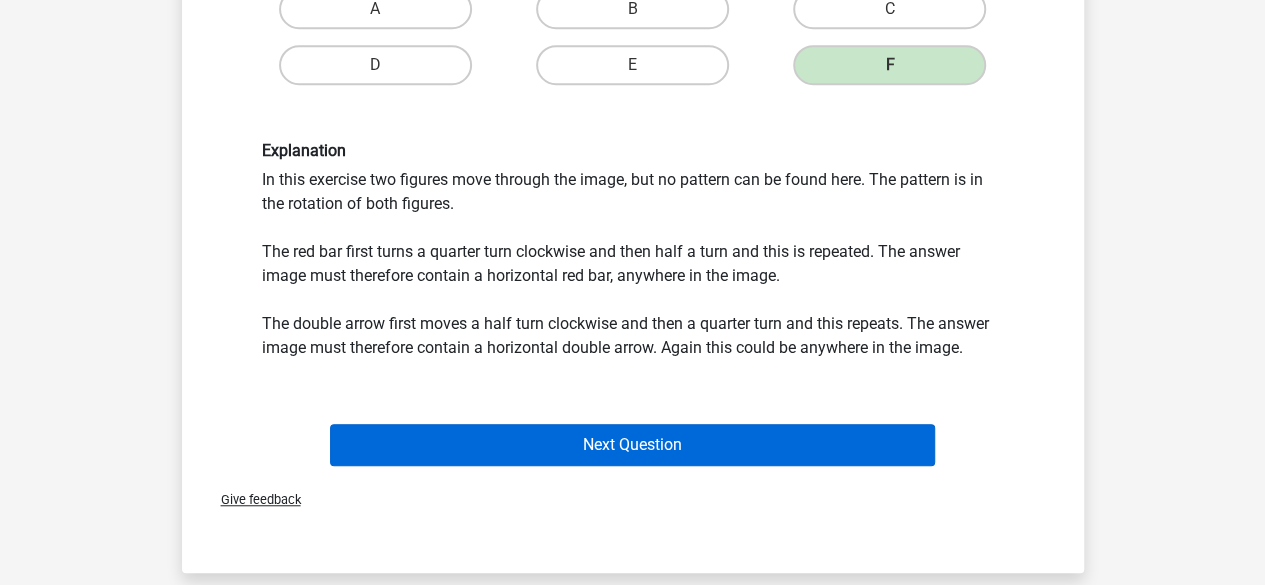 scroll, scrollTop: 92, scrollLeft: 0, axis: vertical 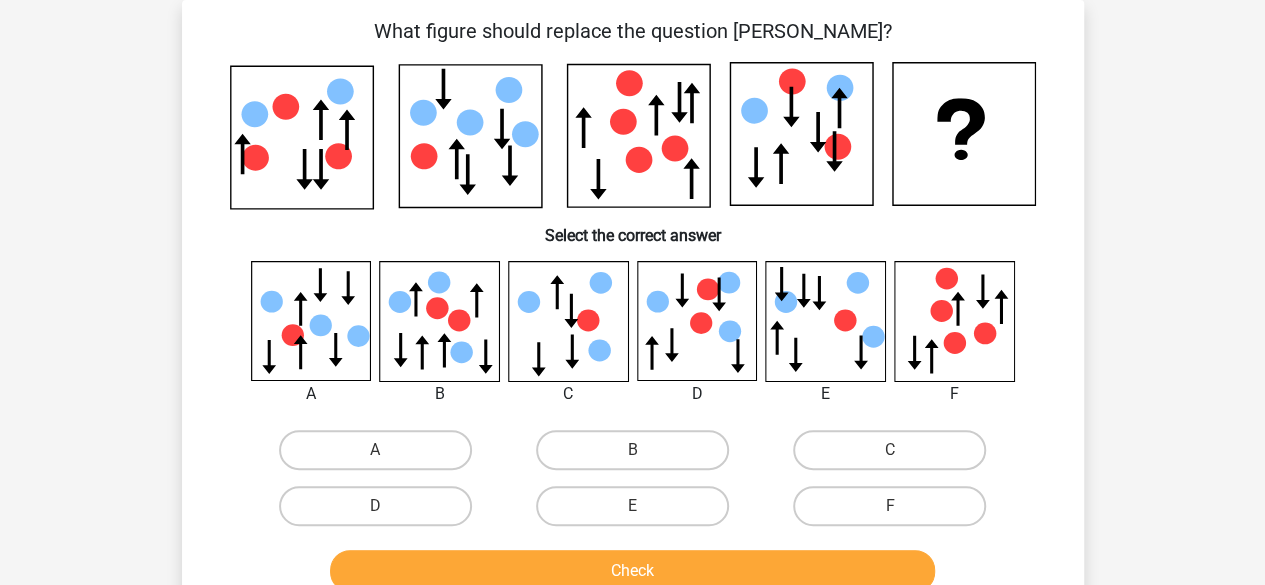 click on "B" at bounding box center [632, 450] 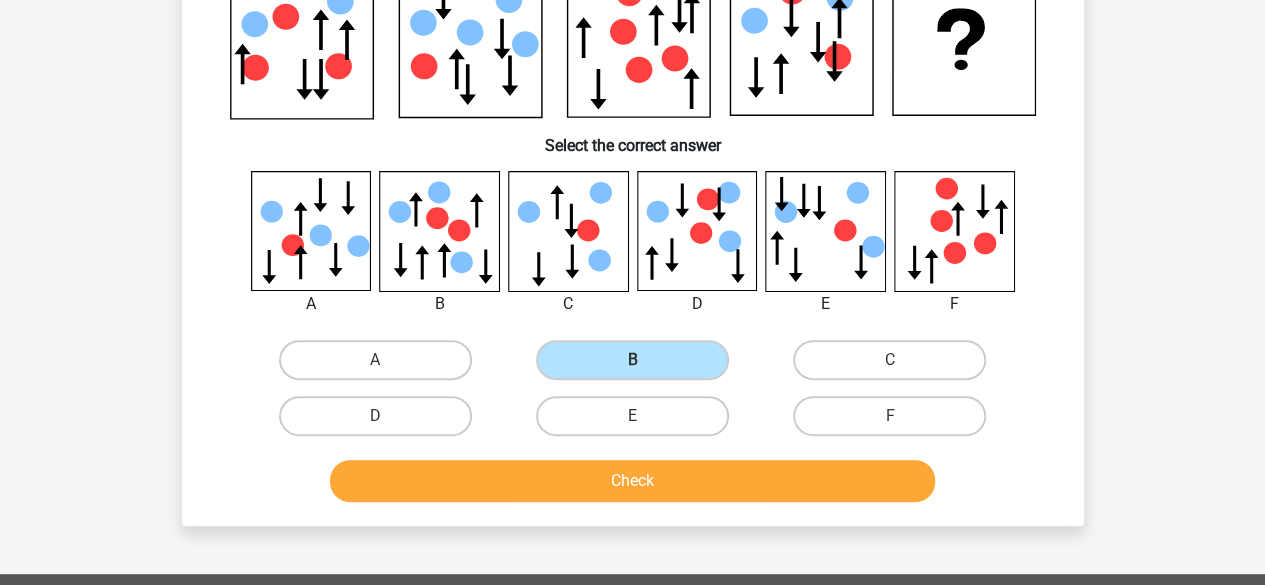 scroll, scrollTop: 182, scrollLeft: 0, axis: vertical 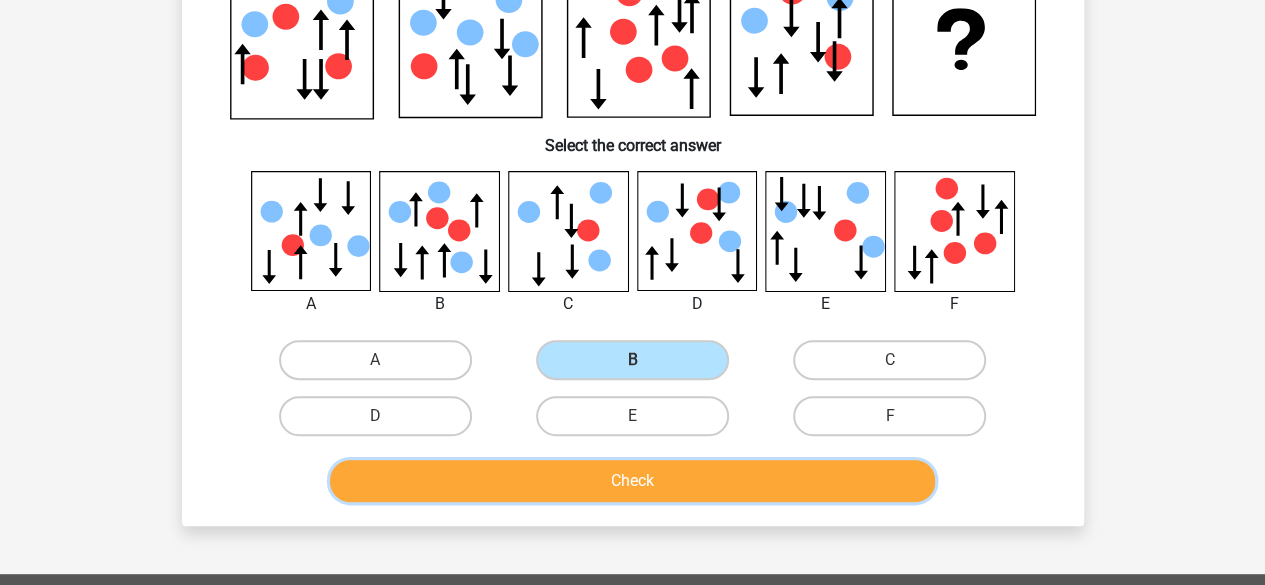 click on "Check" at bounding box center (632, 481) 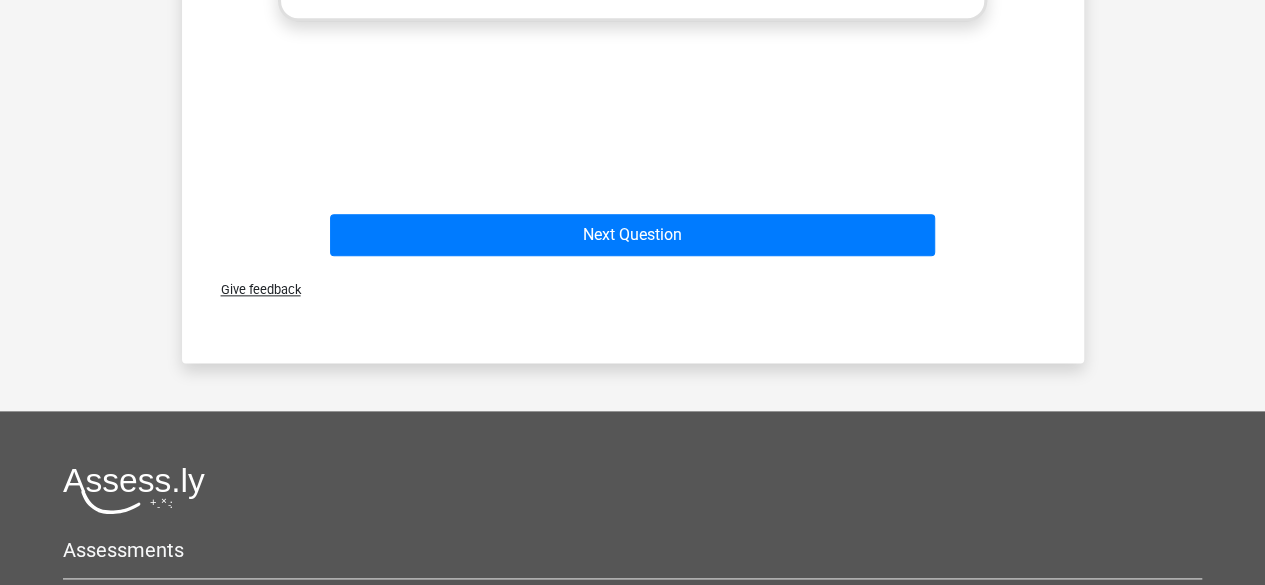 scroll, scrollTop: 1070, scrollLeft: 0, axis: vertical 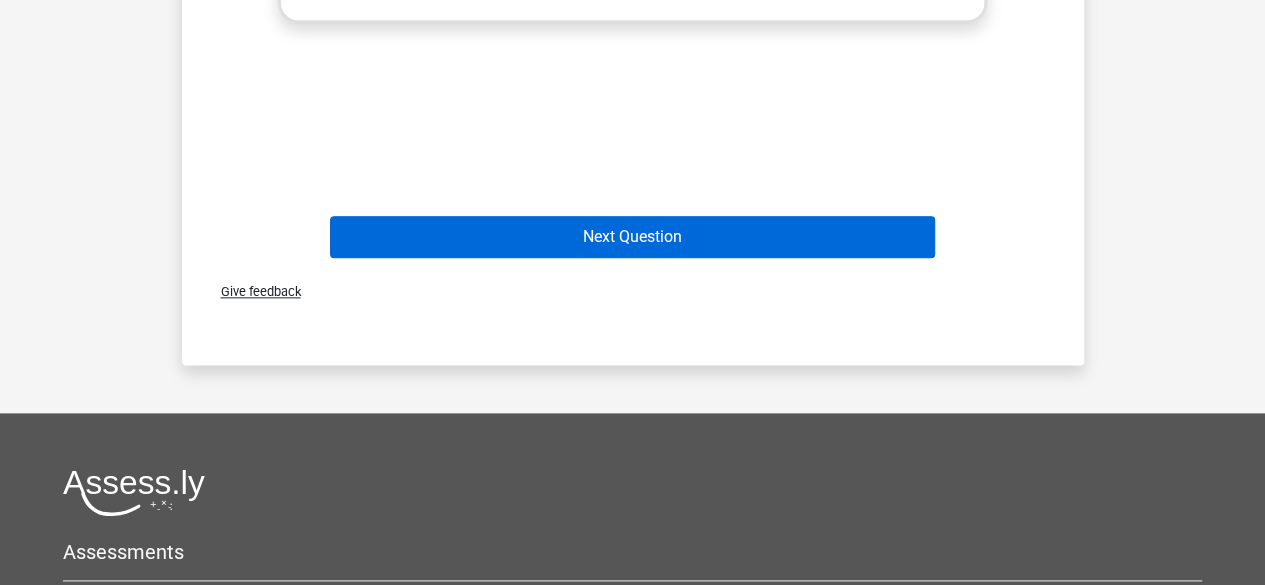 drag, startPoint x: 540, startPoint y: 212, endPoint x: 558, endPoint y: 244, distance: 36.71512 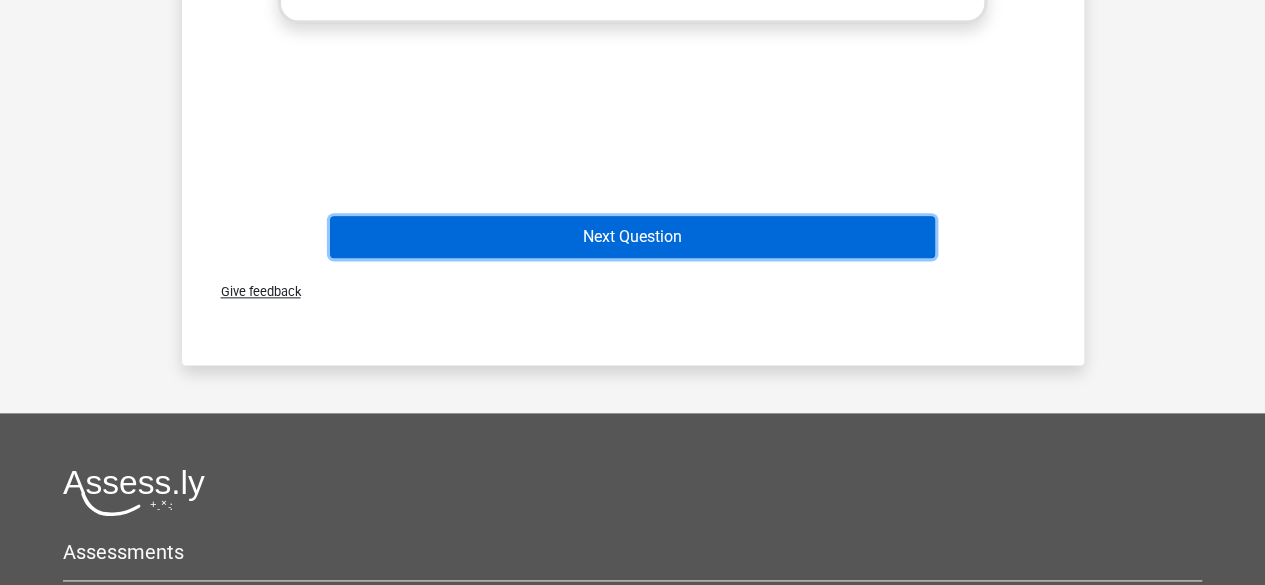 click on "Next Question" at bounding box center (632, 237) 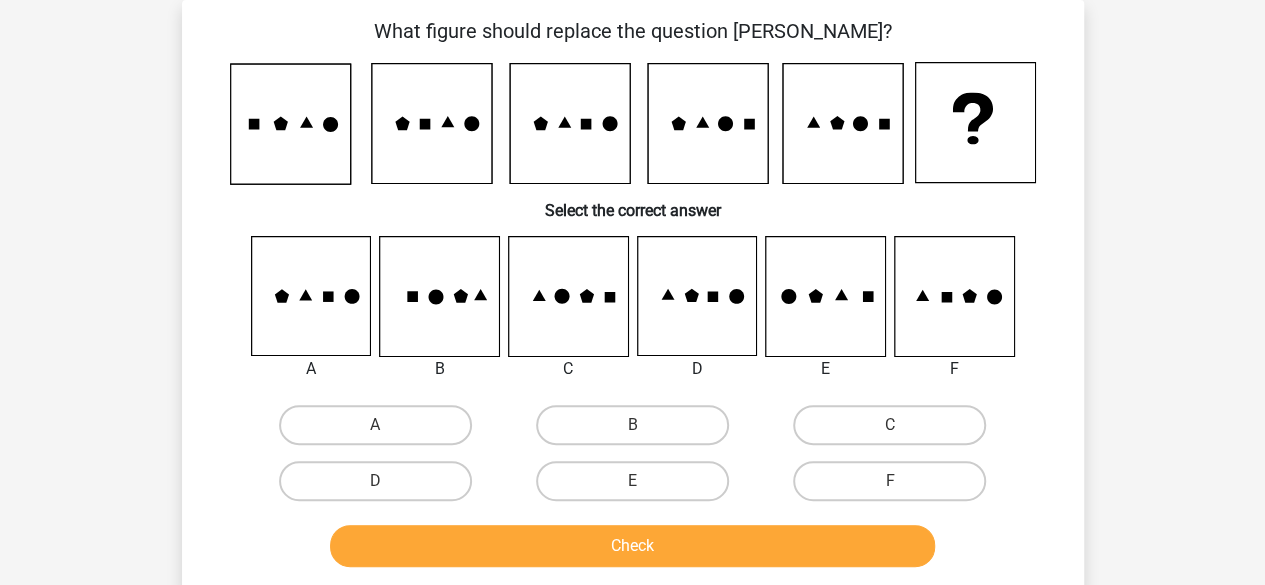 scroll, scrollTop: 146, scrollLeft: 0, axis: vertical 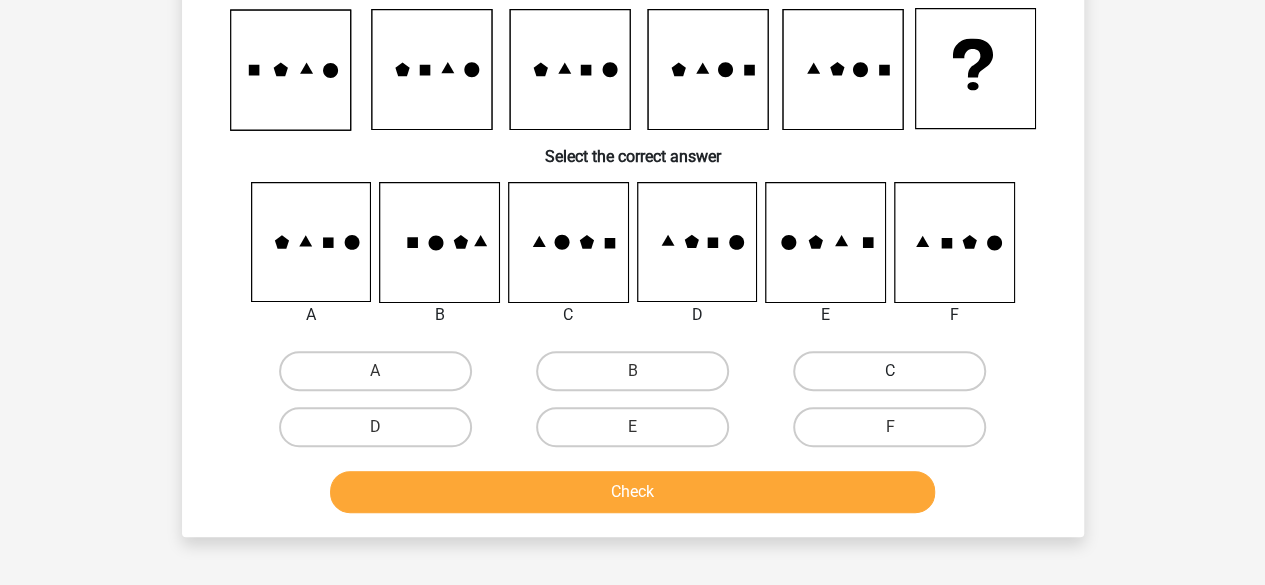 click on "C" at bounding box center (889, 371) 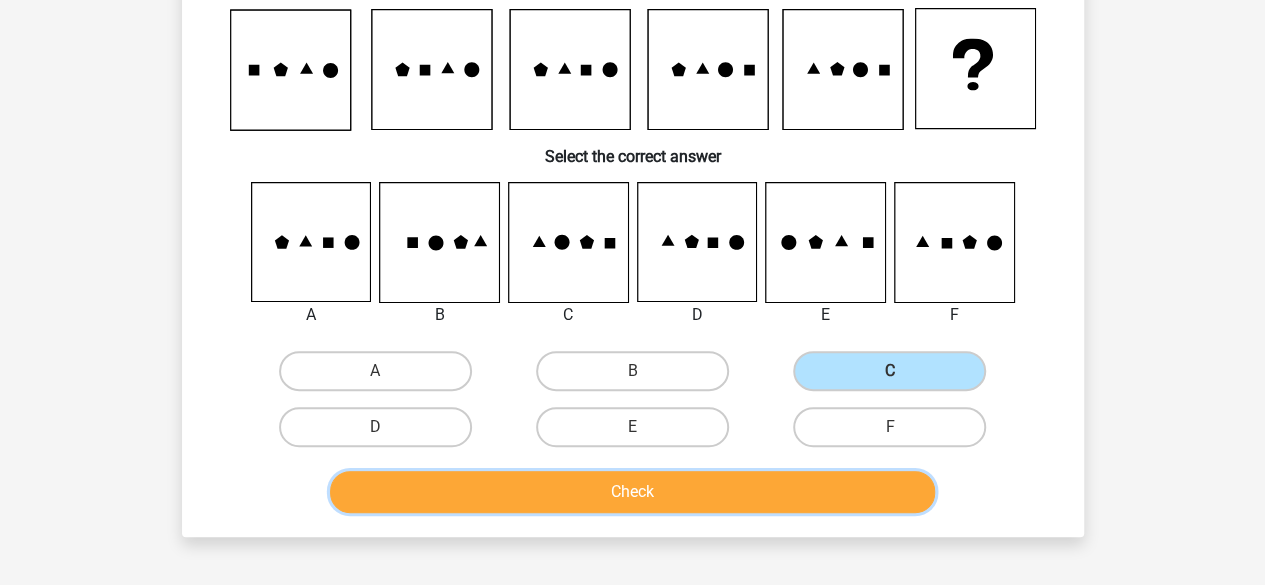 click on "Check" at bounding box center (632, 492) 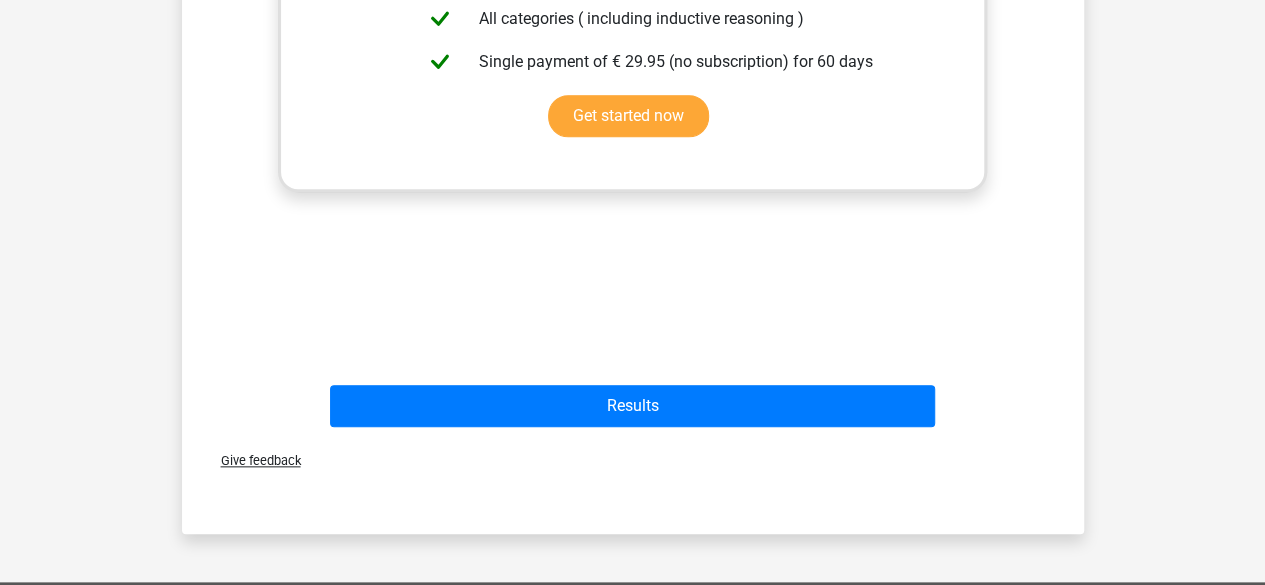 scroll, scrollTop: 855, scrollLeft: 0, axis: vertical 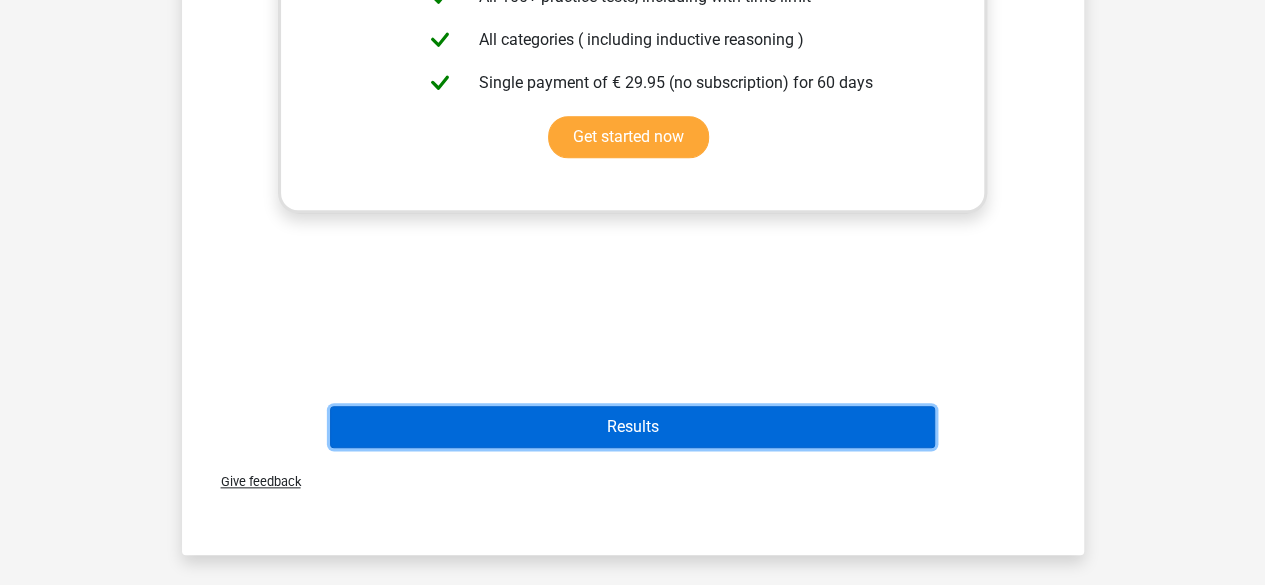 click on "Results" at bounding box center [632, 427] 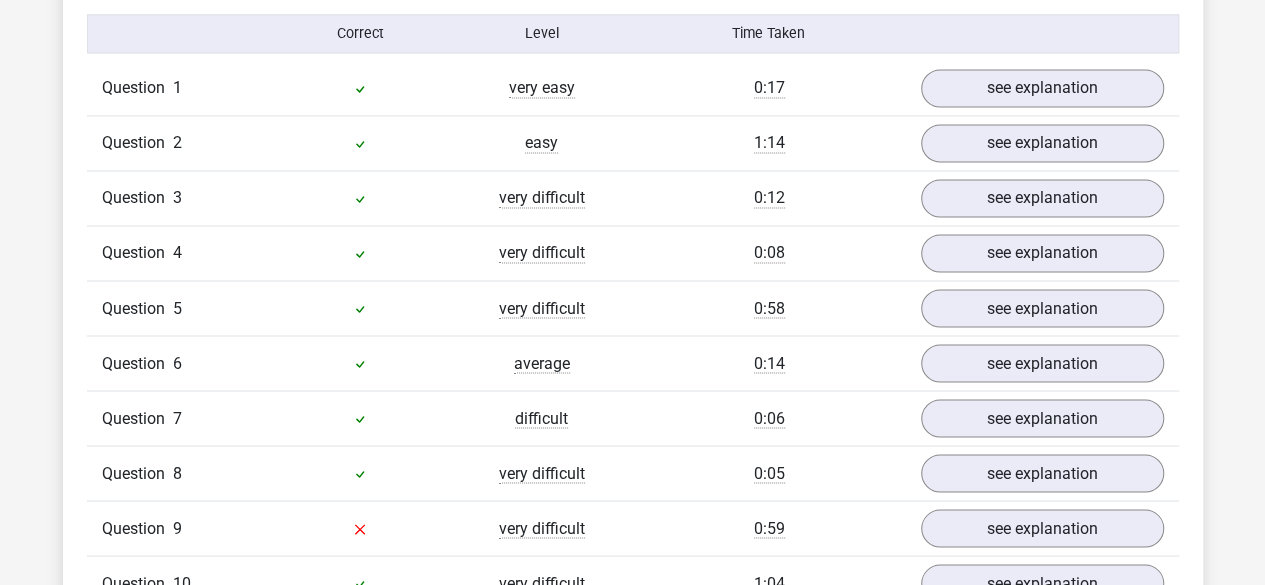 scroll, scrollTop: 1520, scrollLeft: 0, axis: vertical 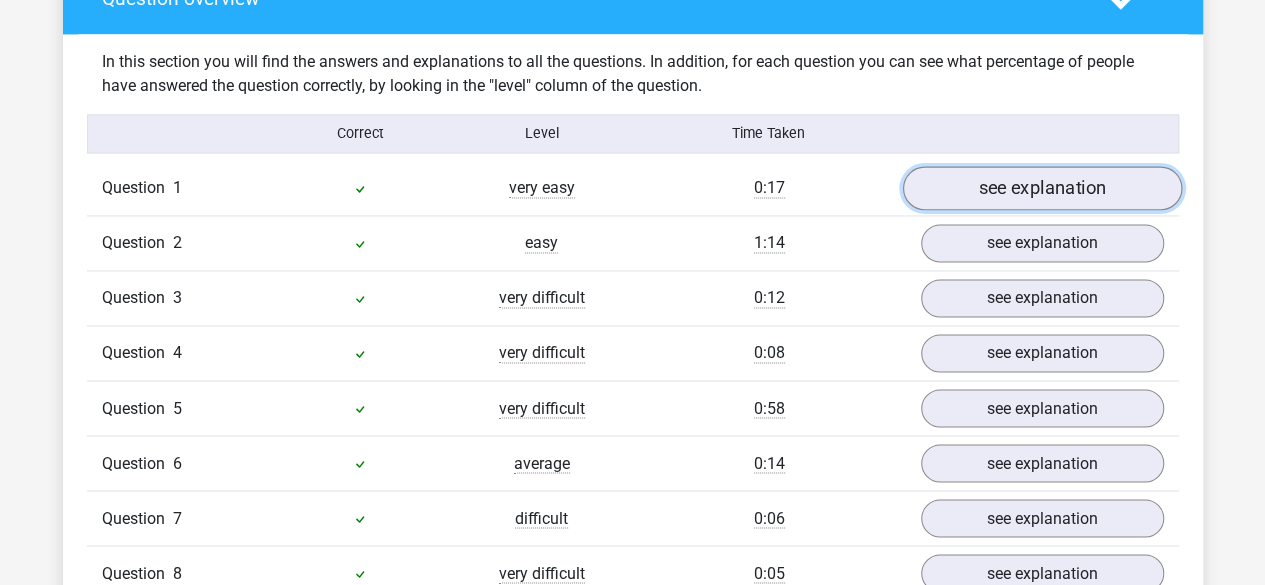 click on "see explanation" at bounding box center [1041, 189] 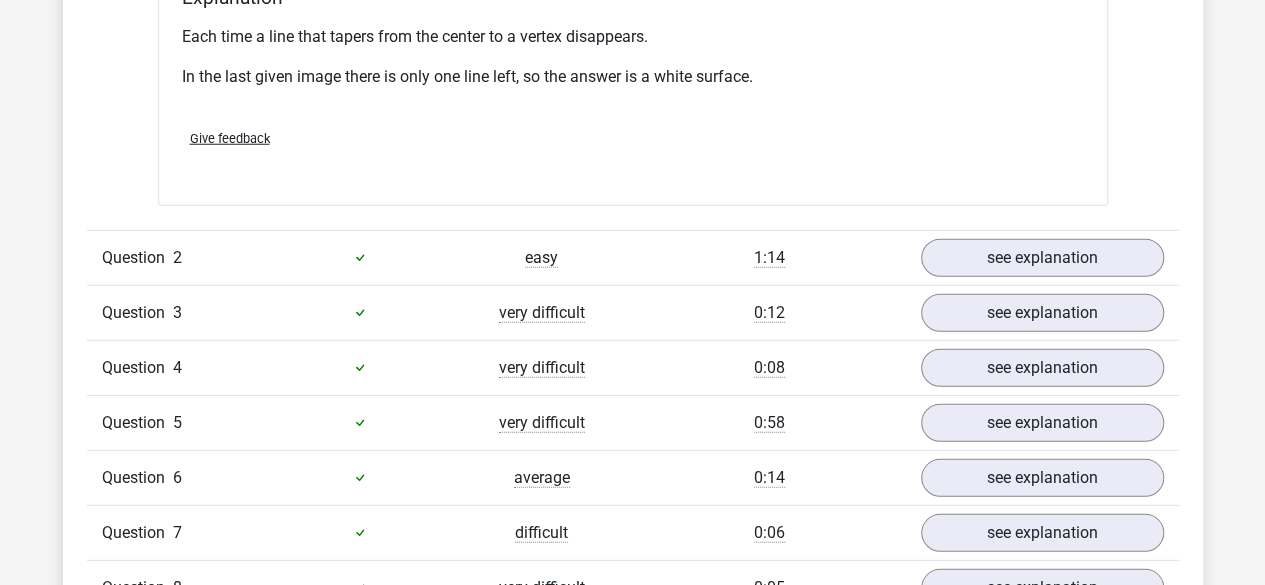 scroll, scrollTop: 2678, scrollLeft: 0, axis: vertical 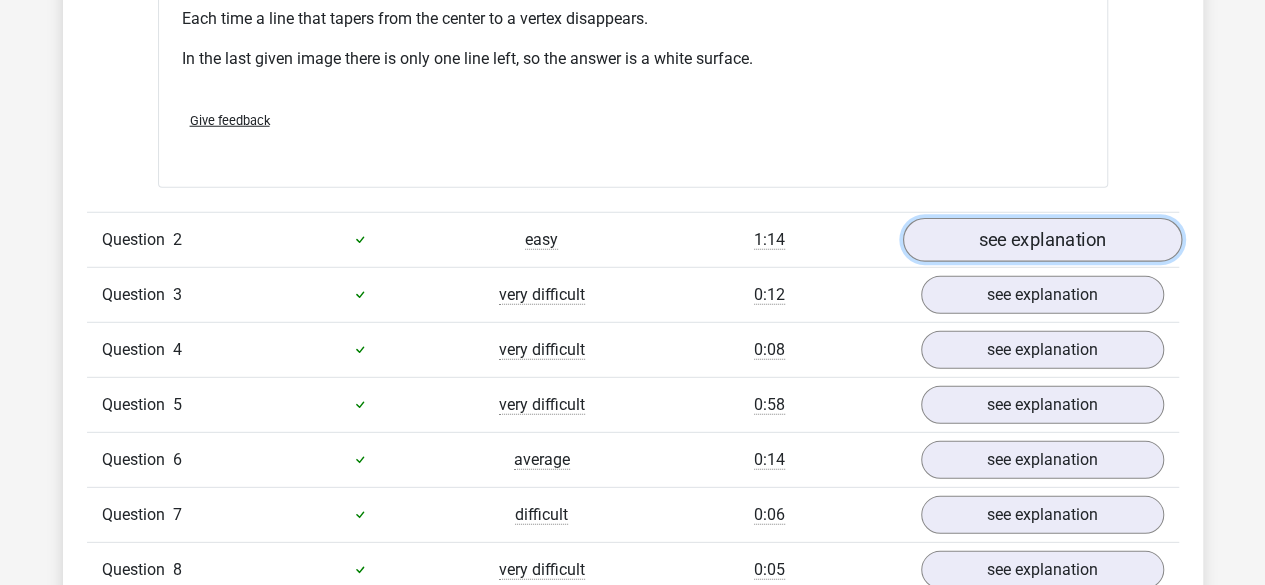 click on "see explanation" at bounding box center (1041, 240) 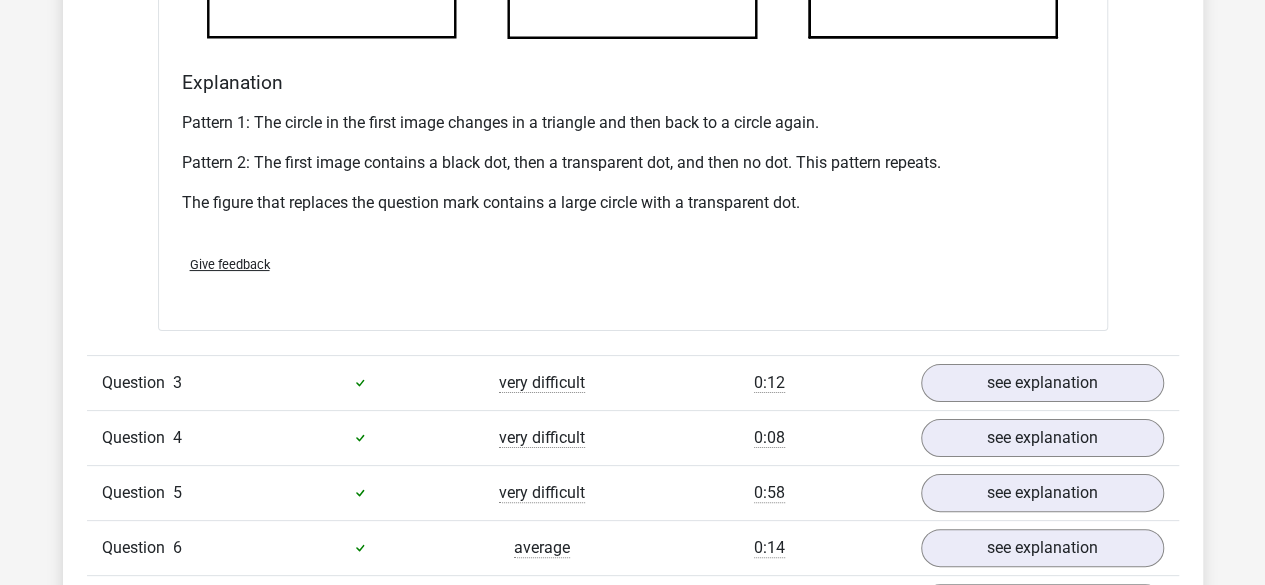 scroll, scrollTop: 3844, scrollLeft: 0, axis: vertical 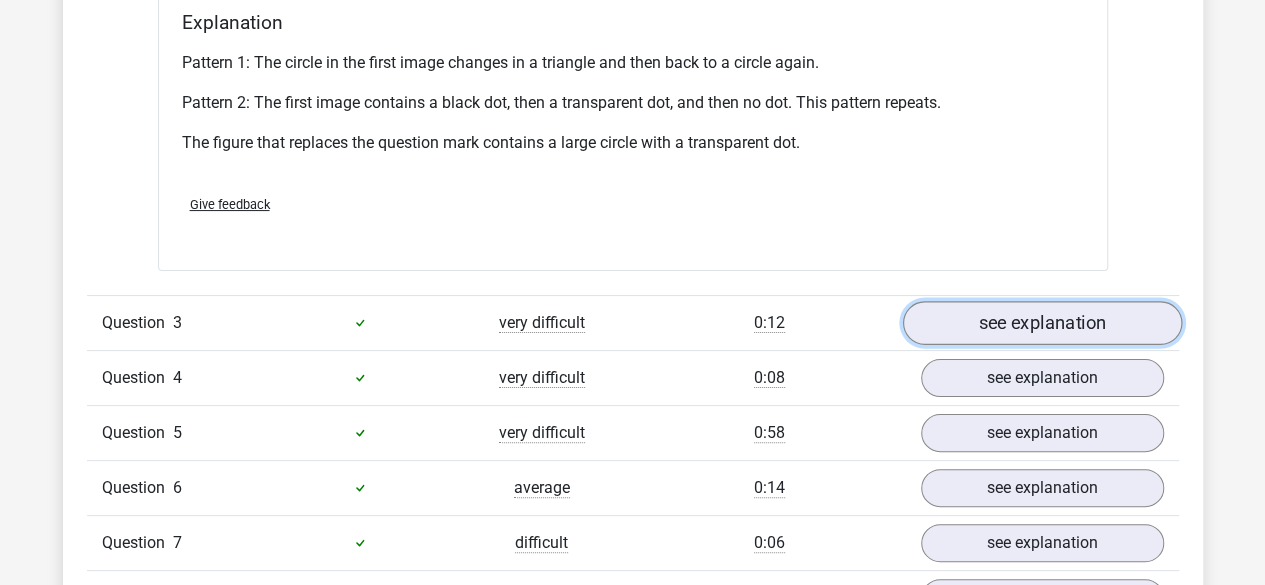 click on "see explanation" at bounding box center (1041, 323) 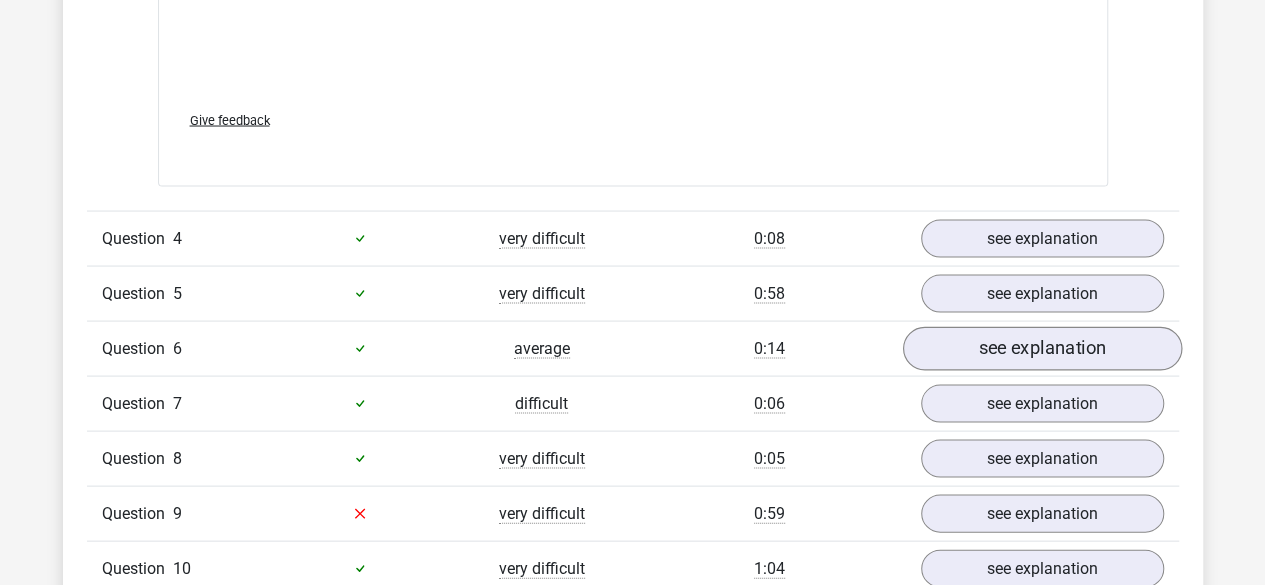 scroll, scrollTop: 5676, scrollLeft: 0, axis: vertical 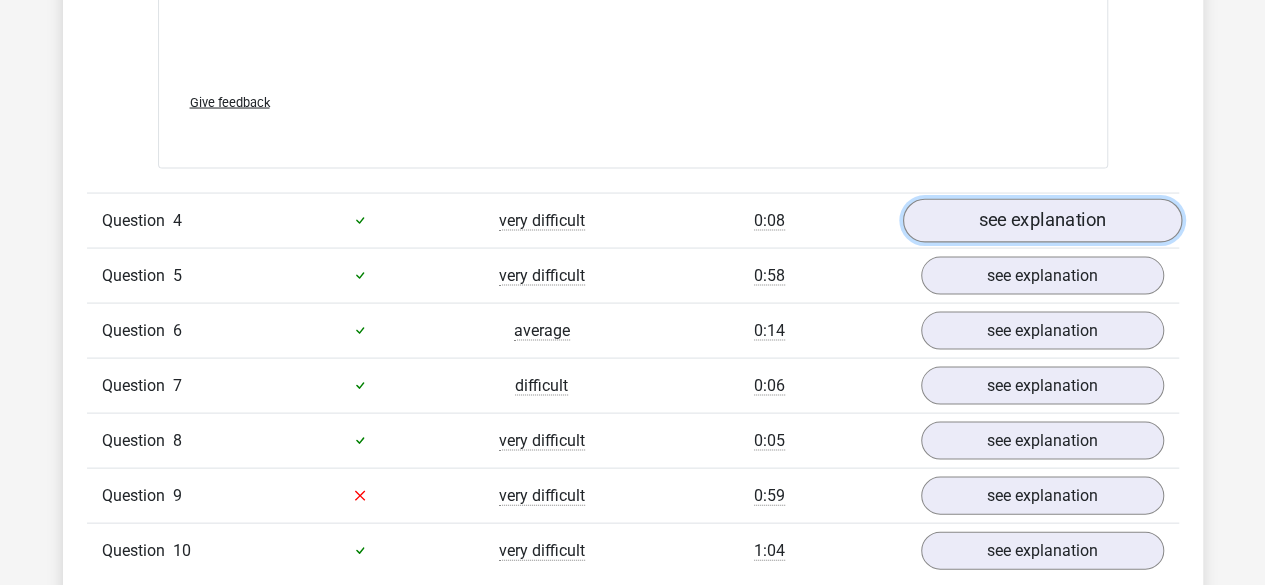click on "see explanation" at bounding box center (1041, 220) 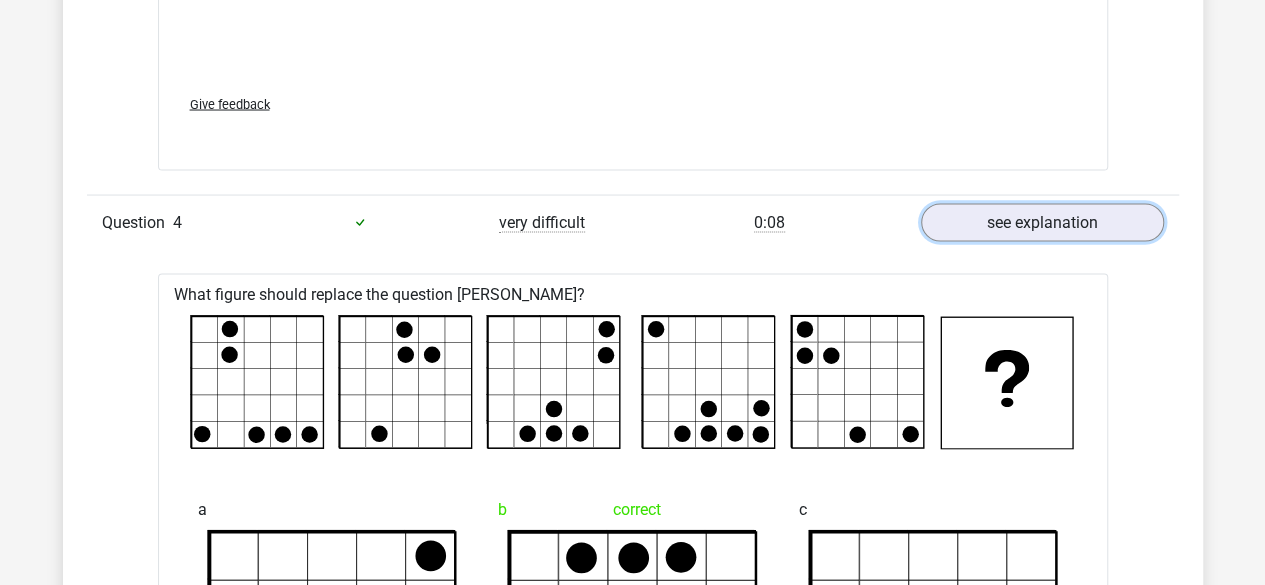 scroll, scrollTop: 5670, scrollLeft: 0, axis: vertical 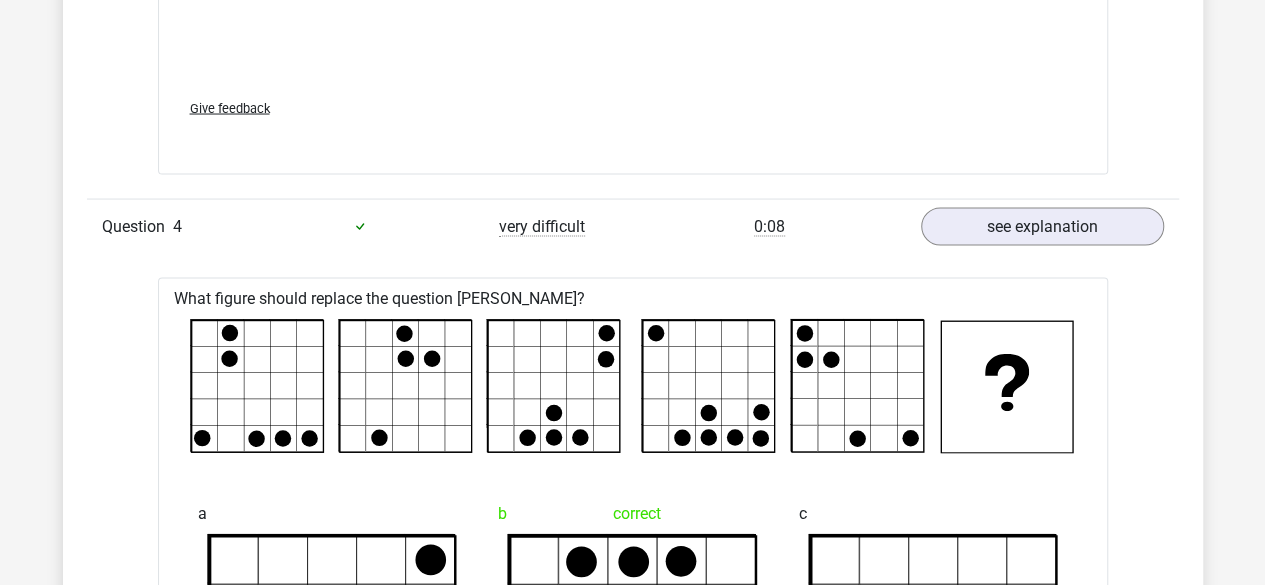 click on "very difficult" at bounding box center (542, 226) 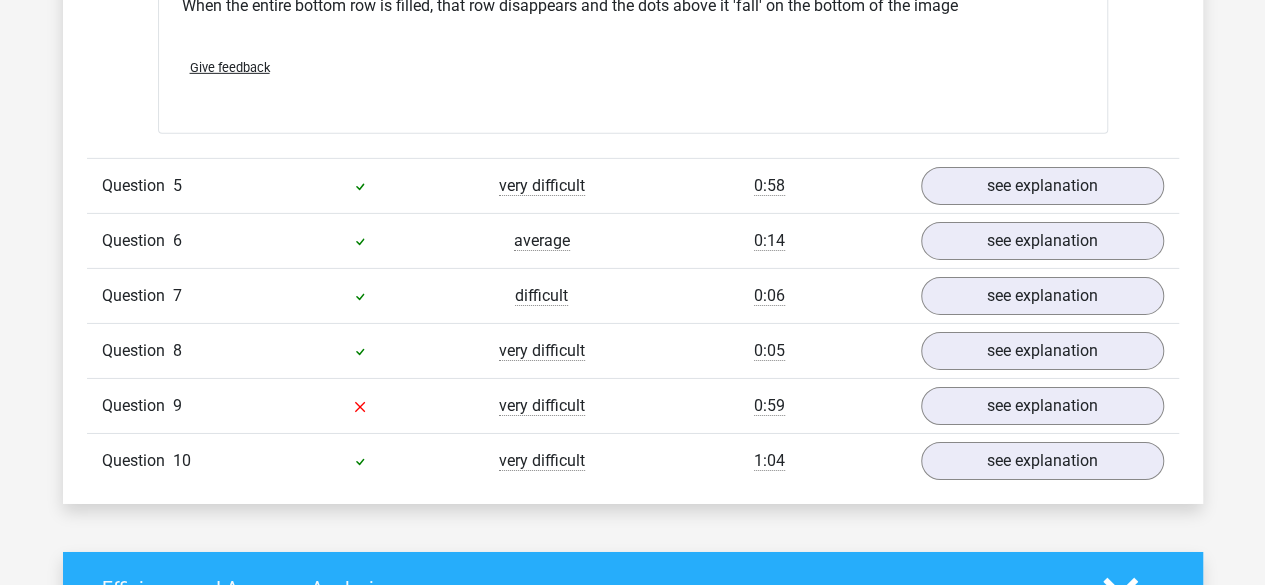 scroll, scrollTop: 6958, scrollLeft: 0, axis: vertical 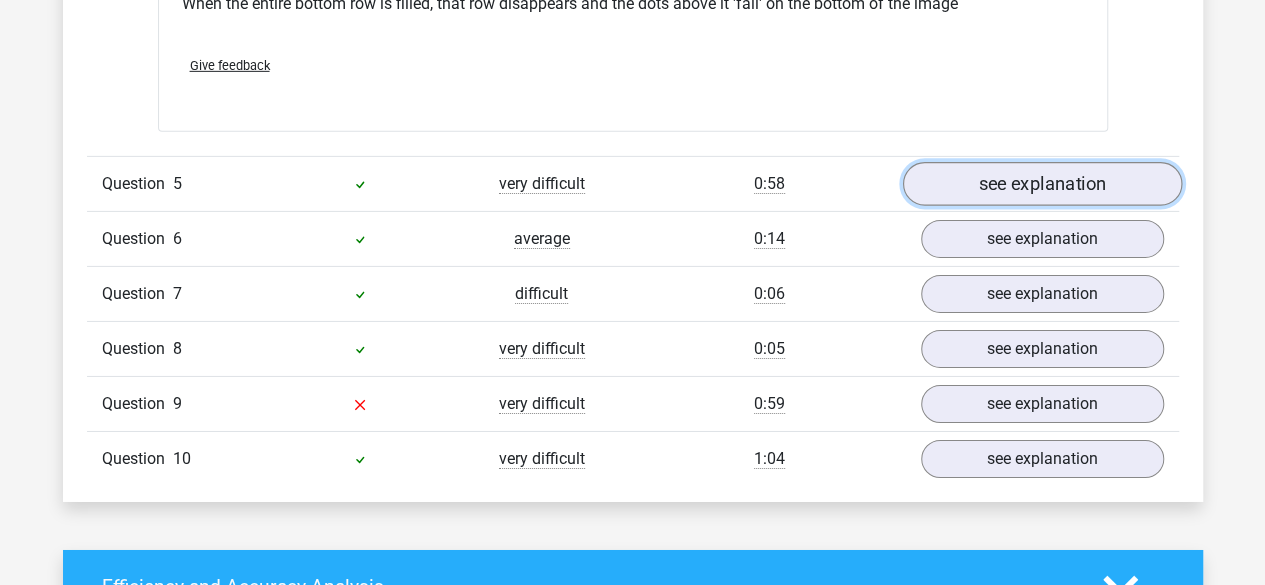click on "see explanation" at bounding box center (1041, 184) 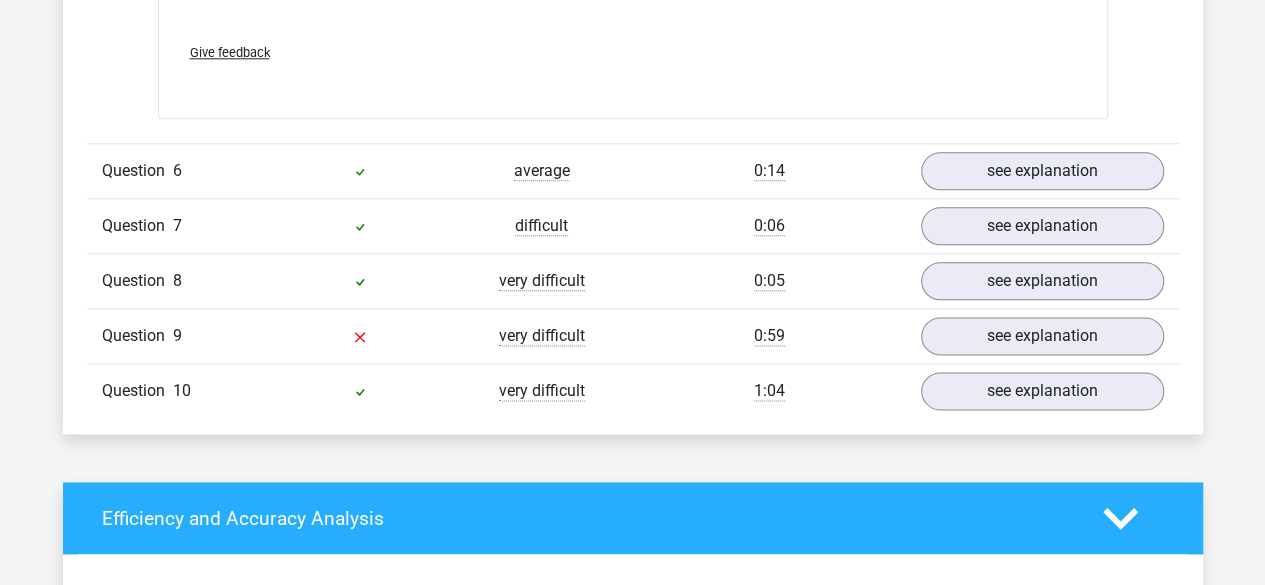 scroll, scrollTop: 8702, scrollLeft: 0, axis: vertical 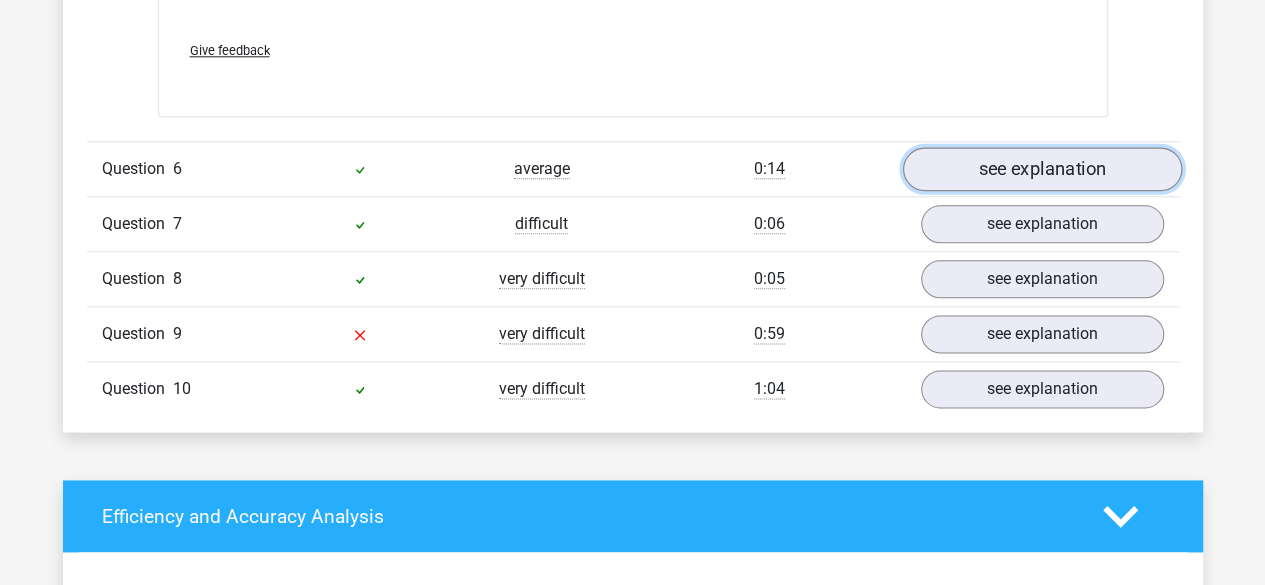 click on "see explanation" at bounding box center [1041, 169] 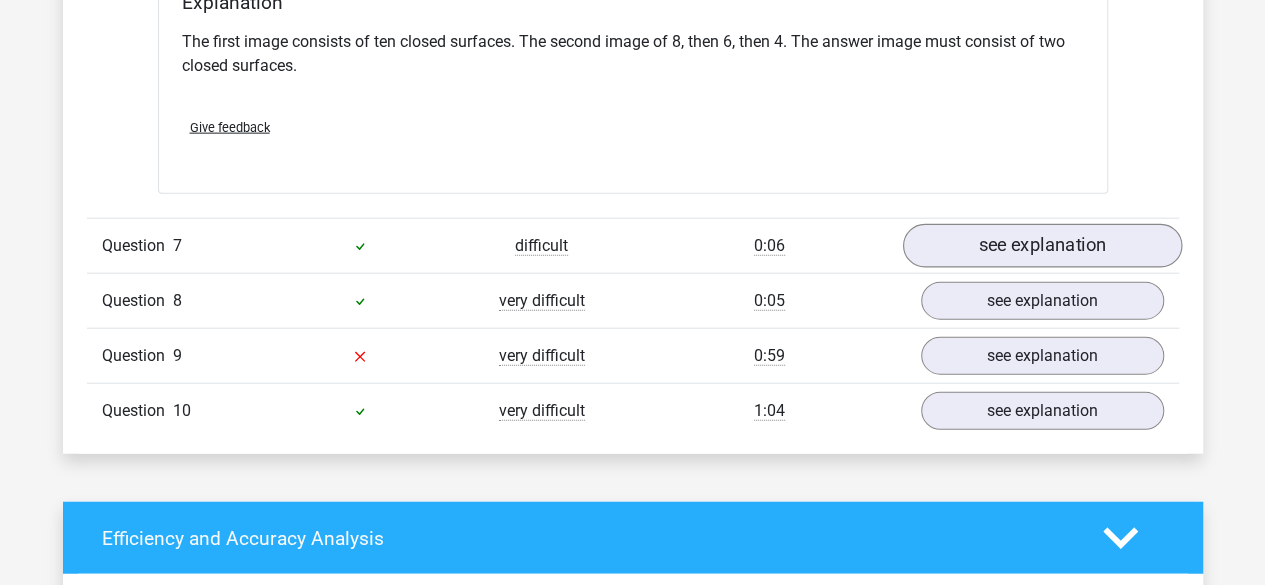 scroll, scrollTop: 9896, scrollLeft: 0, axis: vertical 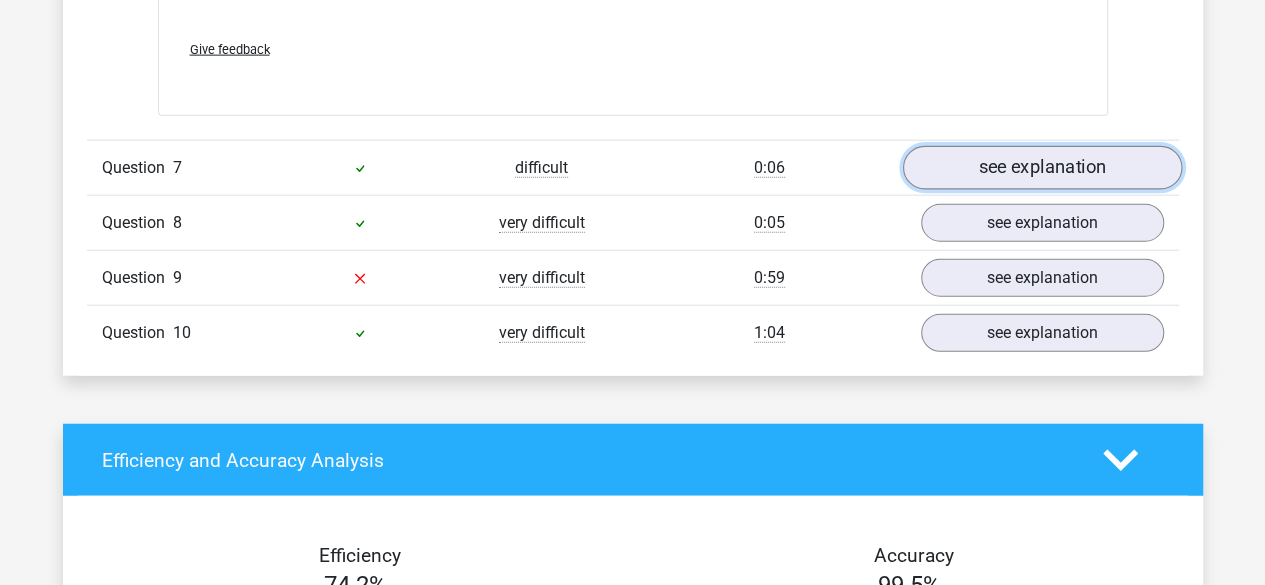 click on "see explanation" at bounding box center (1041, 168) 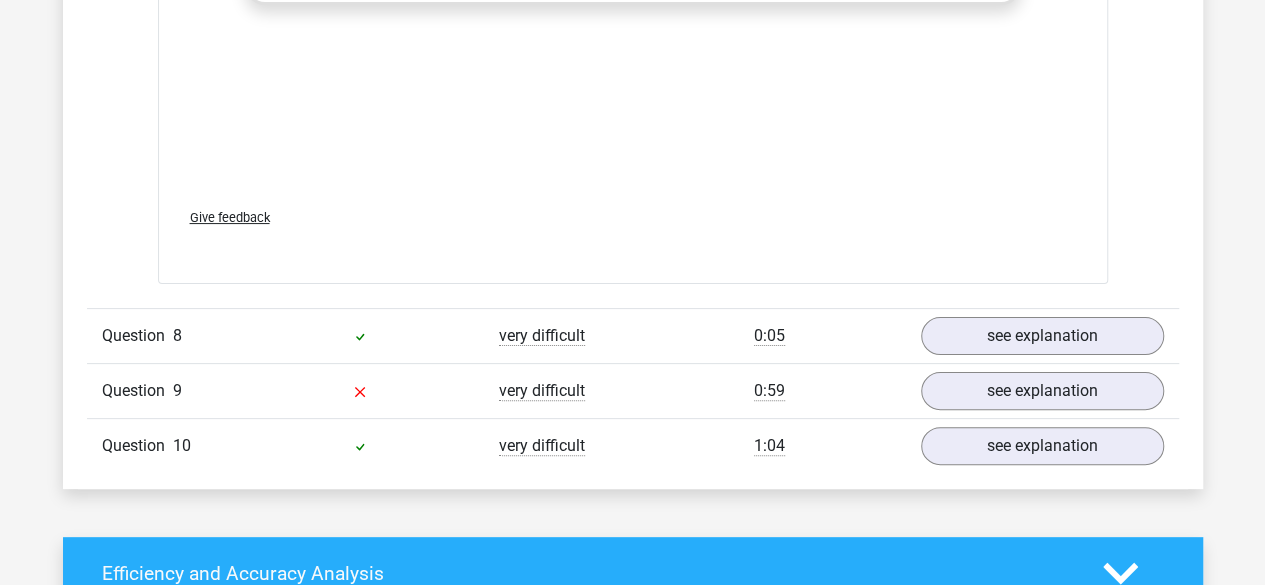 scroll, scrollTop: 11460, scrollLeft: 0, axis: vertical 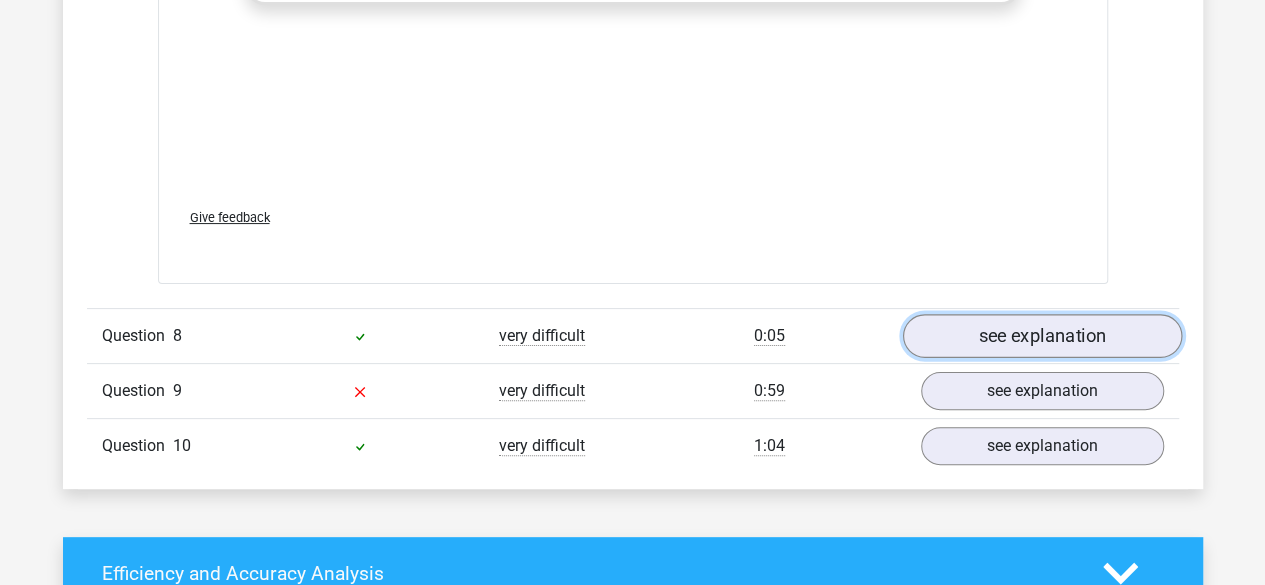 click on "see explanation" at bounding box center (1041, 336) 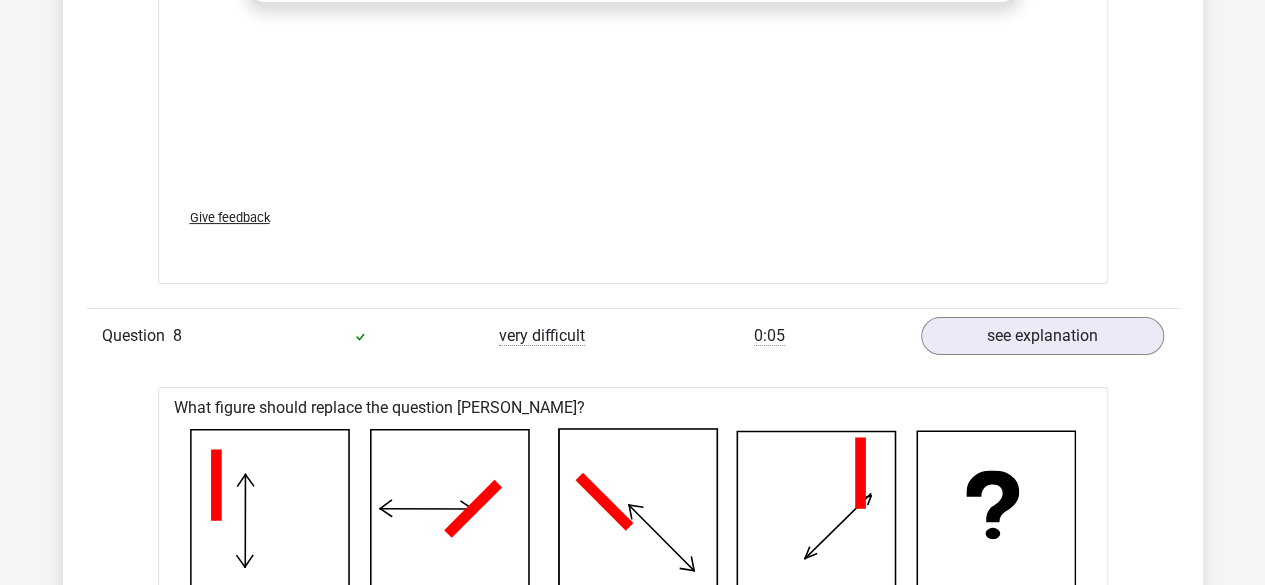 click on "Question overview
In this section you will find the answers and explanations to all the questions. In addition, for each question you can see what percentage of people have answered the question correctly, by looking in the "level" column of the question.
Correct
Level
Time Taken
Question
1
very easy
0:17
see explanation" at bounding box center [633, -4111] 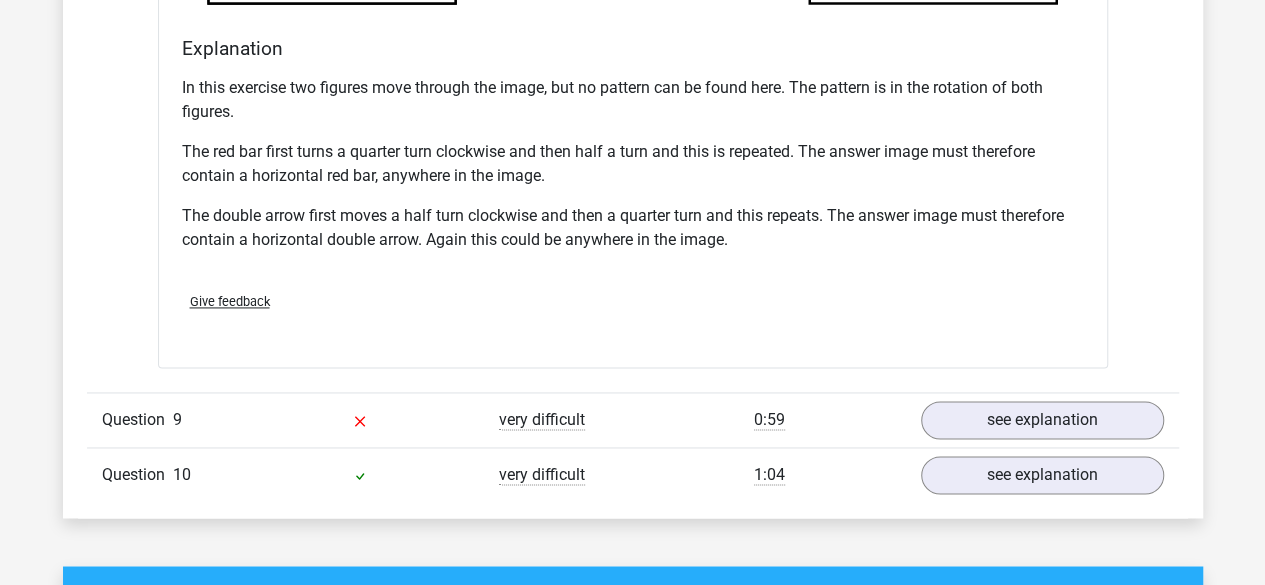 scroll, scrollTop: 12689, scrollLeft: 0, axis: vertical 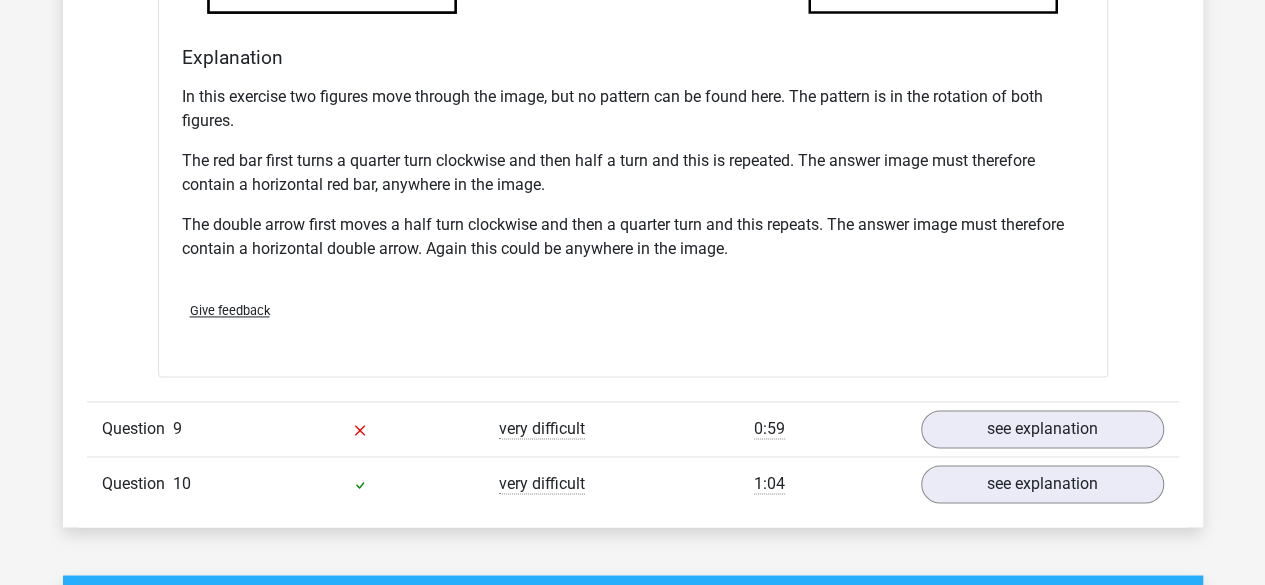 click on "Question
9
very difficult
0:59
see explanation" at bounding box center (633, 428) 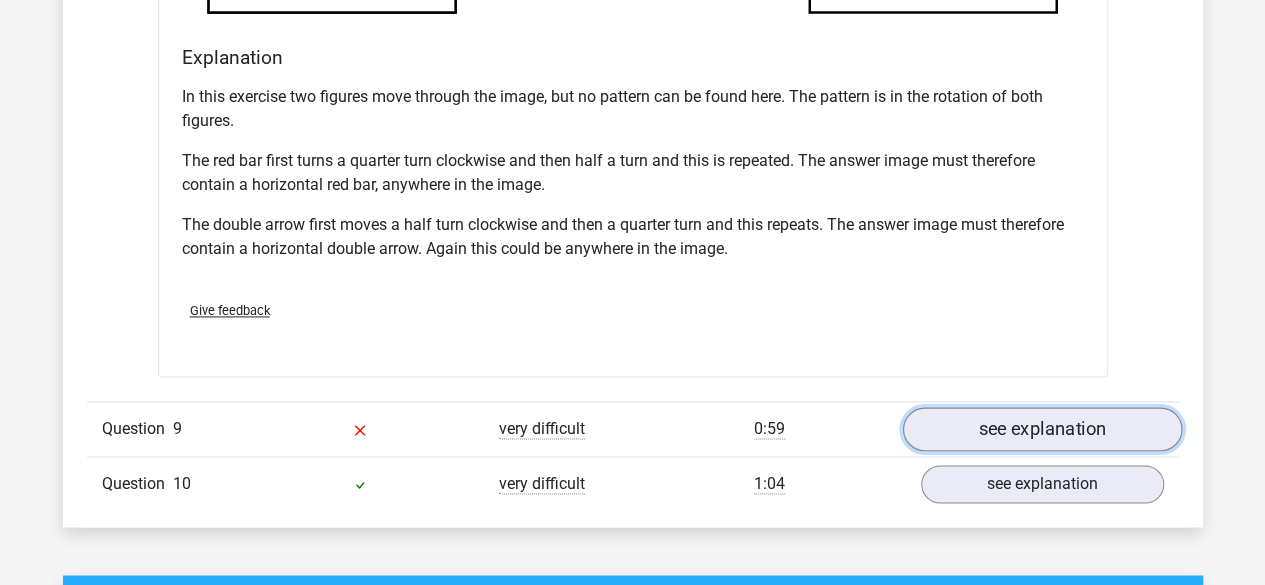 click on "see explanation" at bounding box center (1041, 429) 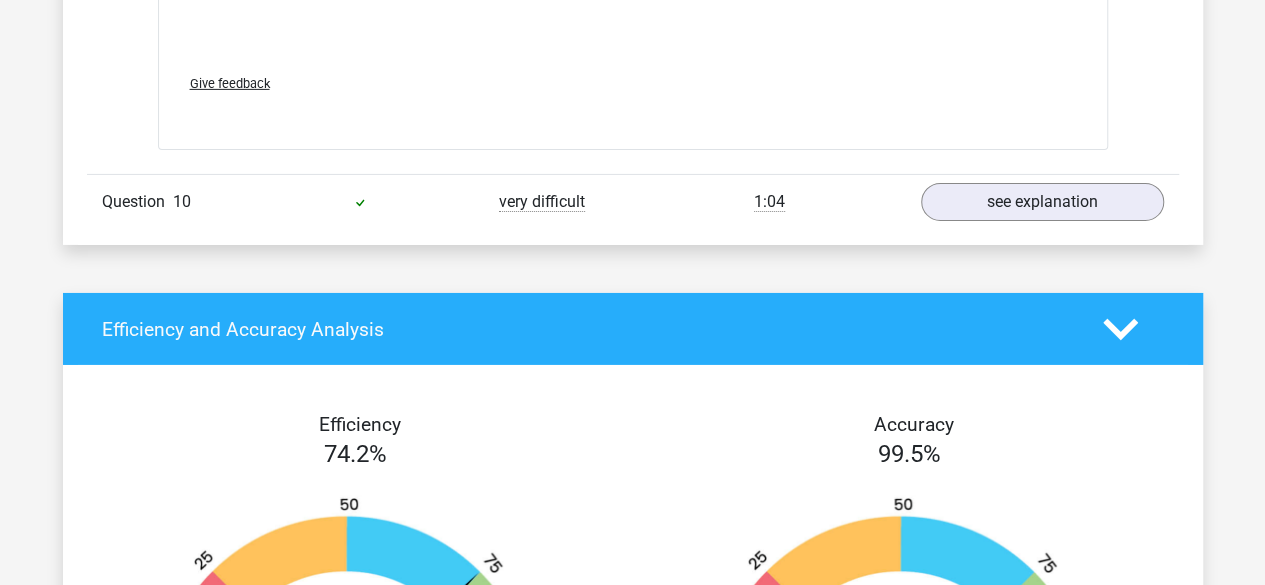 scroll, scrollTop: 14646, scrollLeft: 0, axis: vertical 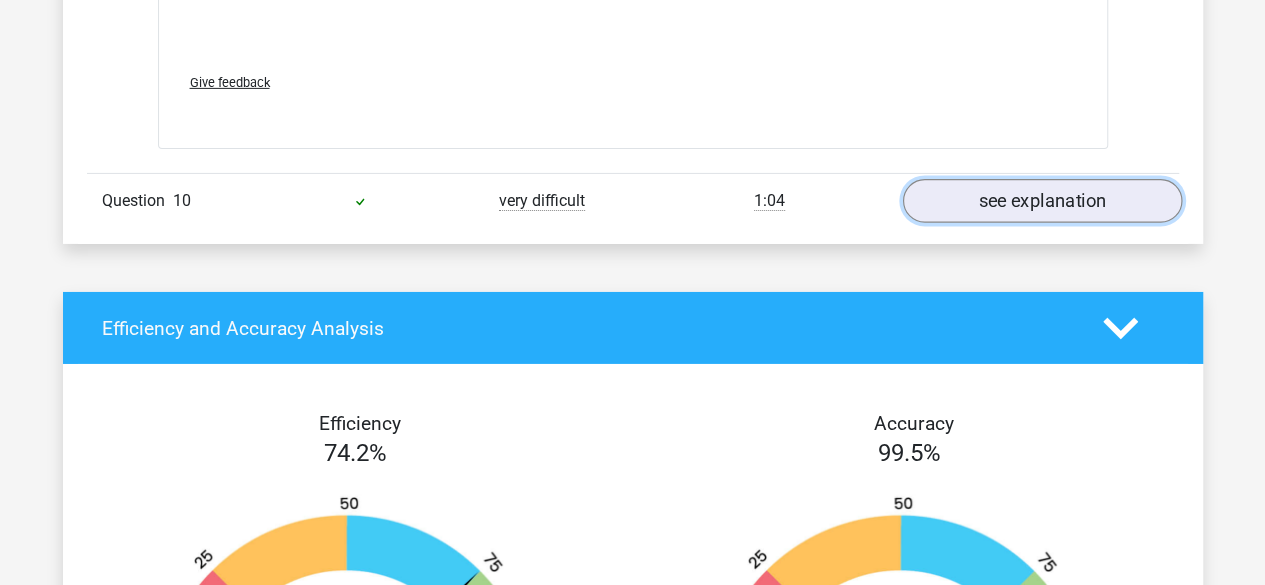 click on "see explanation" at bounding box center (1041, 201) 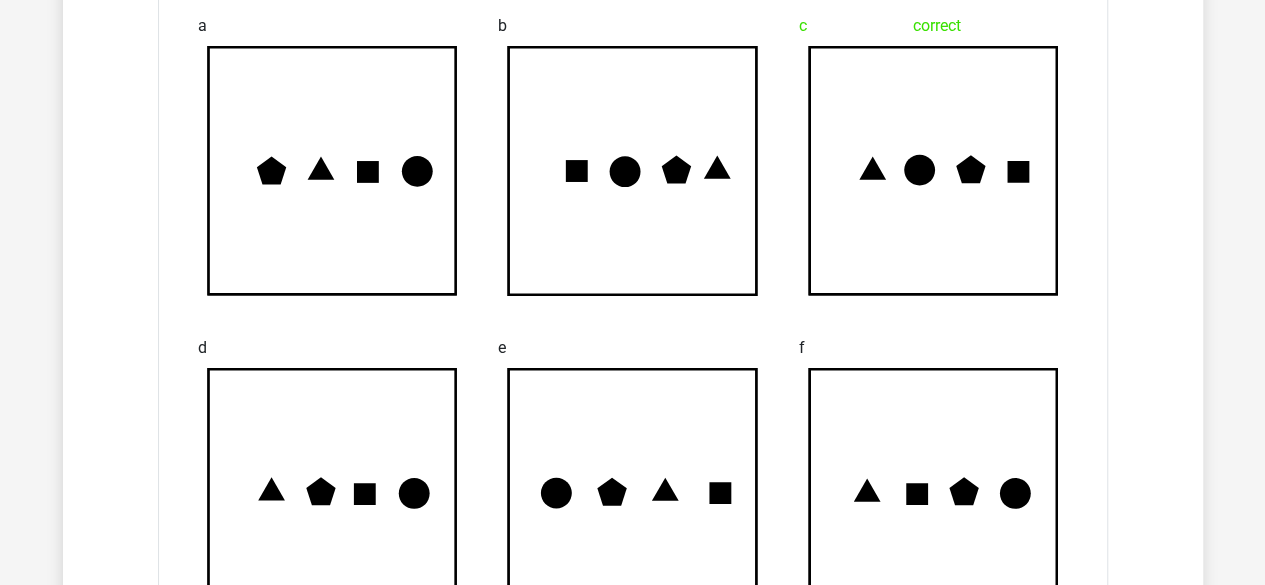 scroll, scrollTop: 15113, scrollLeft: 0, axis: vertical 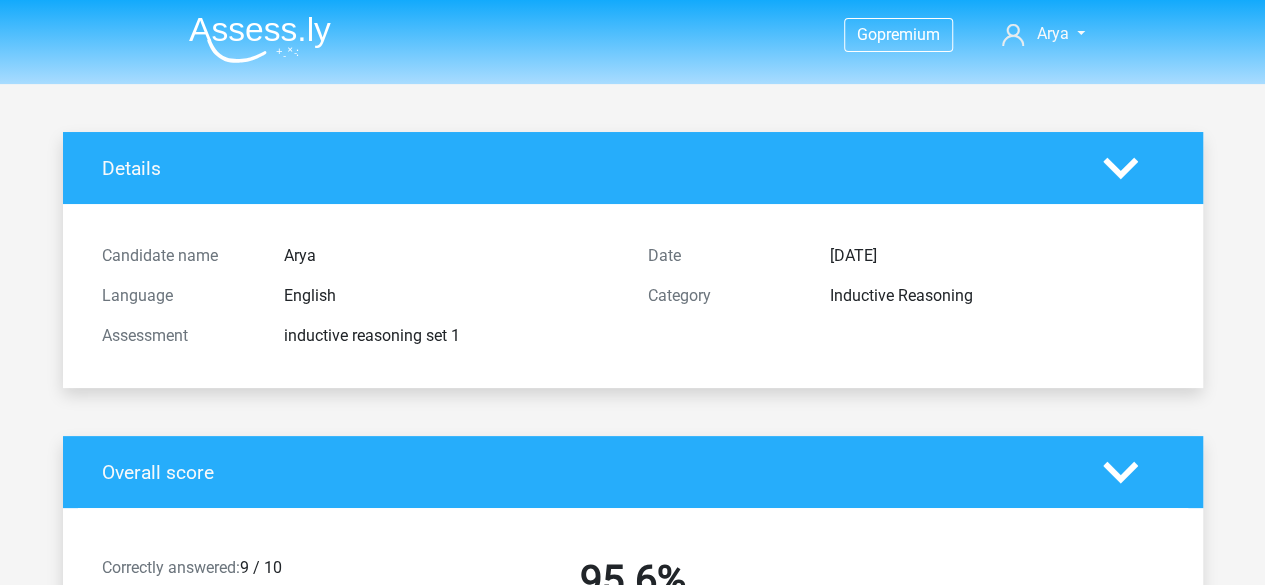 click at bounding box center (260, 39) 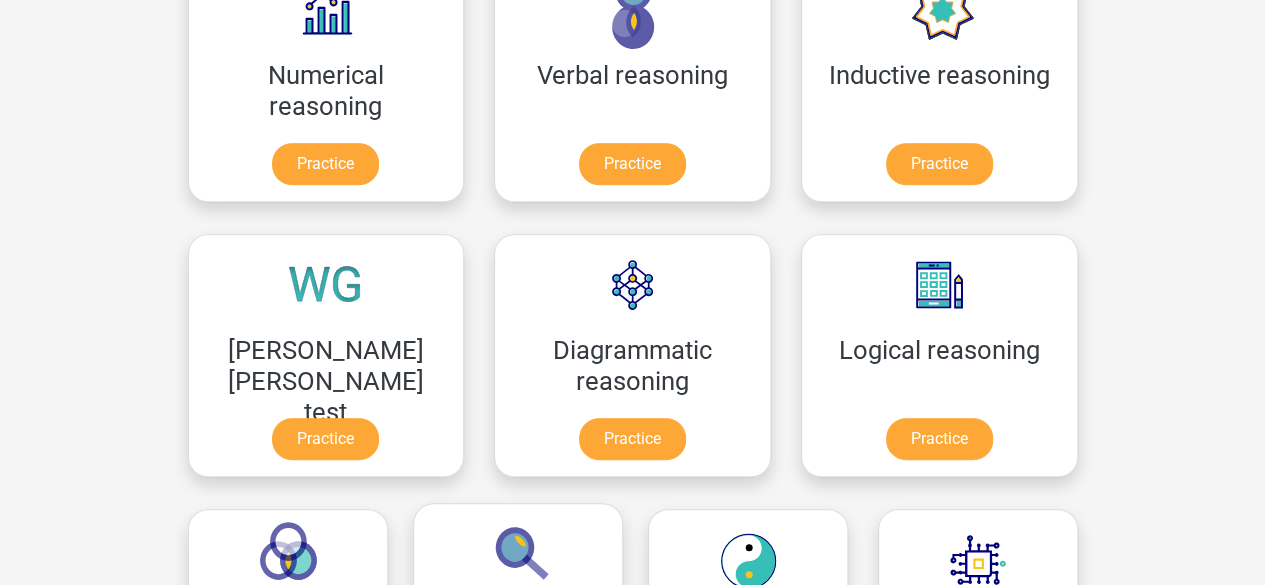 scroll, scrollTop: 376, scrollLeft: 0, axis: vertical 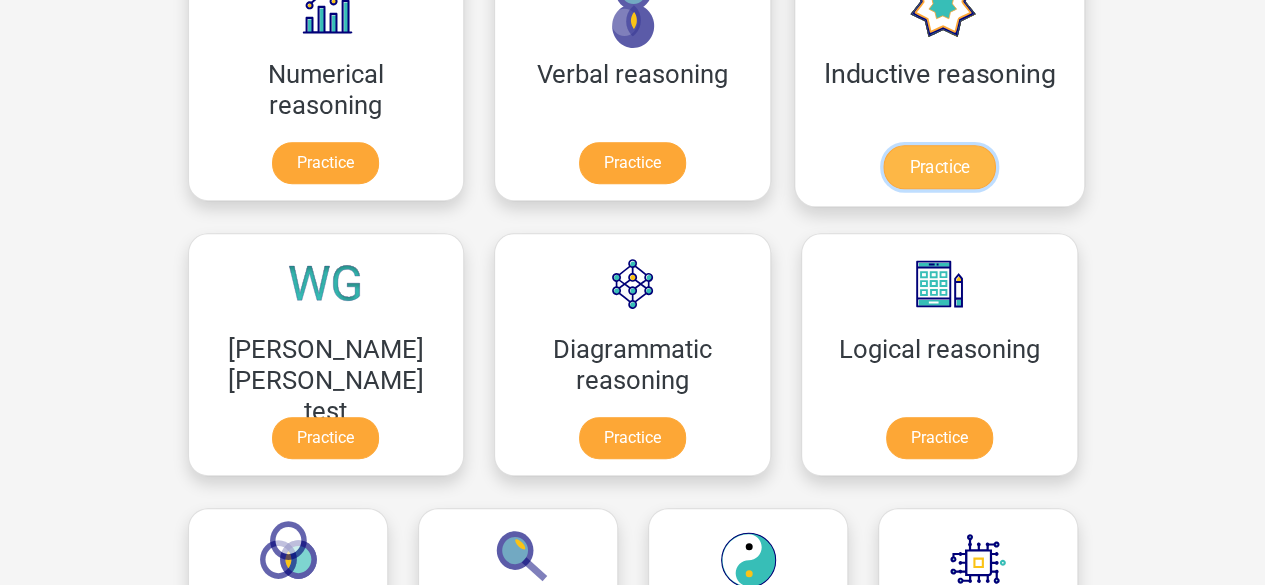 click on "Practice" at bounding box center [939, 167] 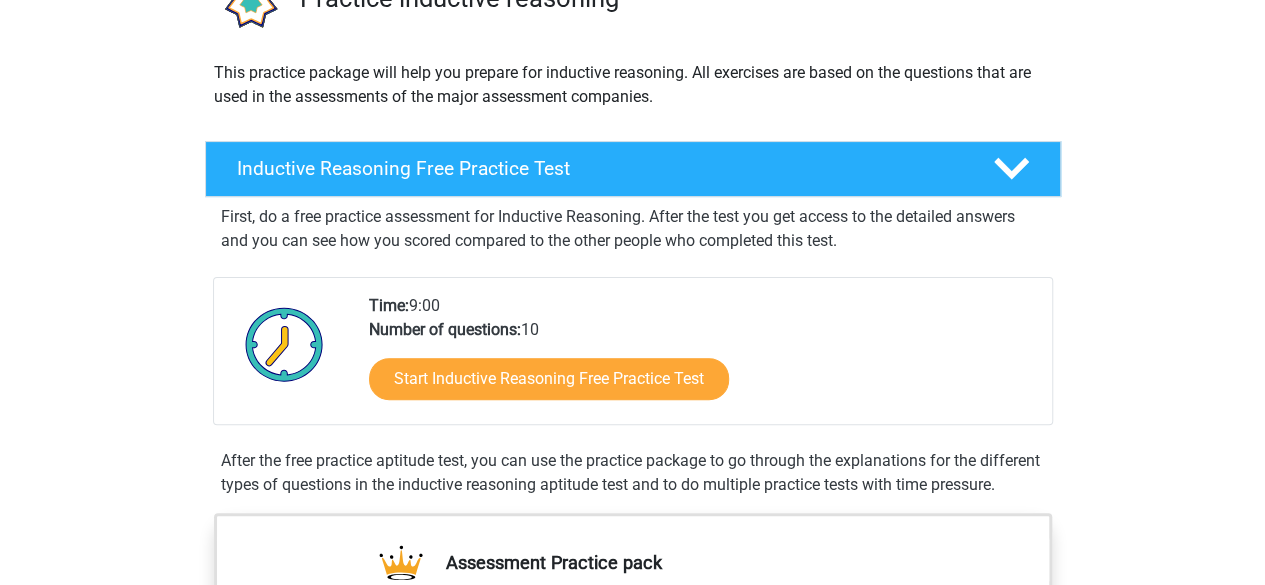 scroll, scrollTop: 188, scrollLeft: 0, axis: vertical 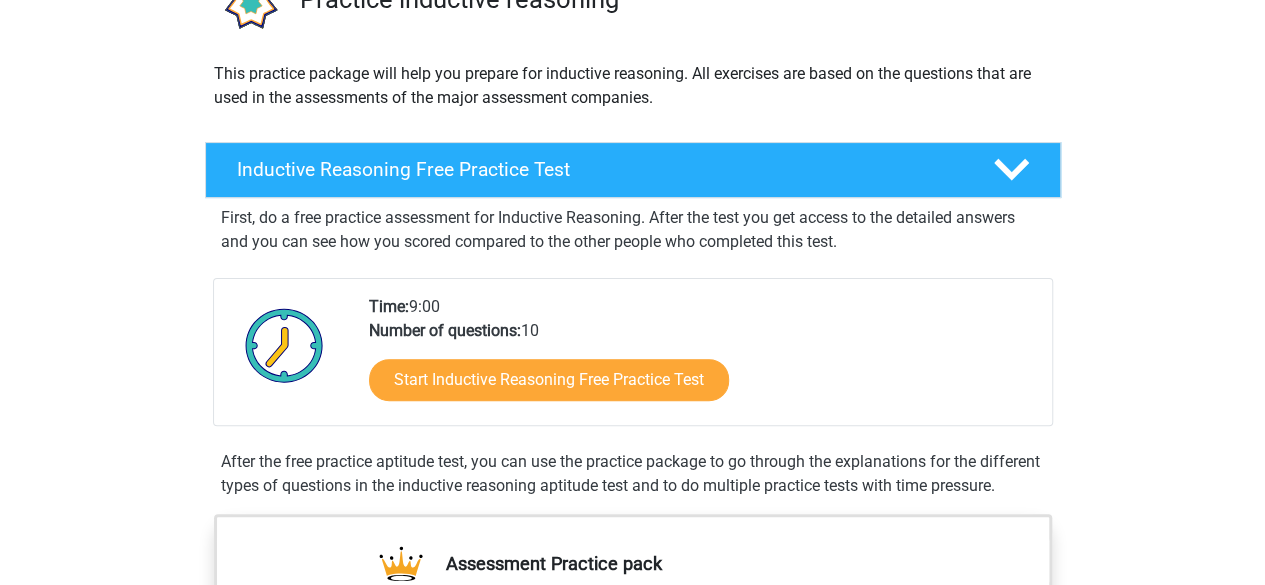 click on "Start Inductive Reasoning
Free Practice Test" at bounding box center (702, 384) 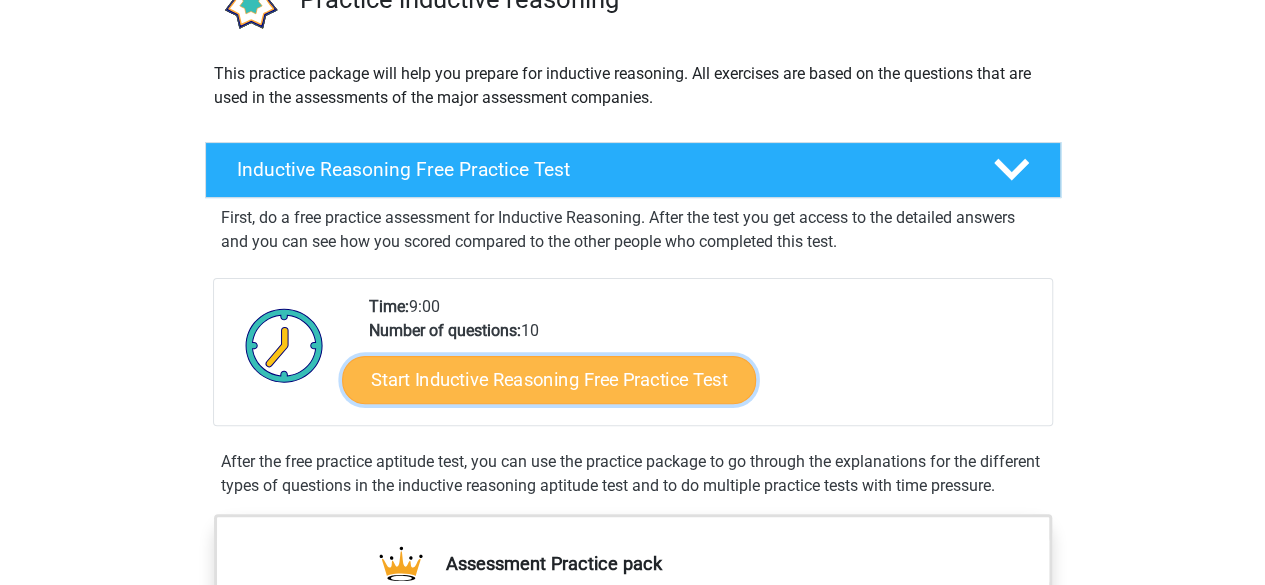 click on "Start Inductive Reasoning
Free Practice Test" at bounding box center [549, 379] 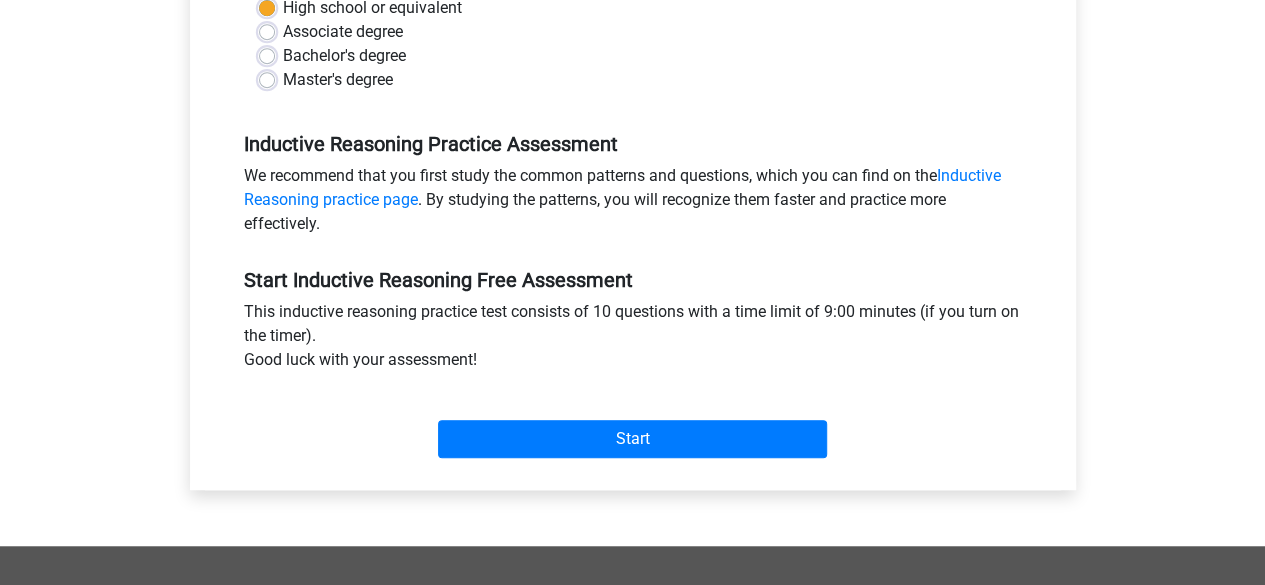 scroll, scrollTop: 871, scrollLeft: 0, axis: vertical 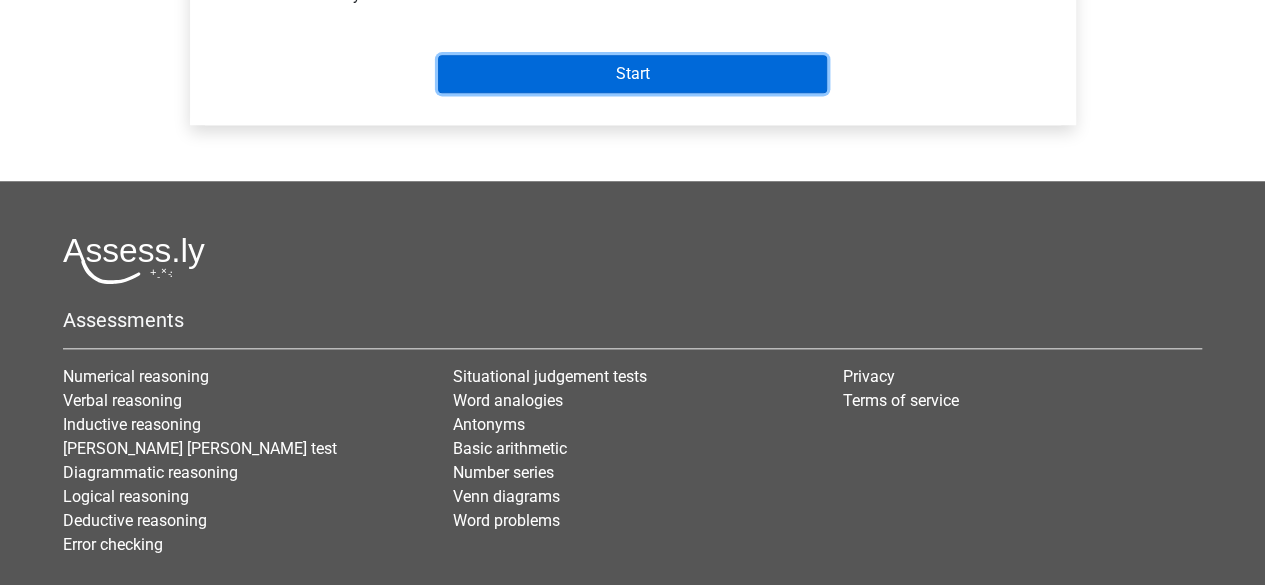 click on "Start" at bounding box center (632, 74) 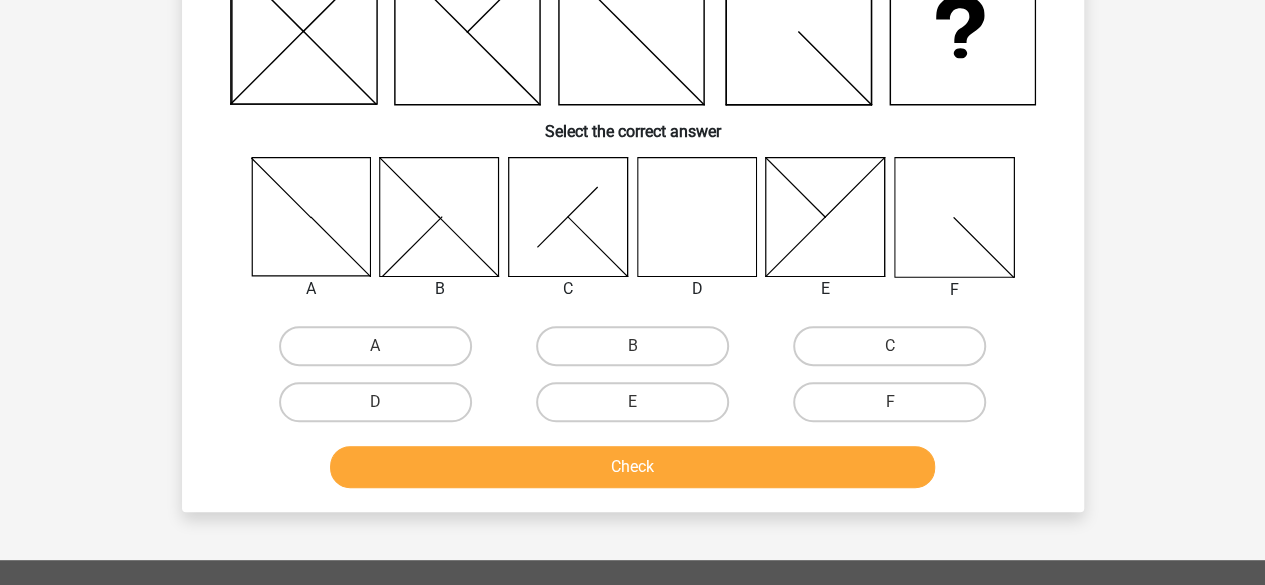 scroll, scrollTop: 198, scrollLeft: 0, axis: vertical 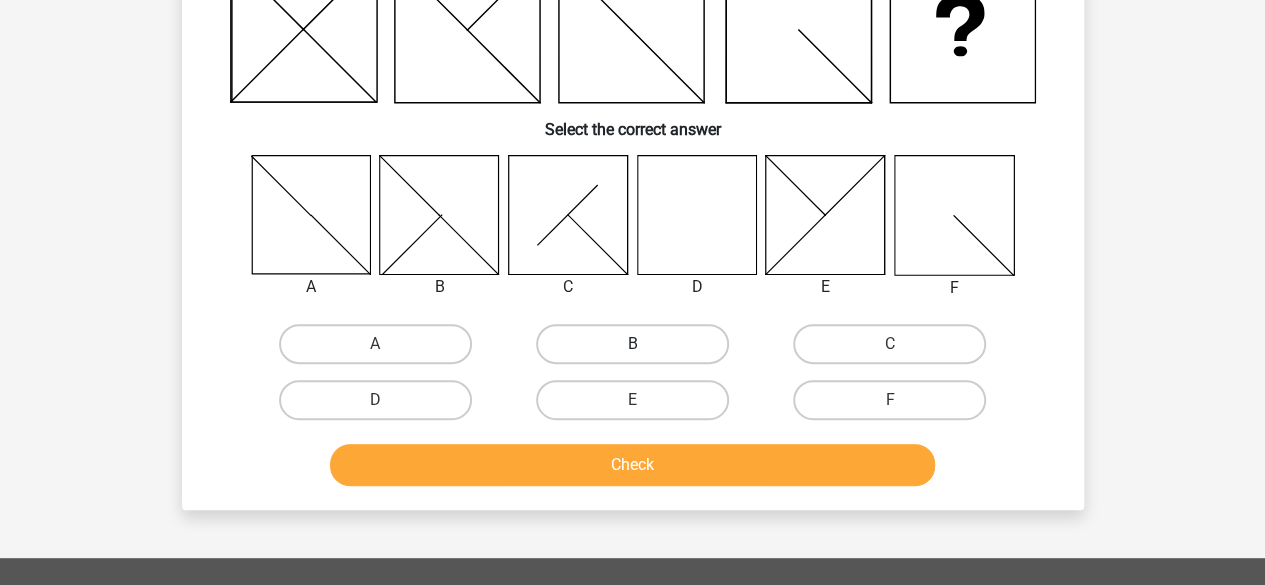 click on "B" at bounding box center (632, 344) 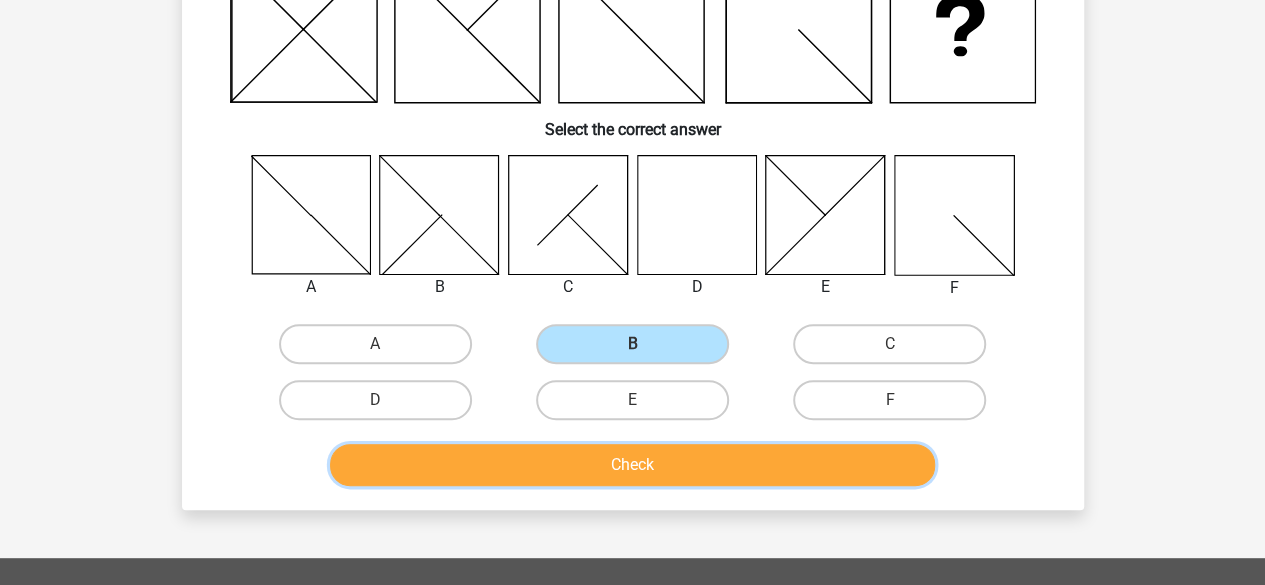 click on "Check" at bounding box center [632, 465] 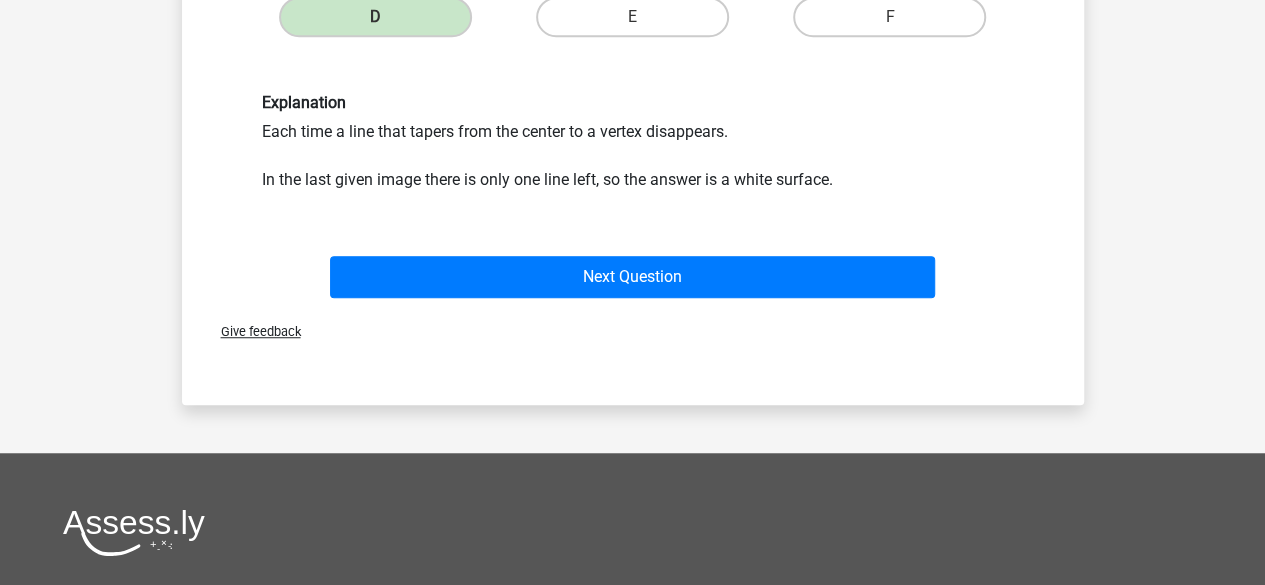 scroll, scrollTop: 580, scrollLeft: 0, axis: vertical 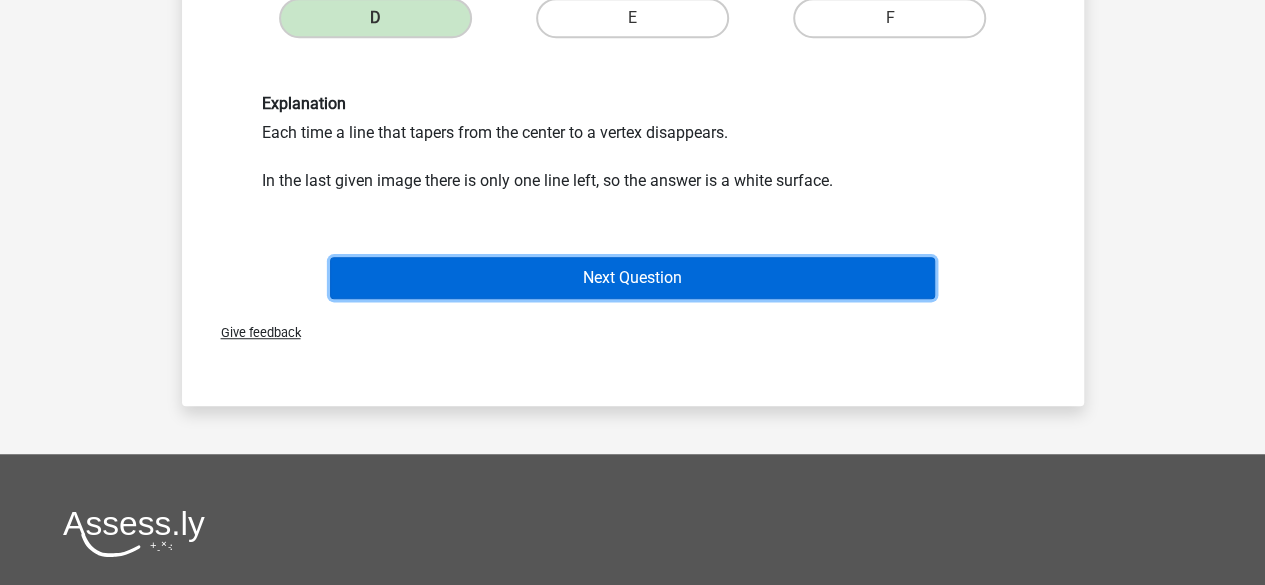 click on "Next Question" at bounding box center (632, 278) 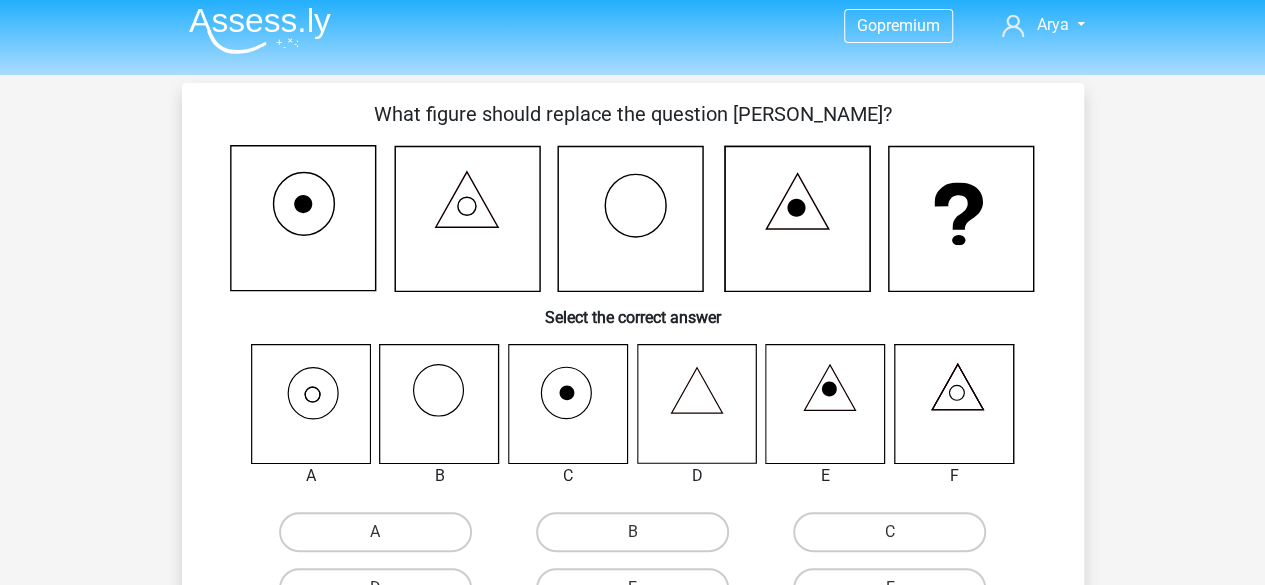 scroll, scrollTop: 8, scrollLeft: 0, axis: vertical 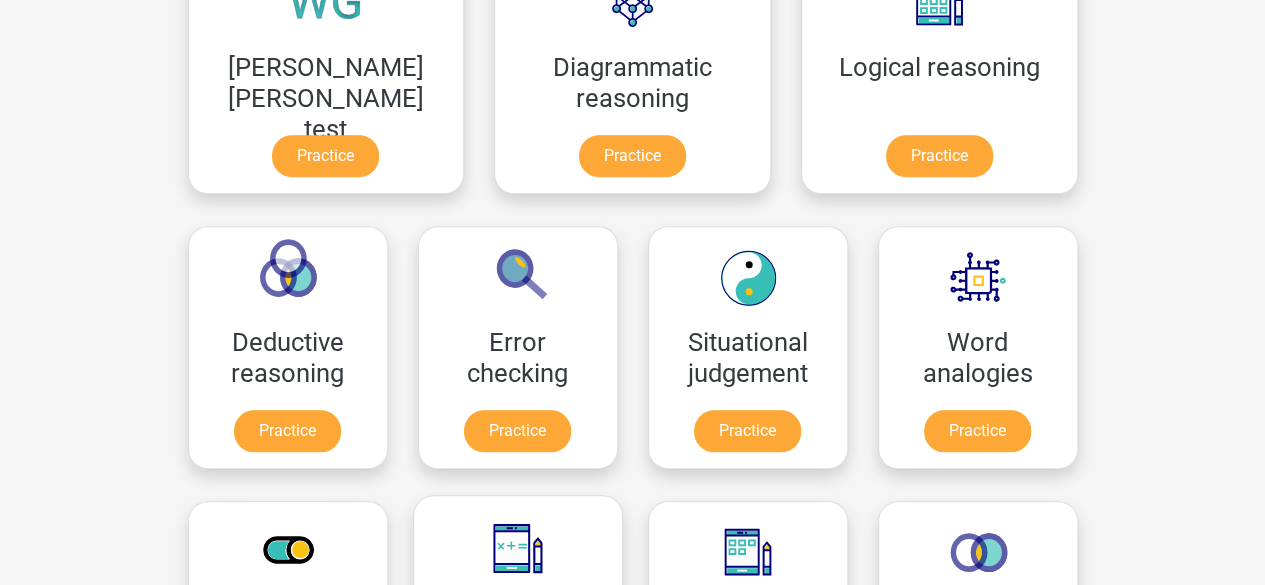 click on "Practice" at bounding box center [517, 710] 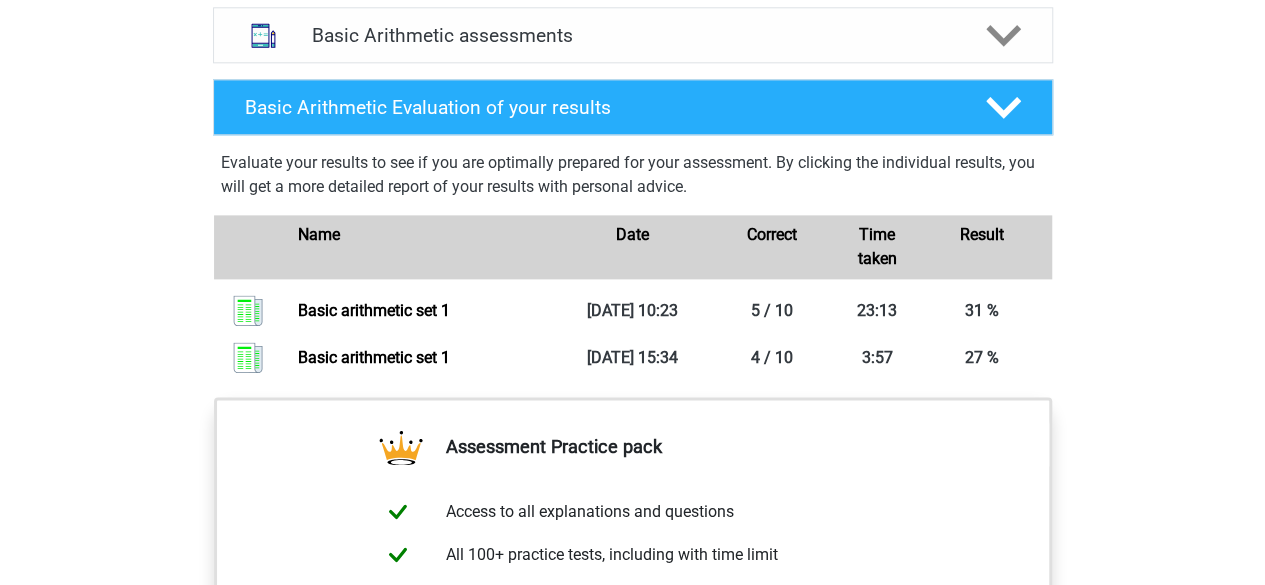 scroll, scrollTop: 1220, scrollLeft: 0, axis: vertical 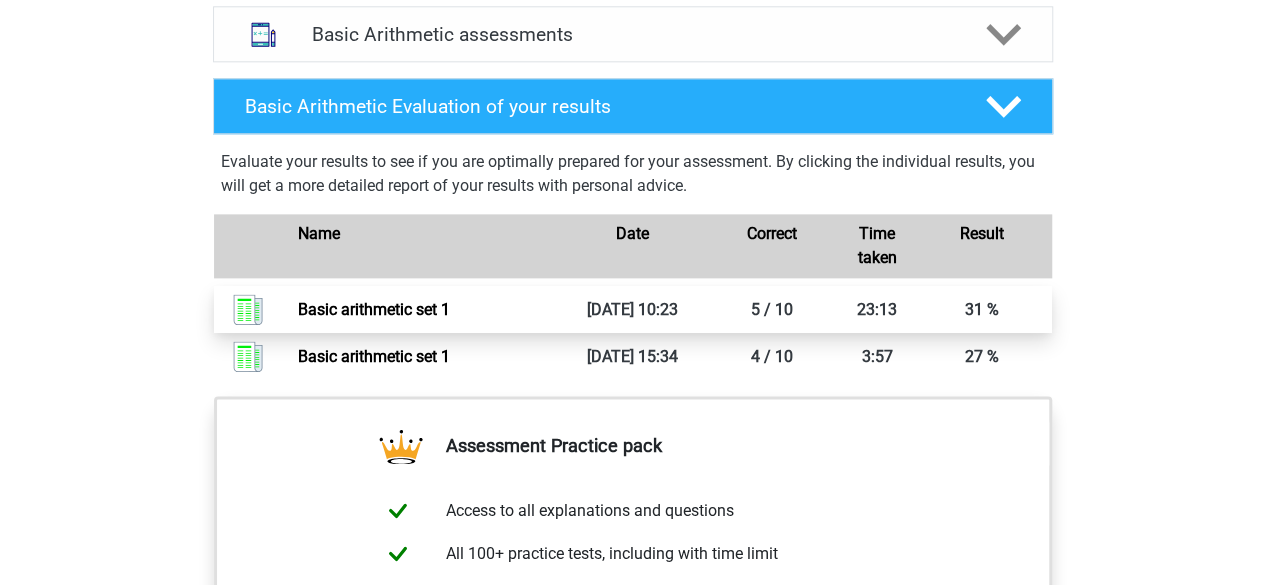 click on "Basic arithmetic set 1" at bounding box center [374, 309] 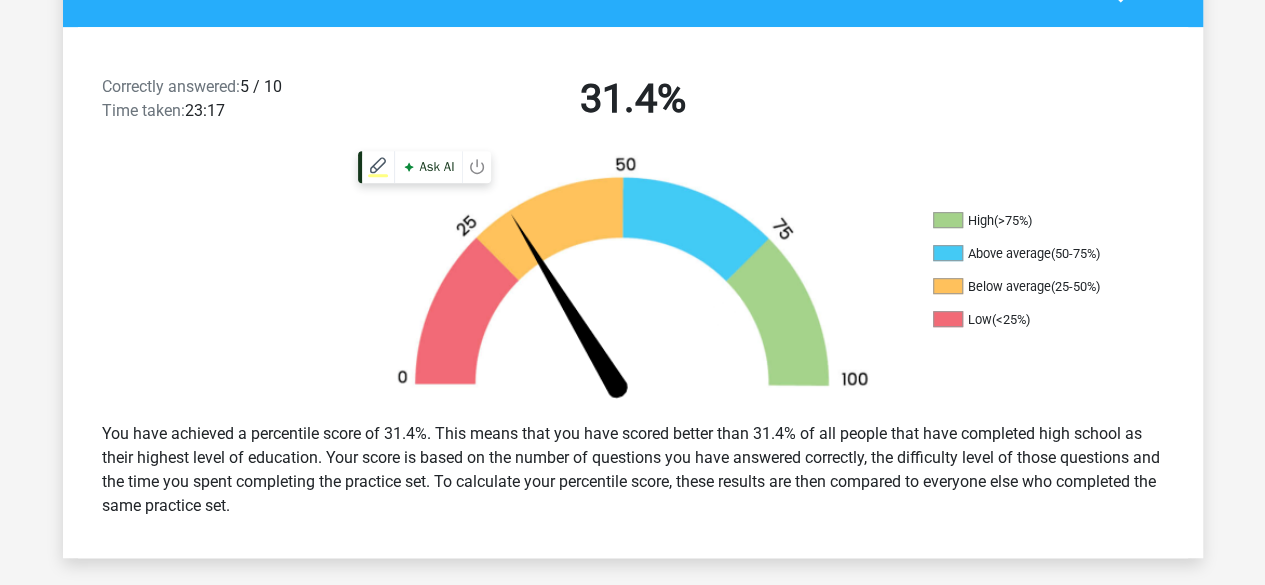 scroll, scrollTop: 482, scrollLeft: 0, axis: vertical 